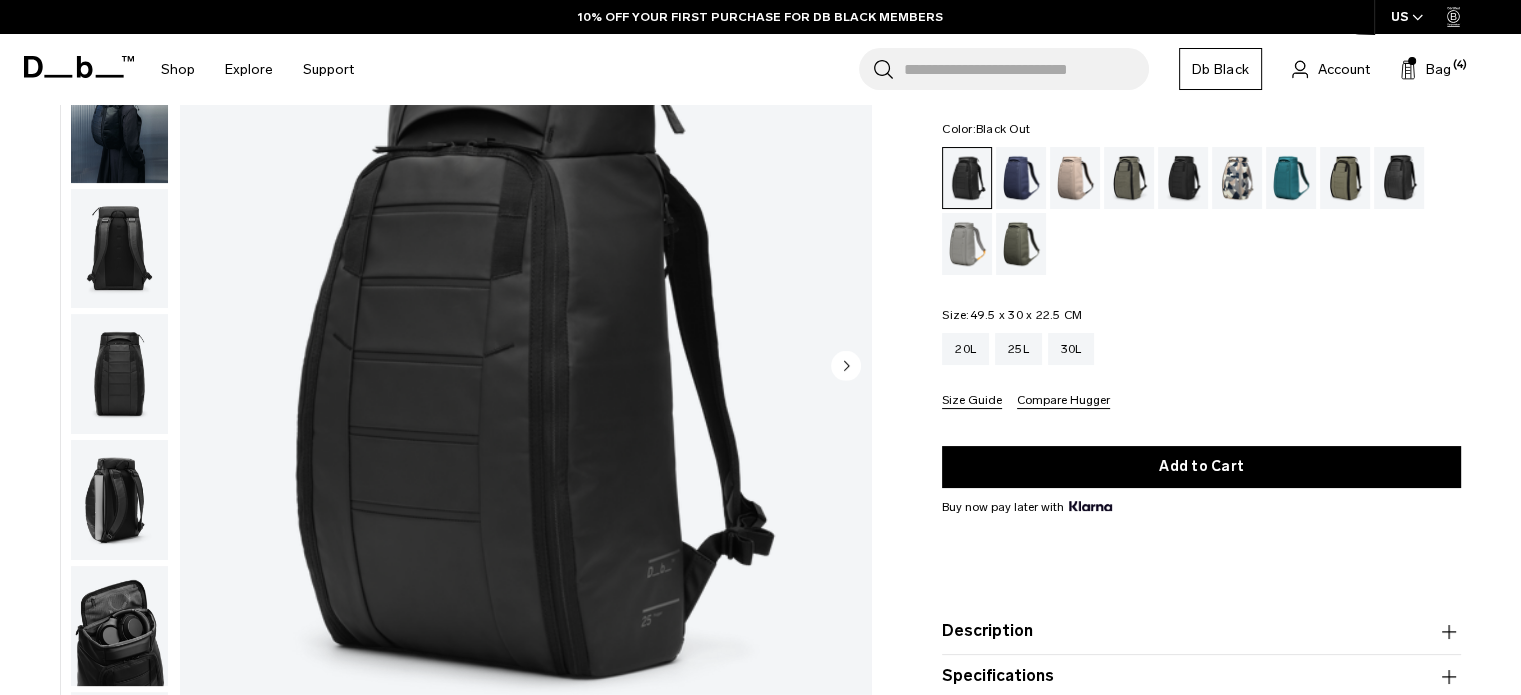 scroll, scrollTop: 200, scrollLeft: 0, axis: vertical 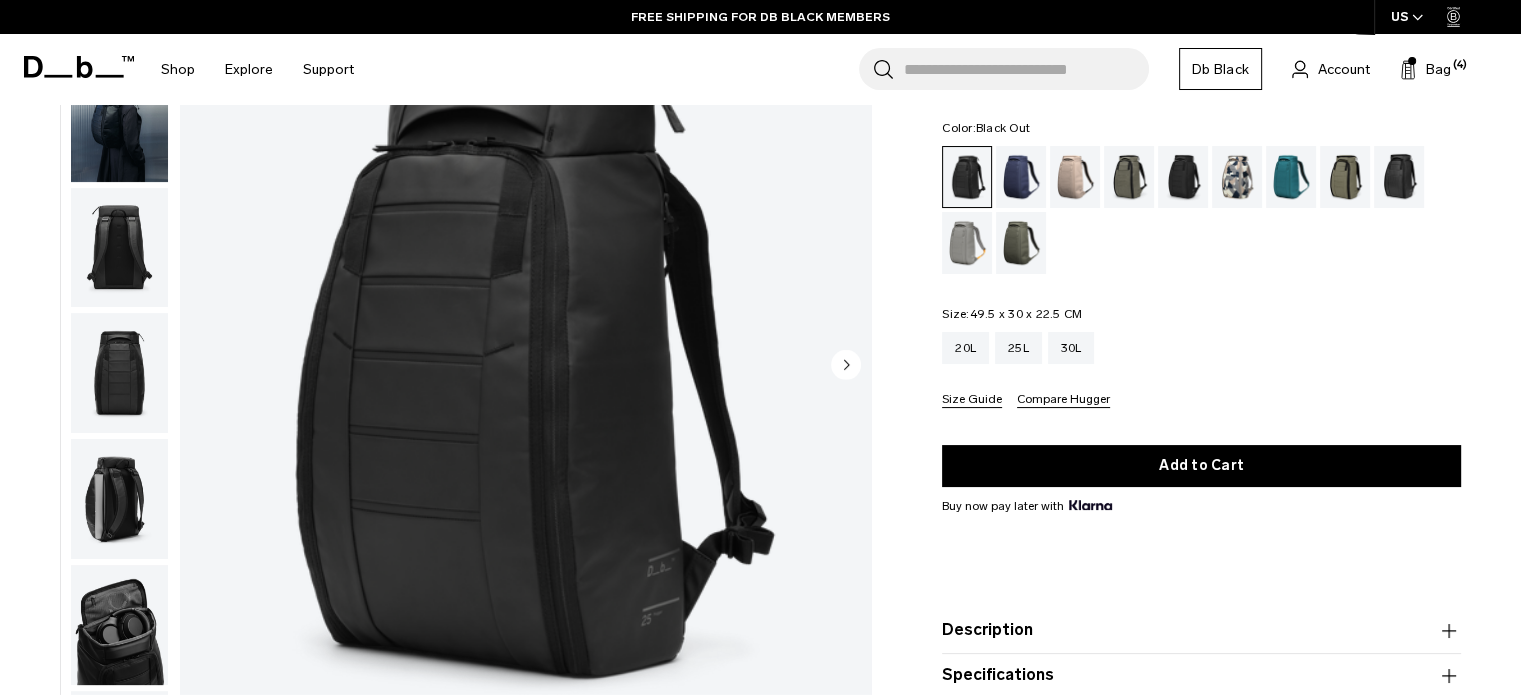 click at bounding box center [846, 364] 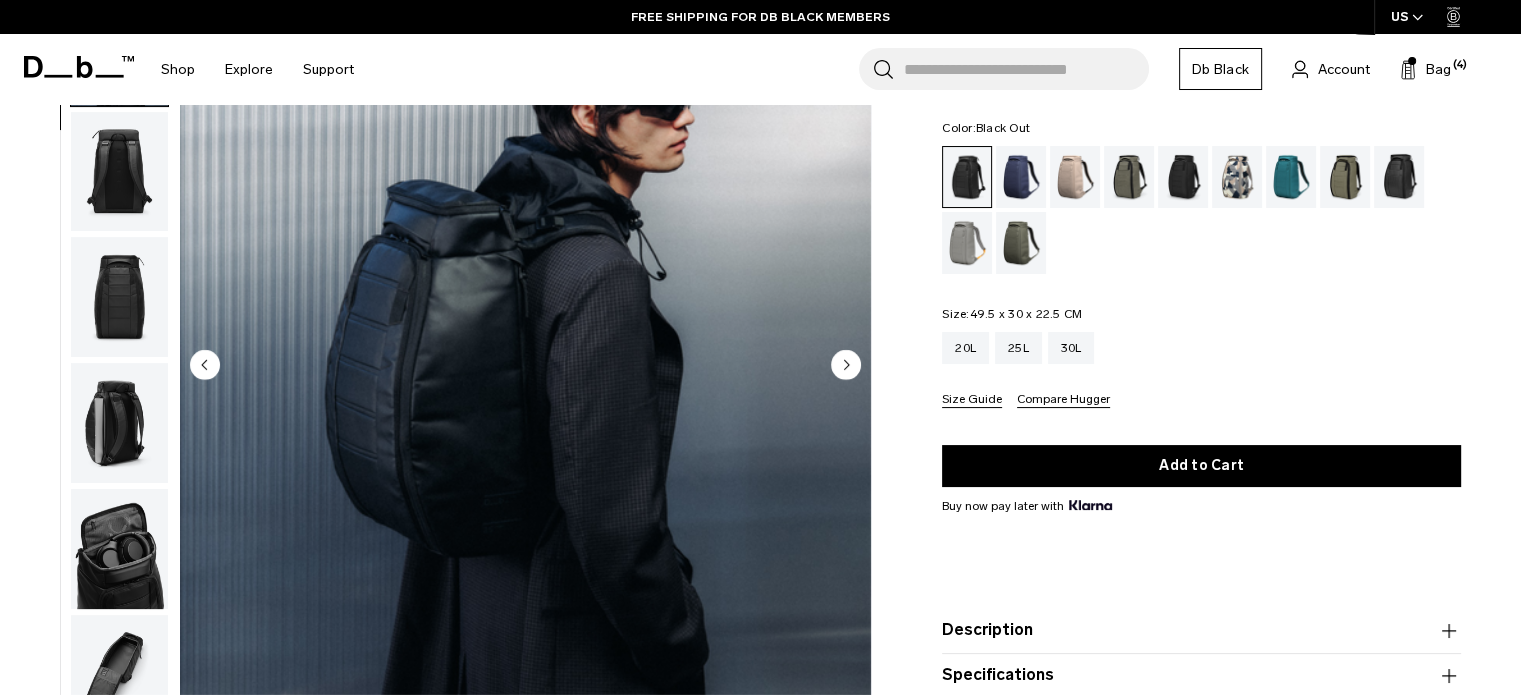 scroll, scrollTop: 126, scrollLeft: 0, axis: vertical 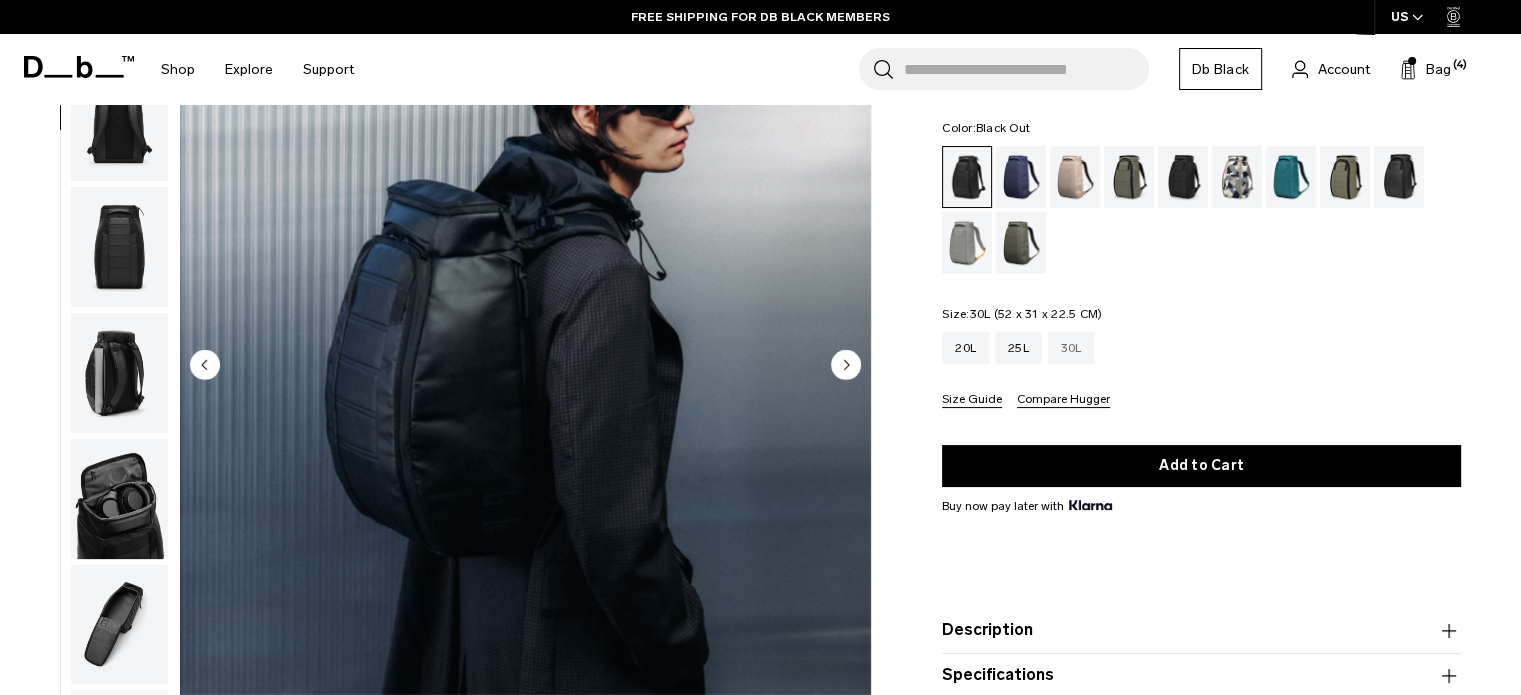 click on "30L" at bounding box center (1071, 348) 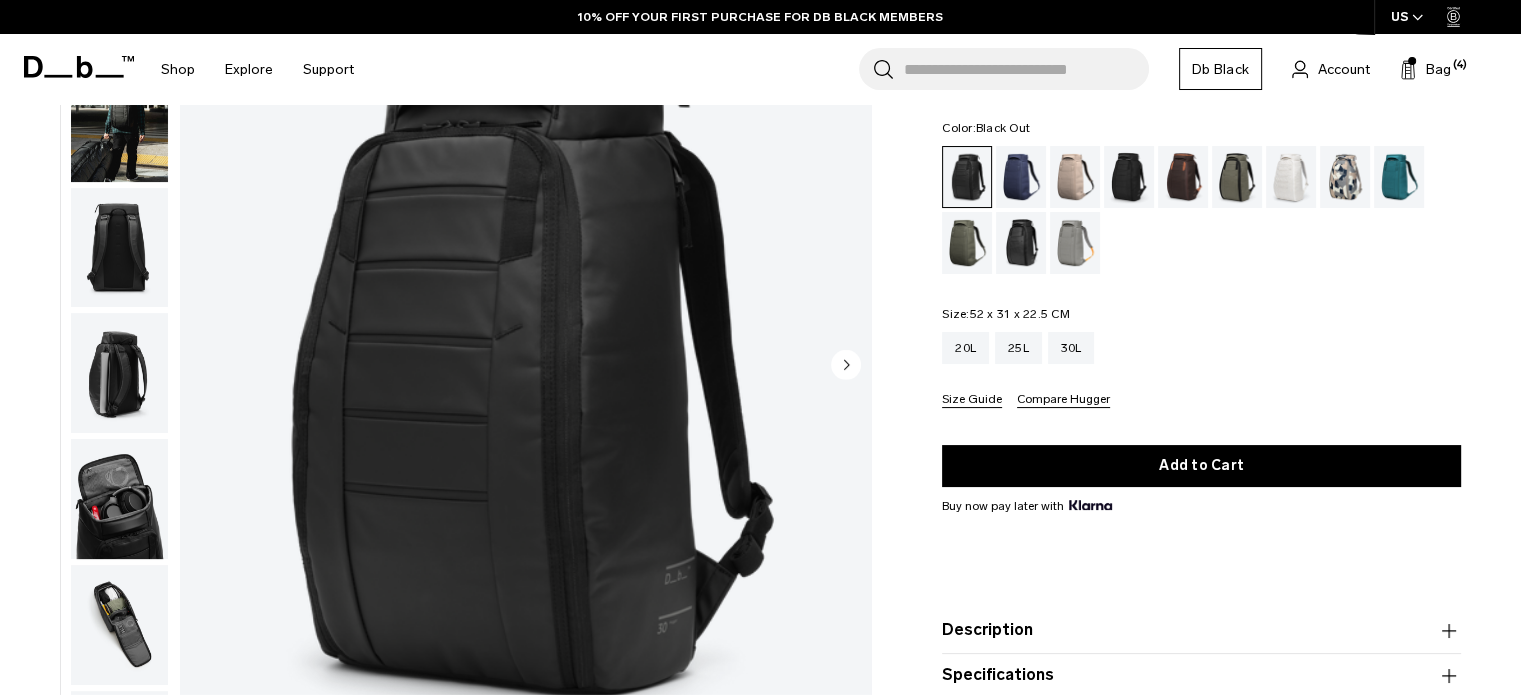 scroll, scrollTop: 200, scrollLeft: 0, axis: vertical 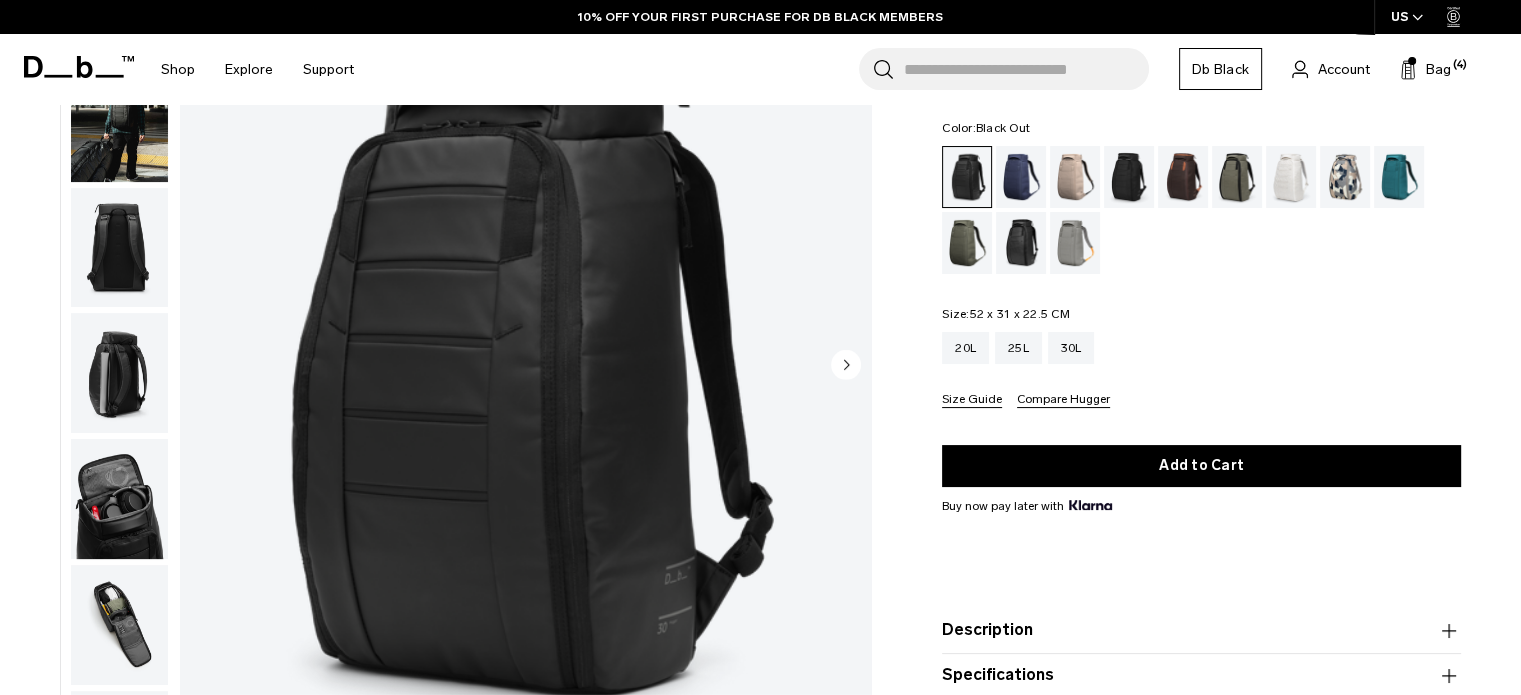 click at bounding box center [846, 364] 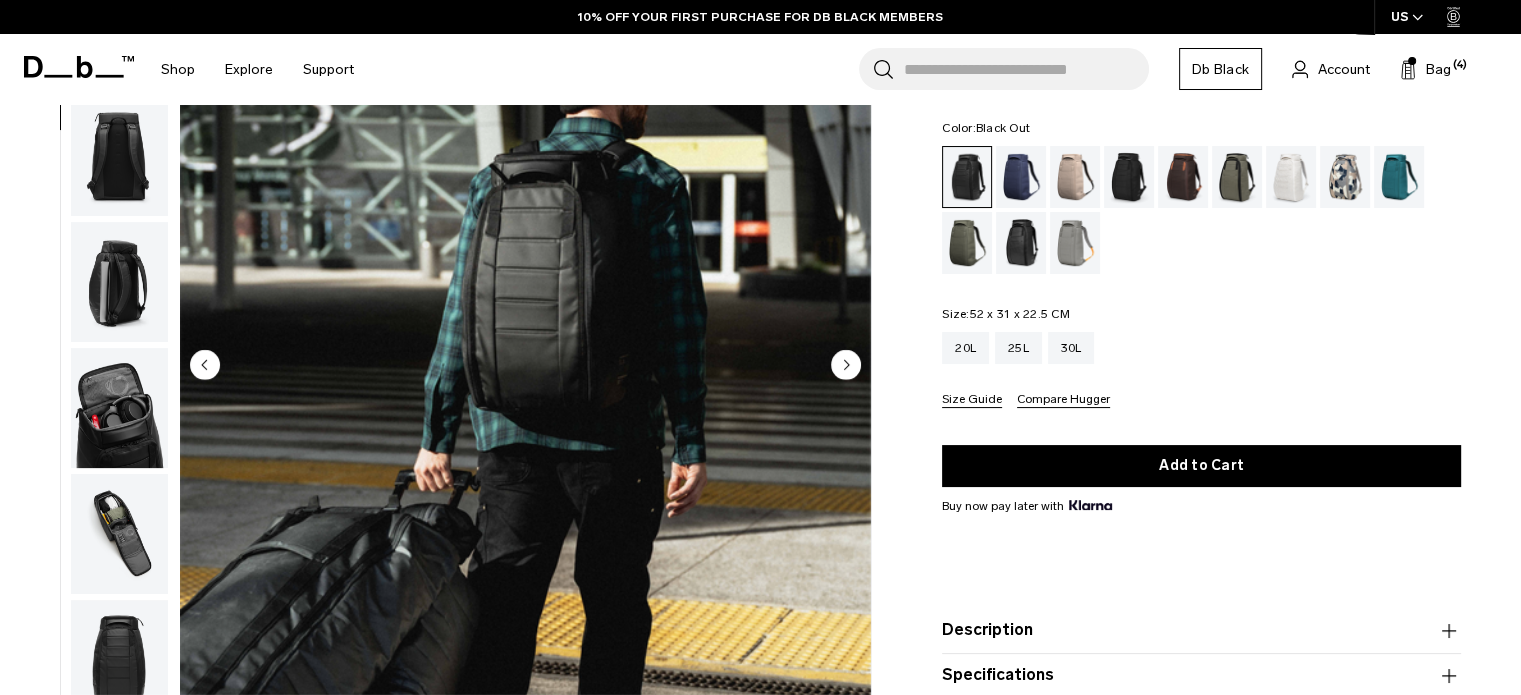 scroll, scrollTop: 126, scrollLeft: 0, axis: vertical 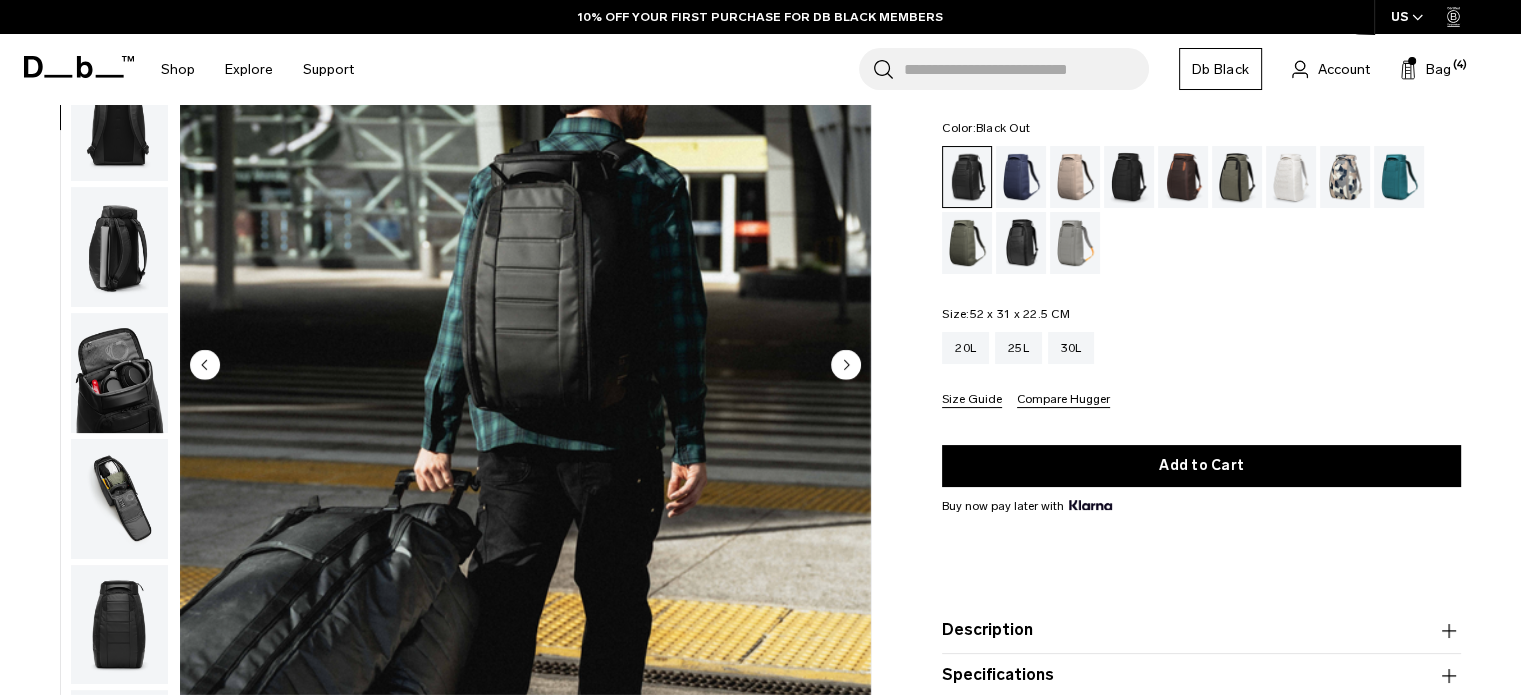 click at bounding box center (847, 364) 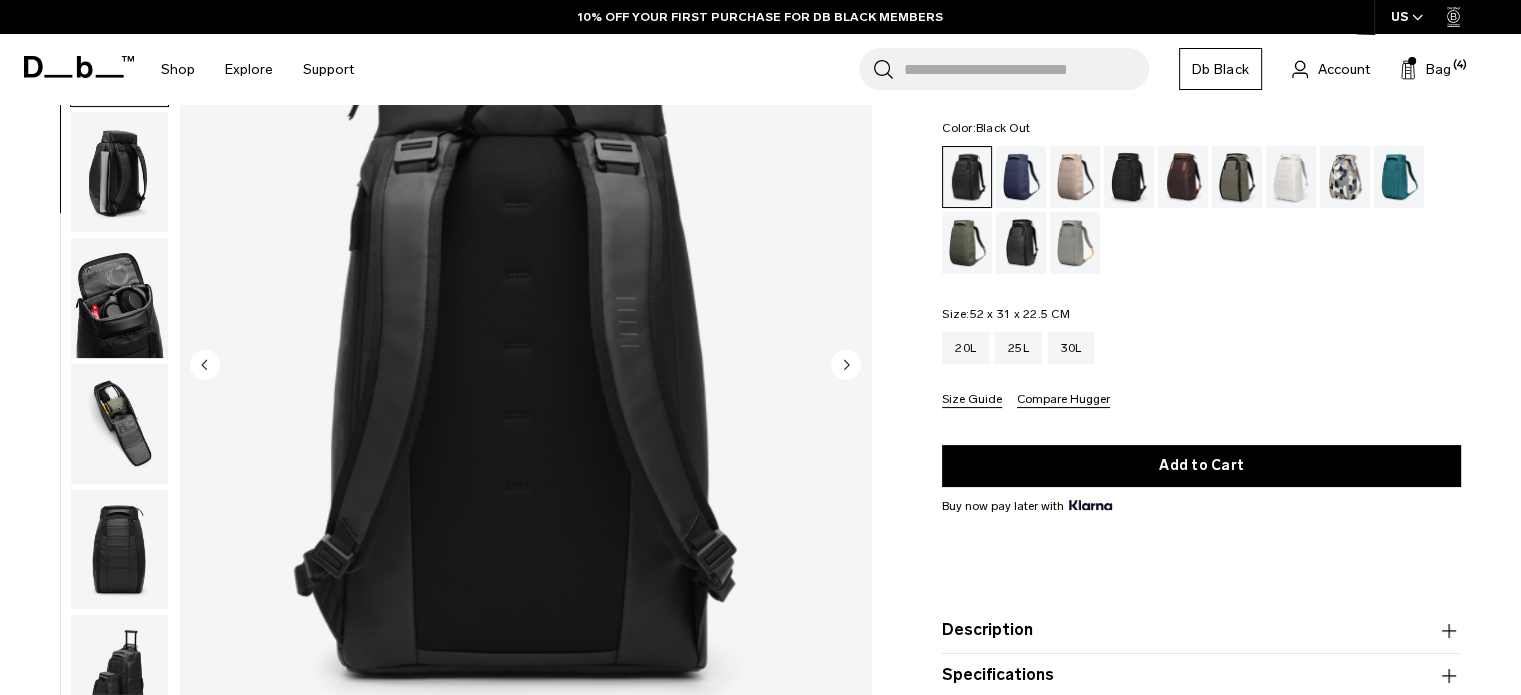 scroll, scrollTop: 252, scrollLeft: 0, axis: vertical 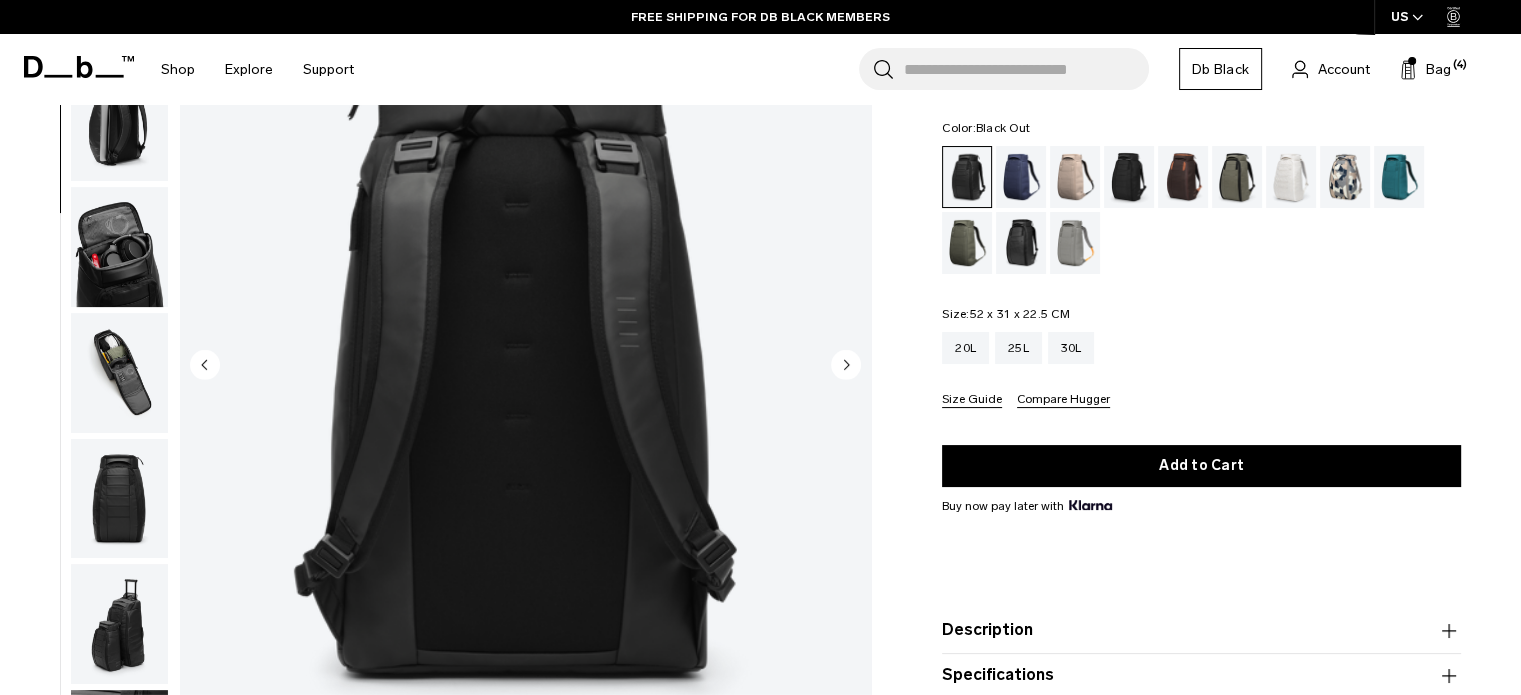 click at bounding box center (847, 364) 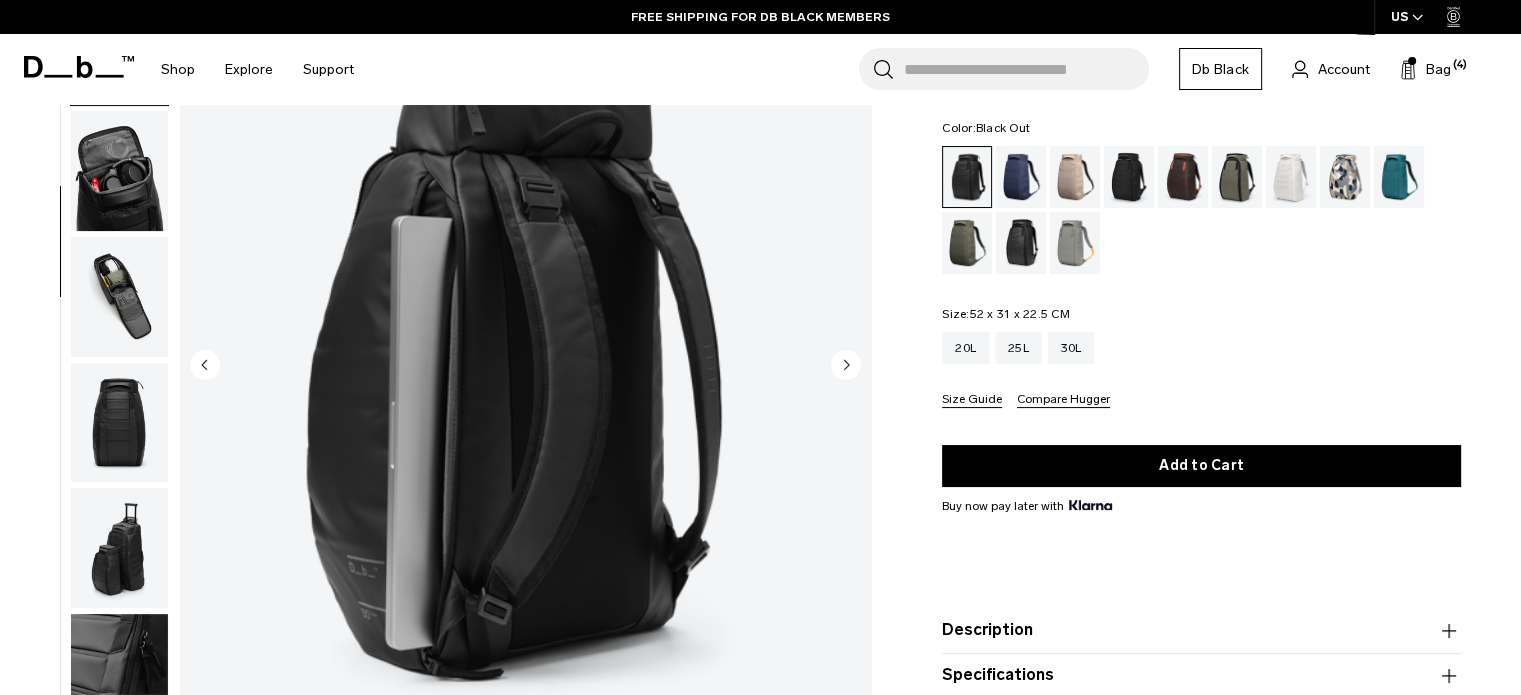 scroll, scrollTop: 378, scrollLeft: 0, axis: vertical 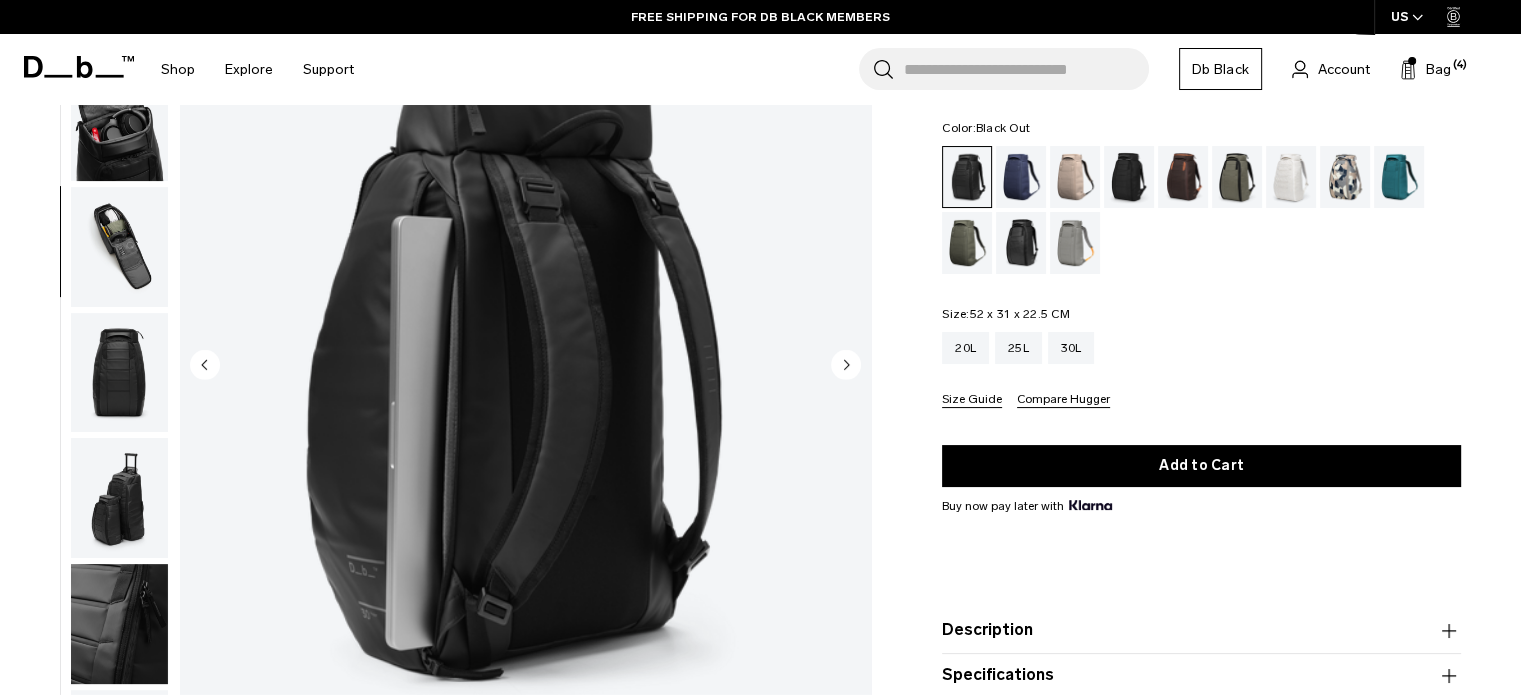 click at bounding box center [847, 364] 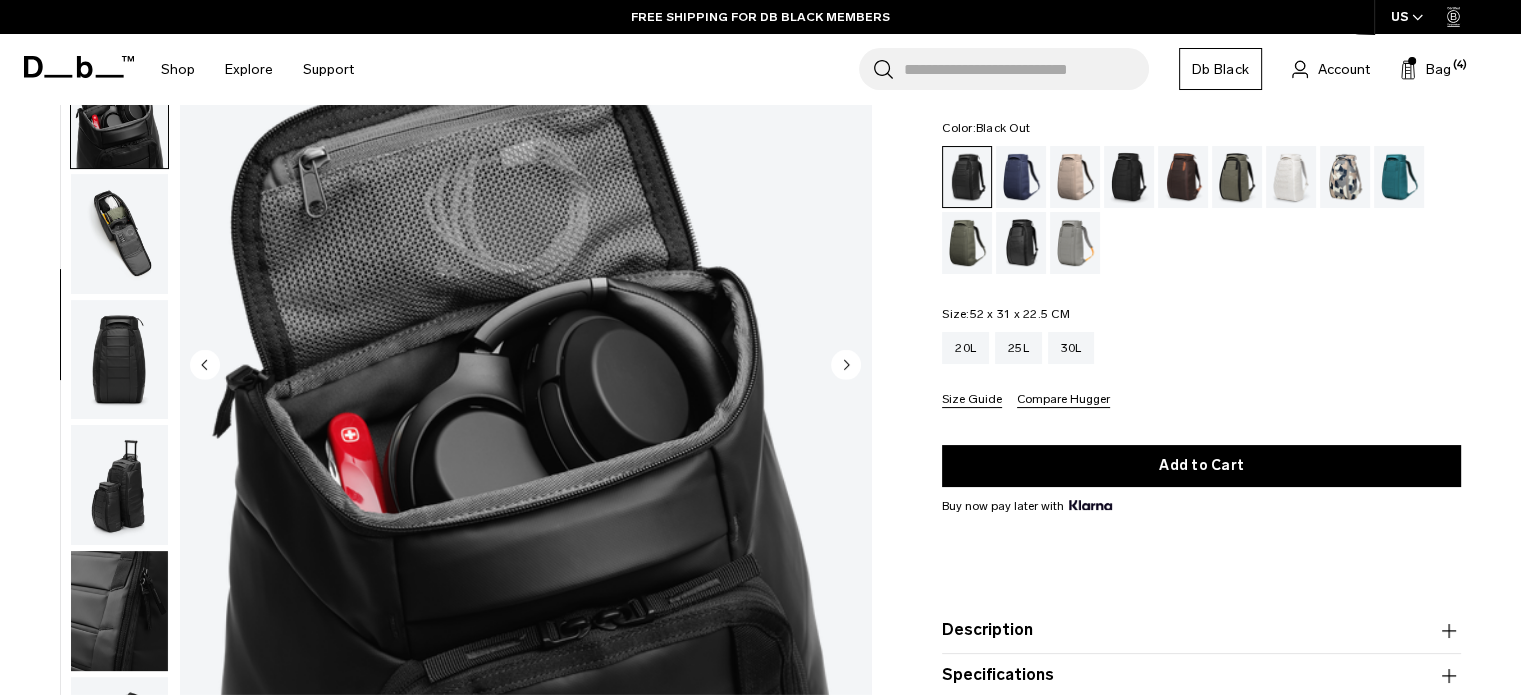 click at bounding box center (847, 364) 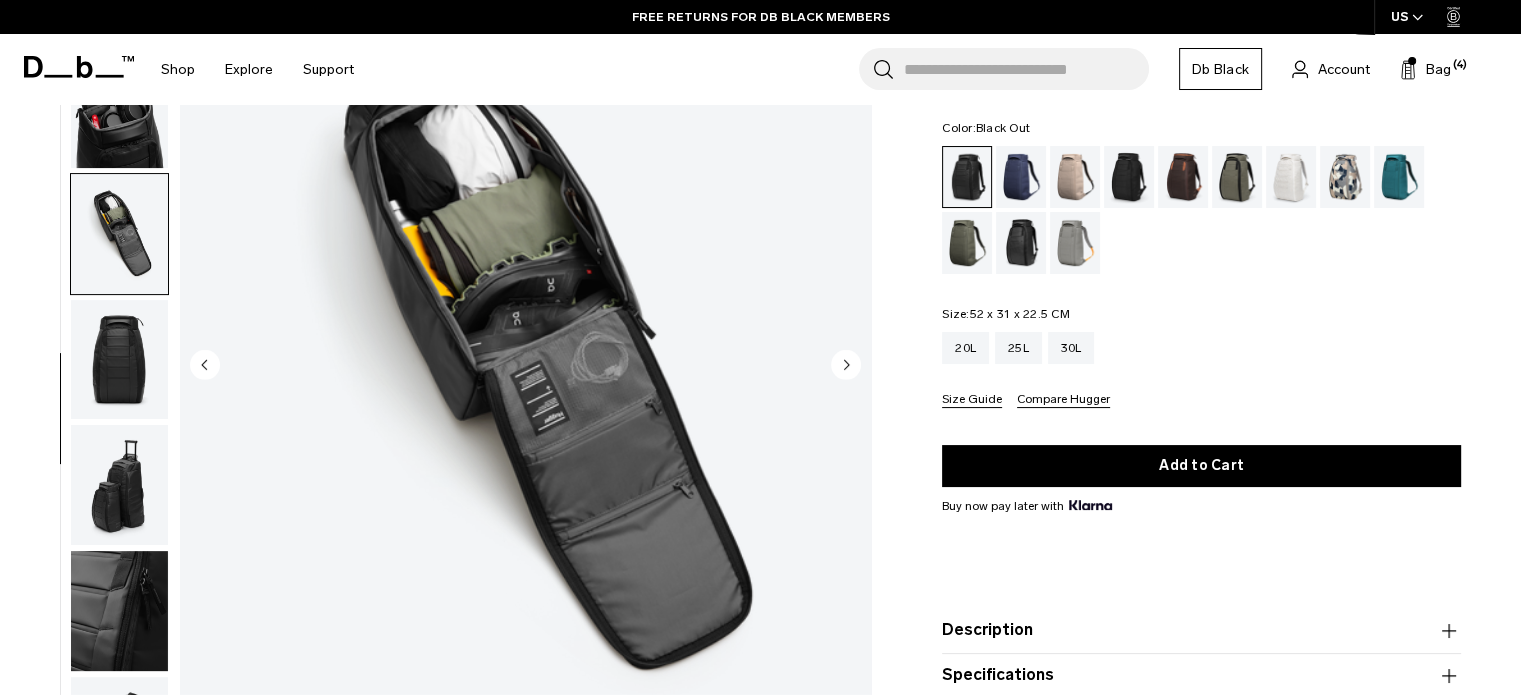 click at bounding box center (847, 364) 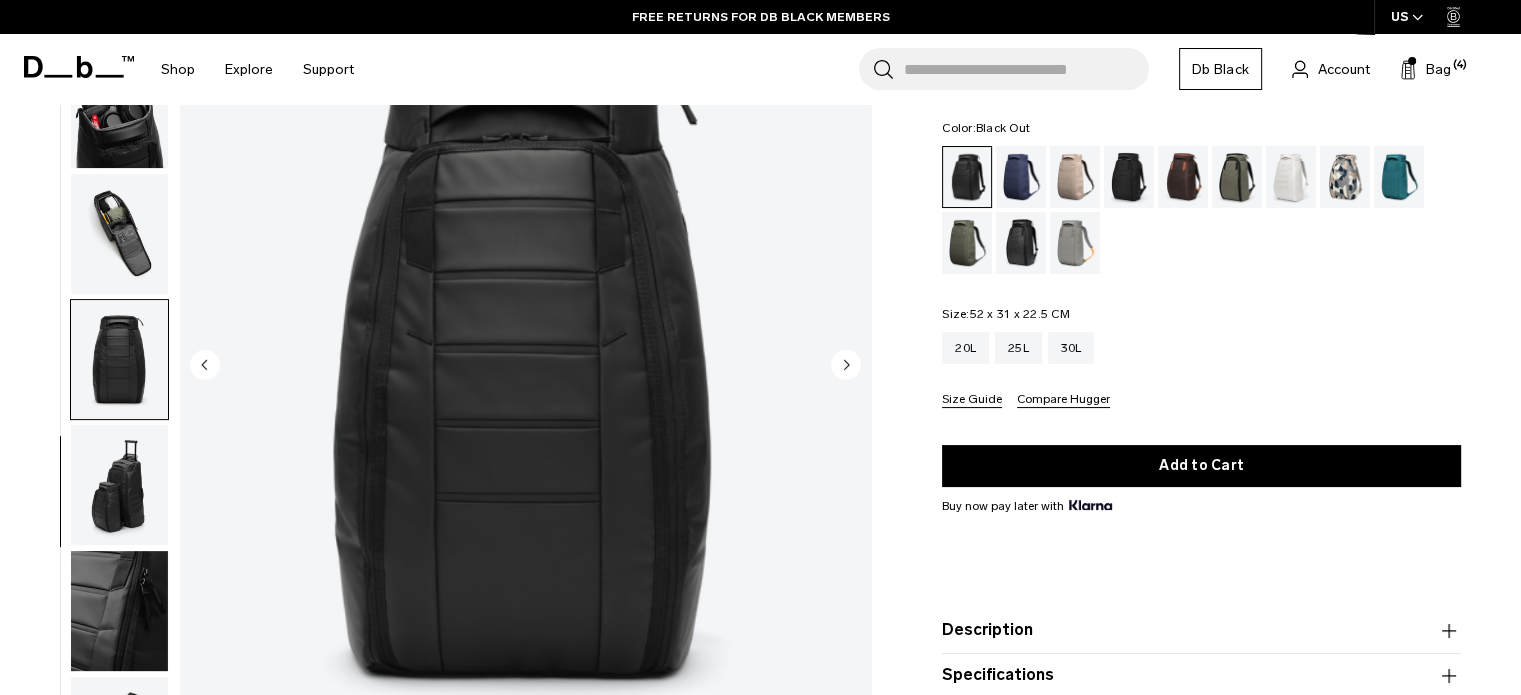 click at bounding box center [847, 364] 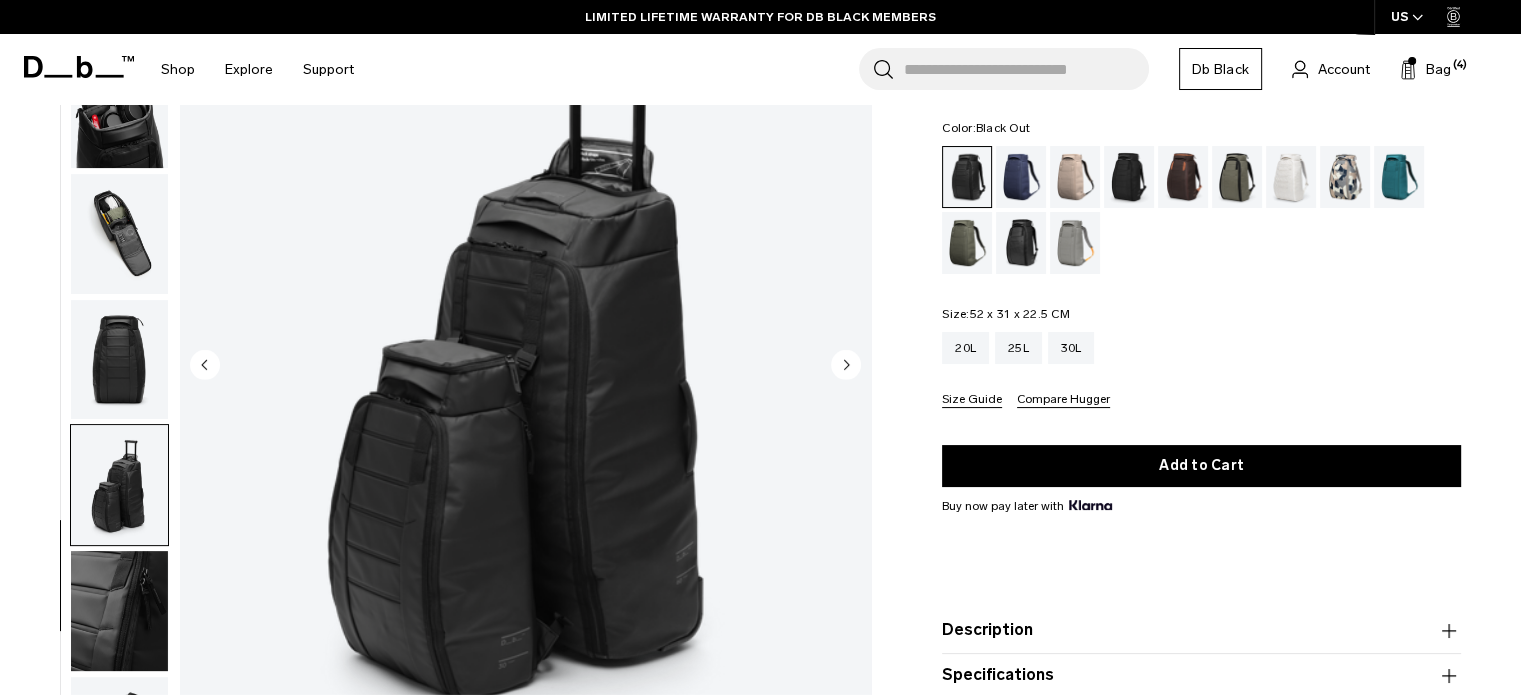 click at bounding box center [847, 364] 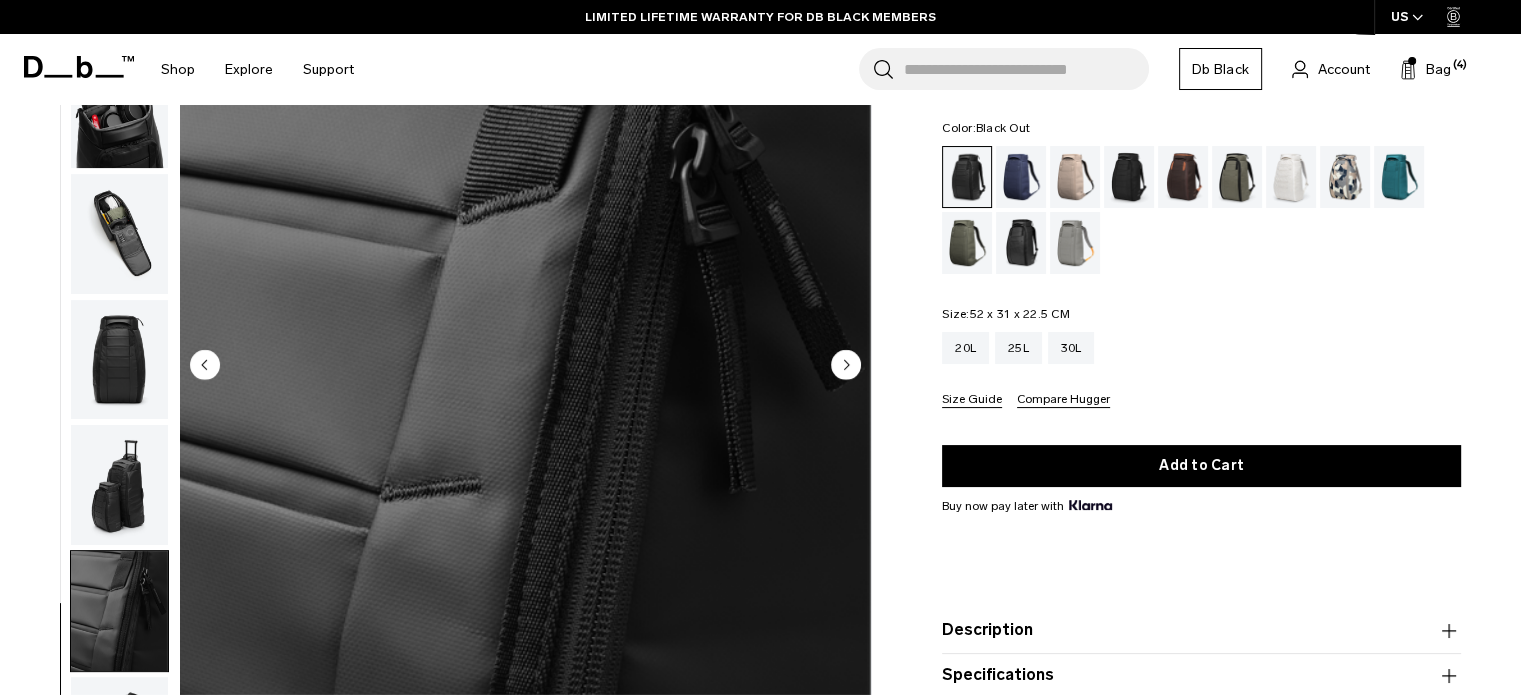 click at bounding box center (847, 364) 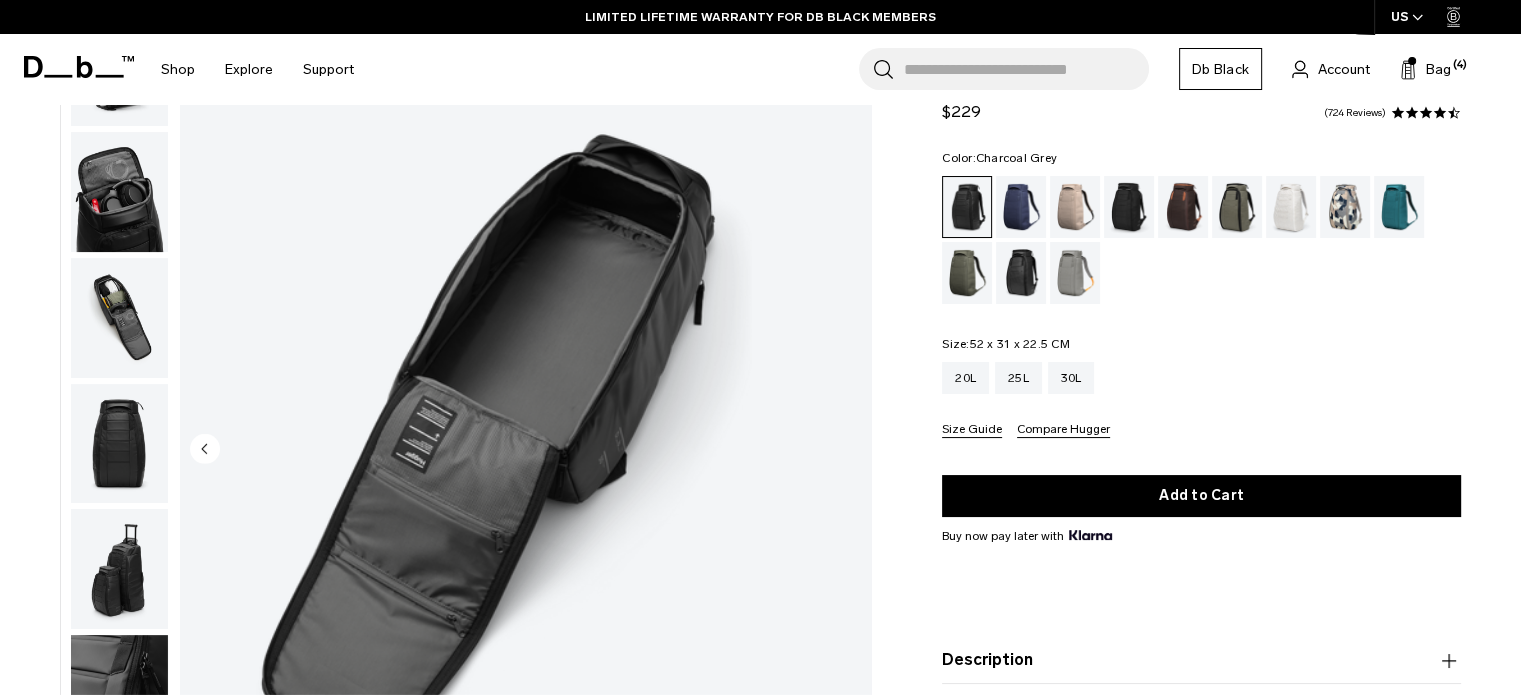 scroll, scrollTop: 100, scrollLeft: 0, axis: vertical 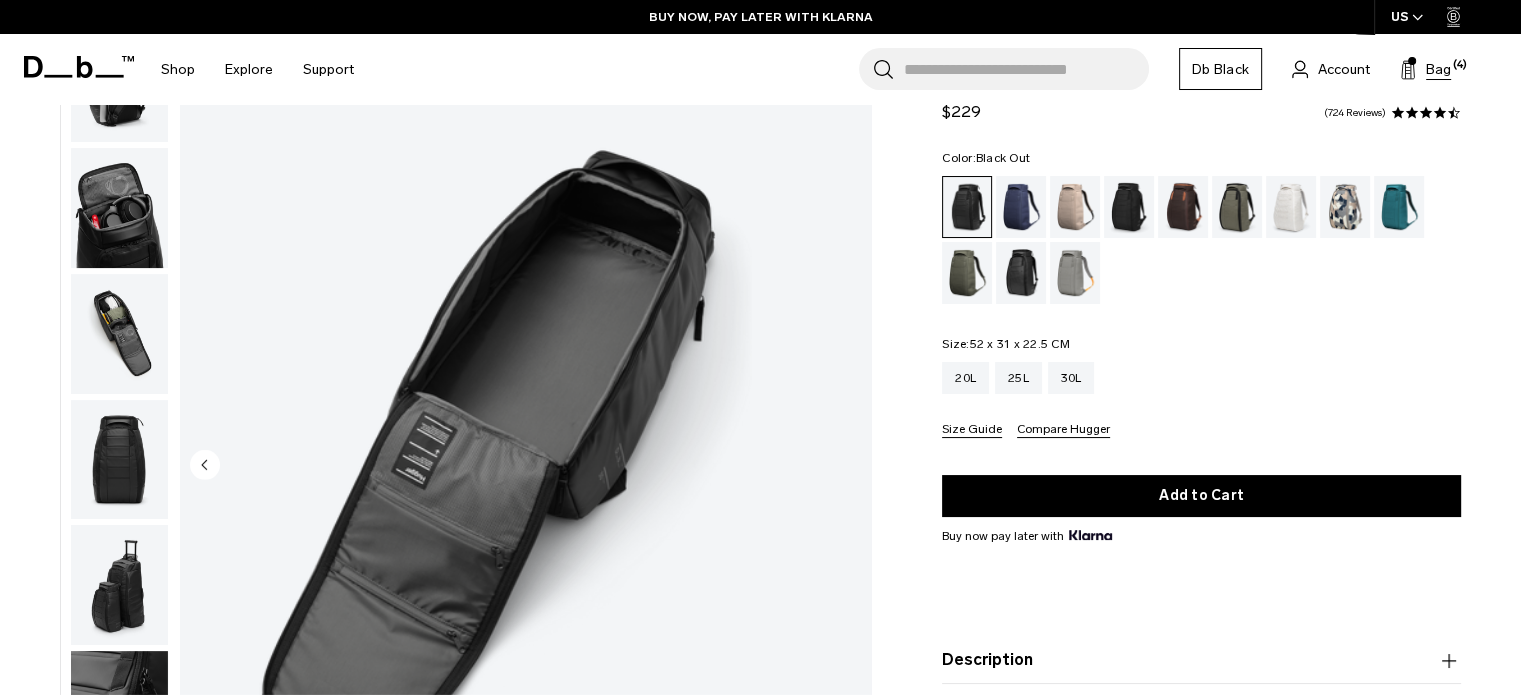click on "Bag" at bounding box center [1438, 69] 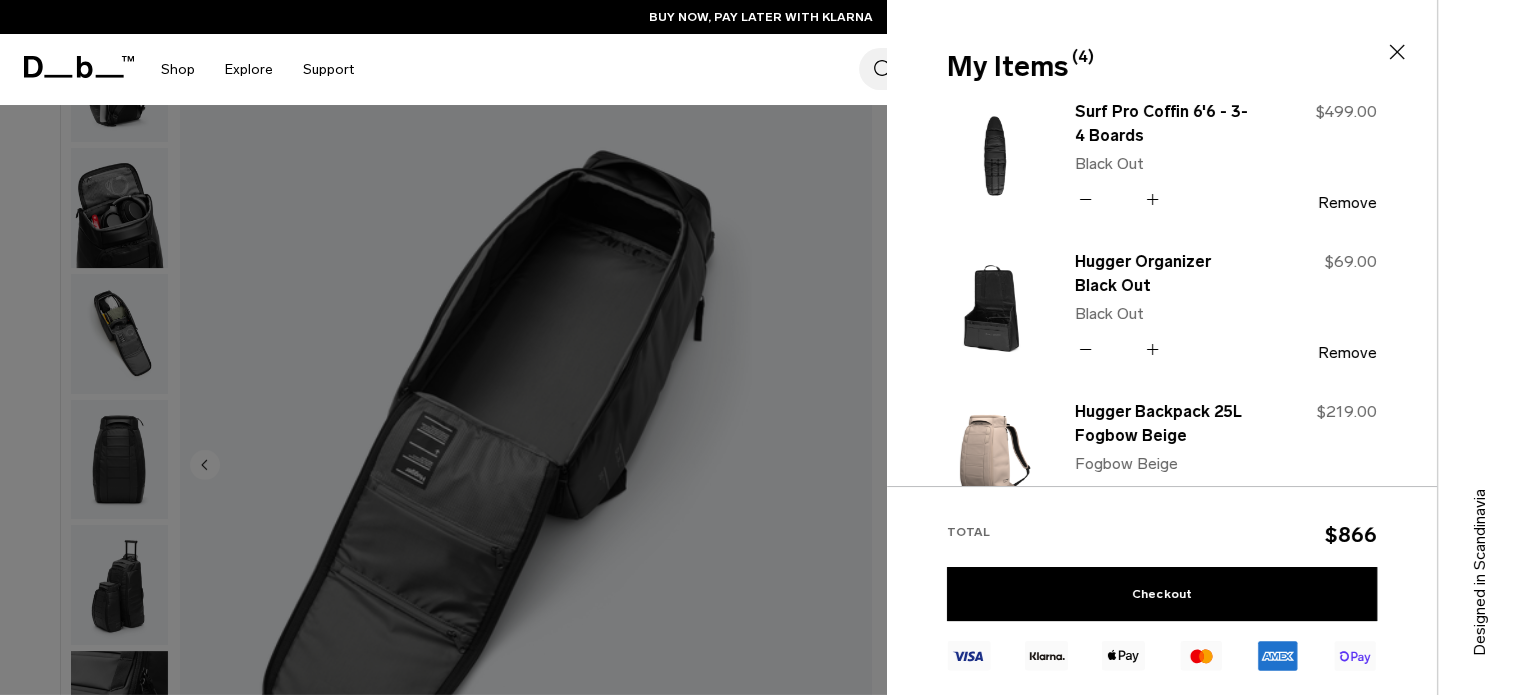 scroll, scrollTop: 200, scrollLeft: 0, axis: vertical 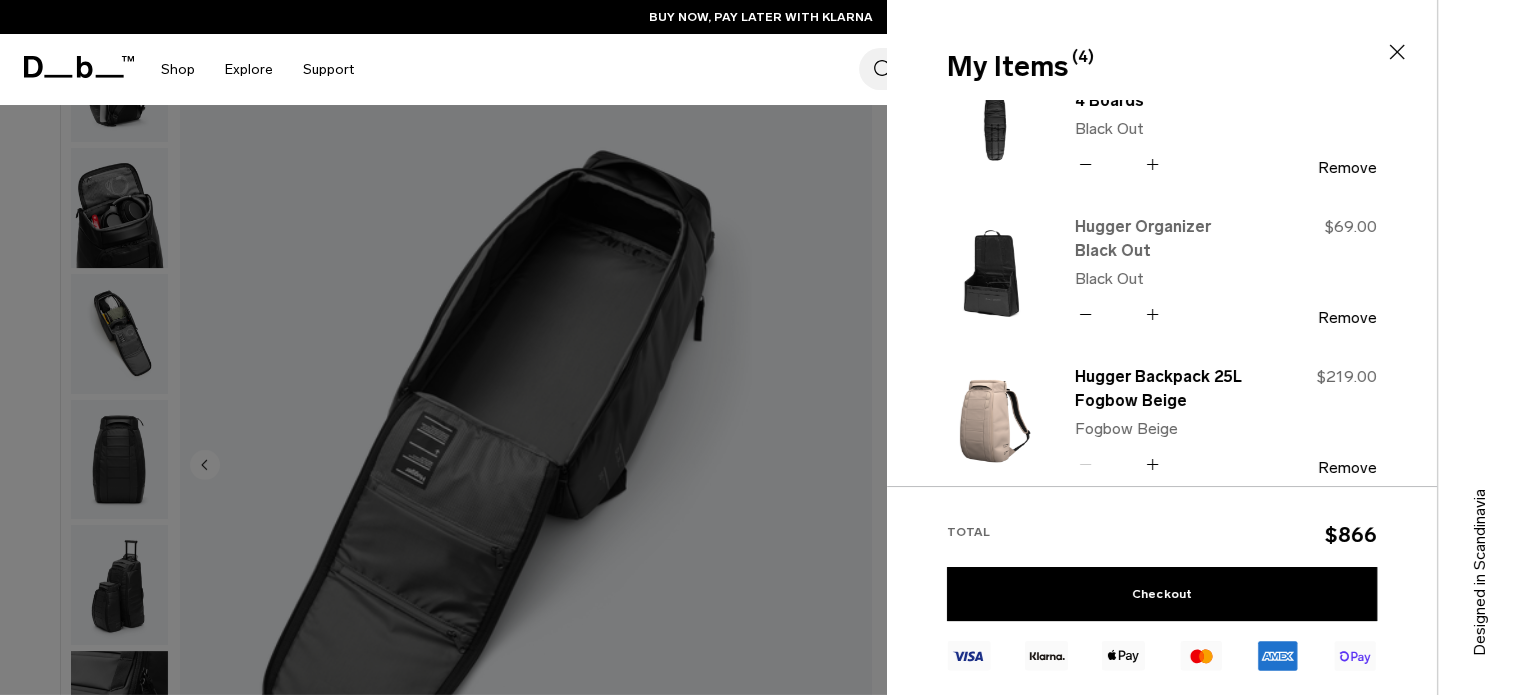 click on "Hugger Organizer Black Out" at bounding box center [1163, 239] 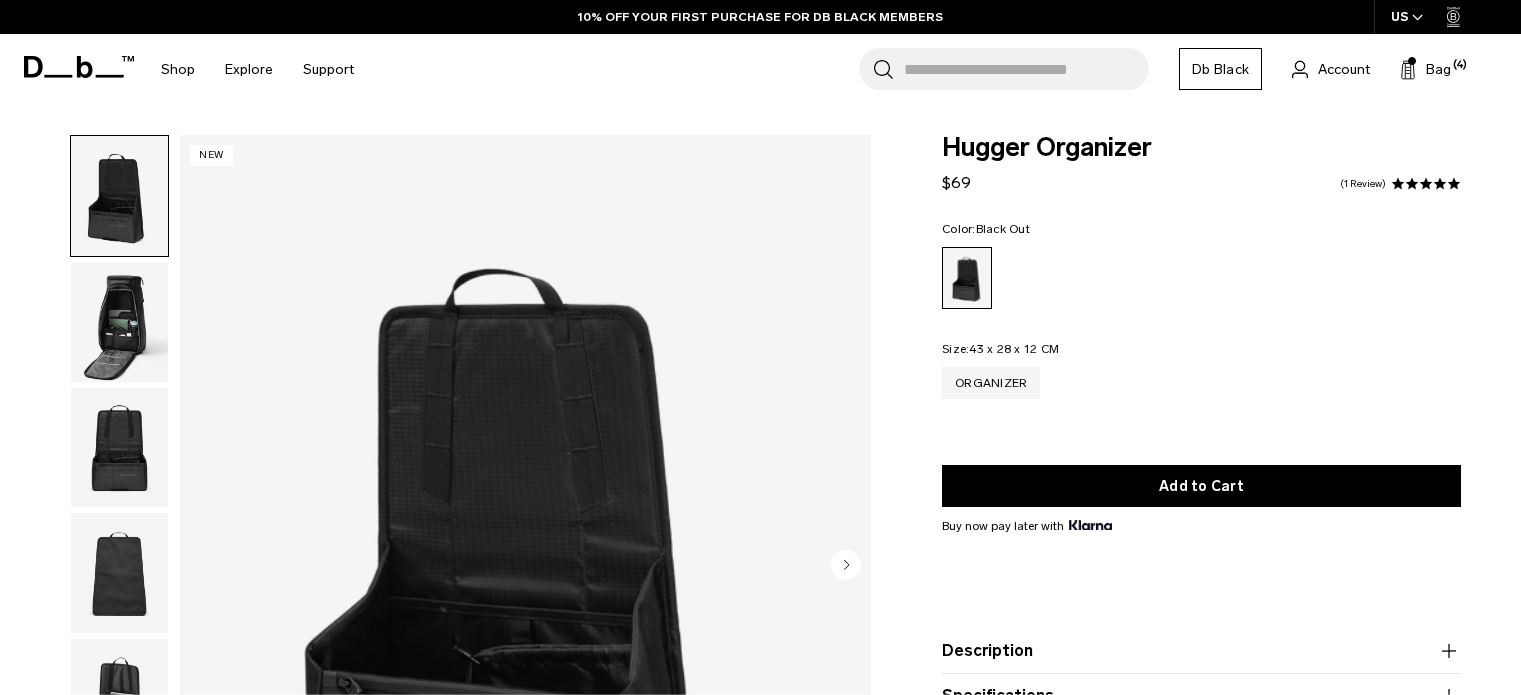 click at bounding box center (846, 564) 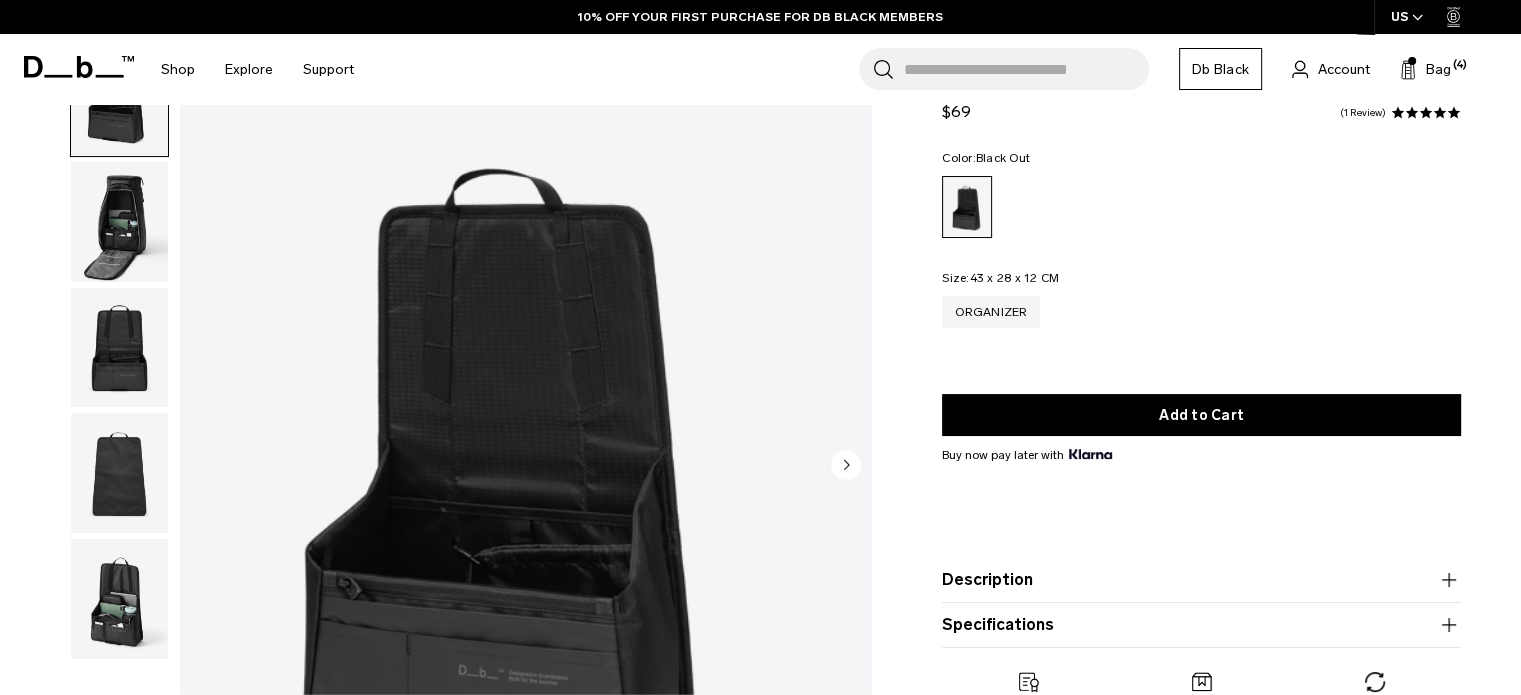 scroll, scrollTop: 100, scrollLeft: 0, axis: vertical 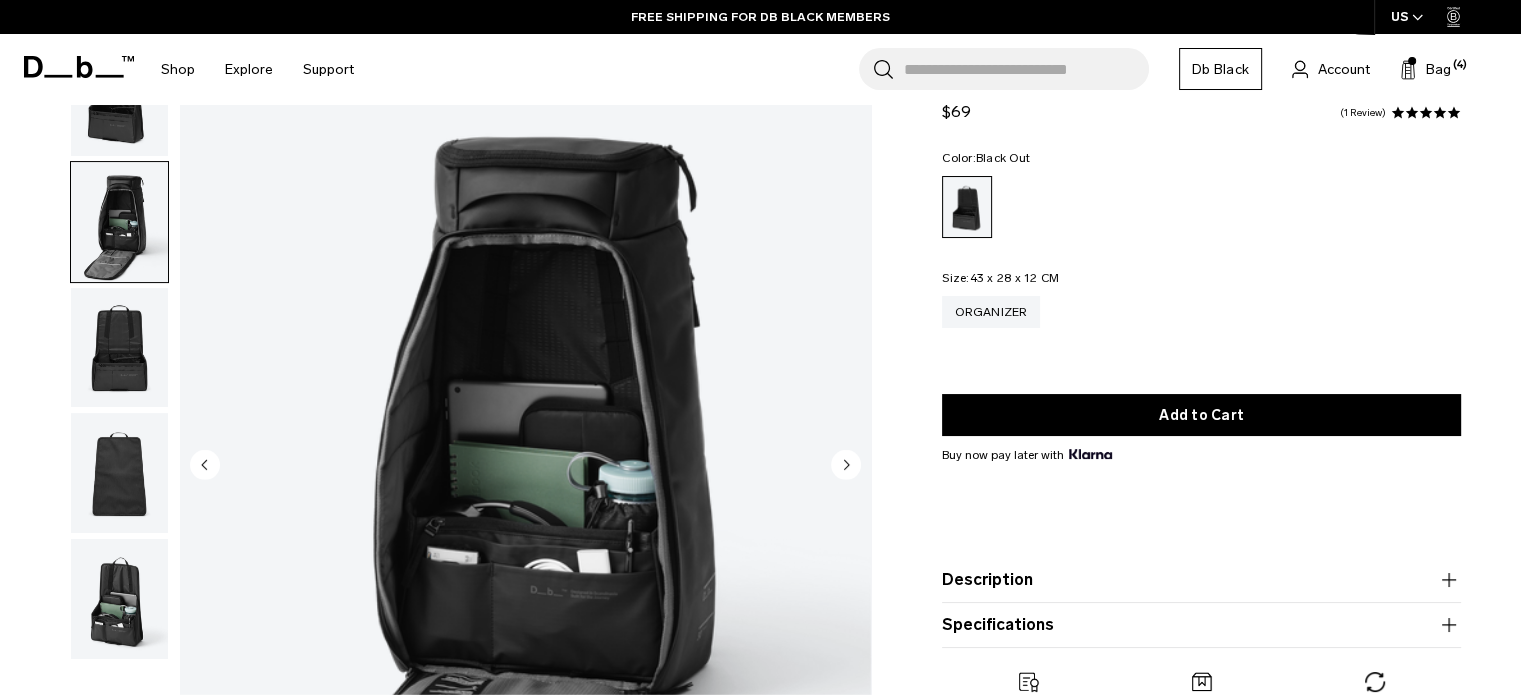 click at bounding box center (846, 464) 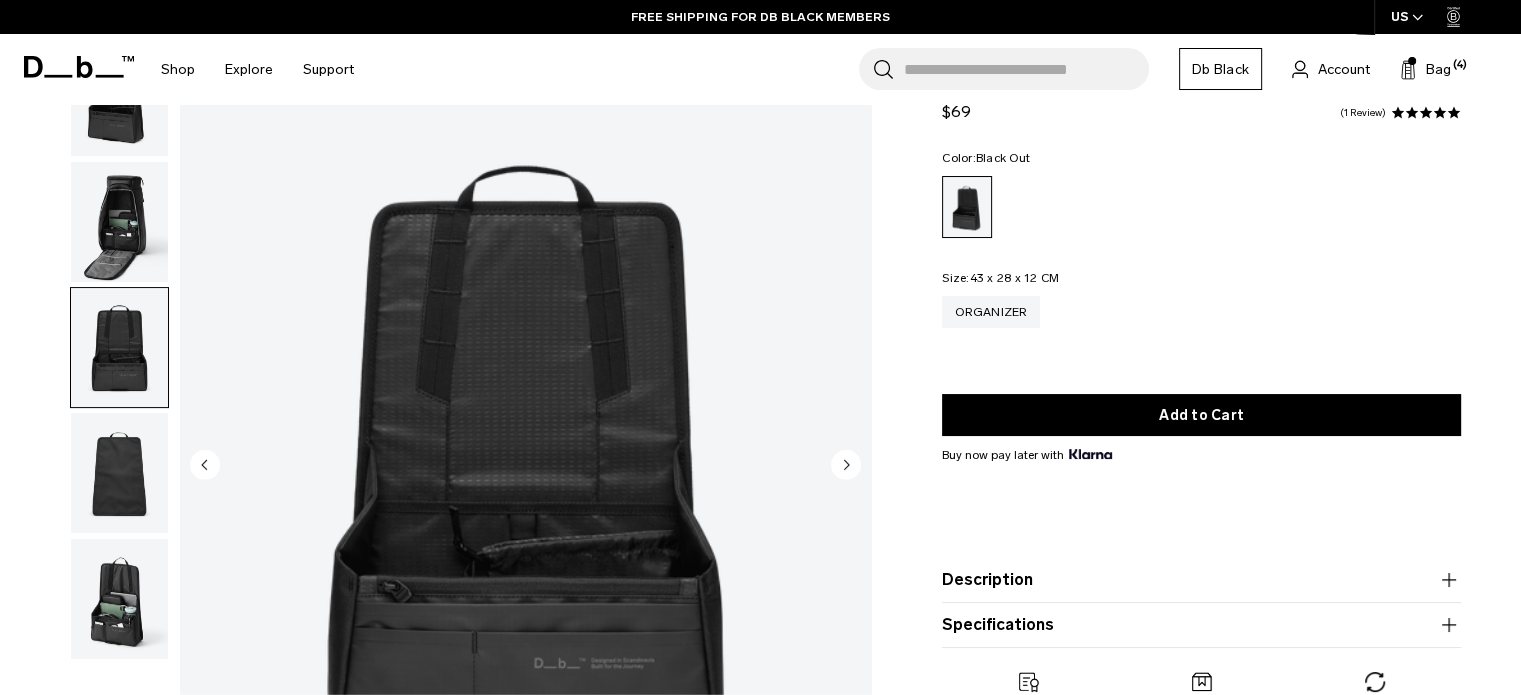 scroll, scrollTop: 200, scrollLeft: 0, axis: vertical 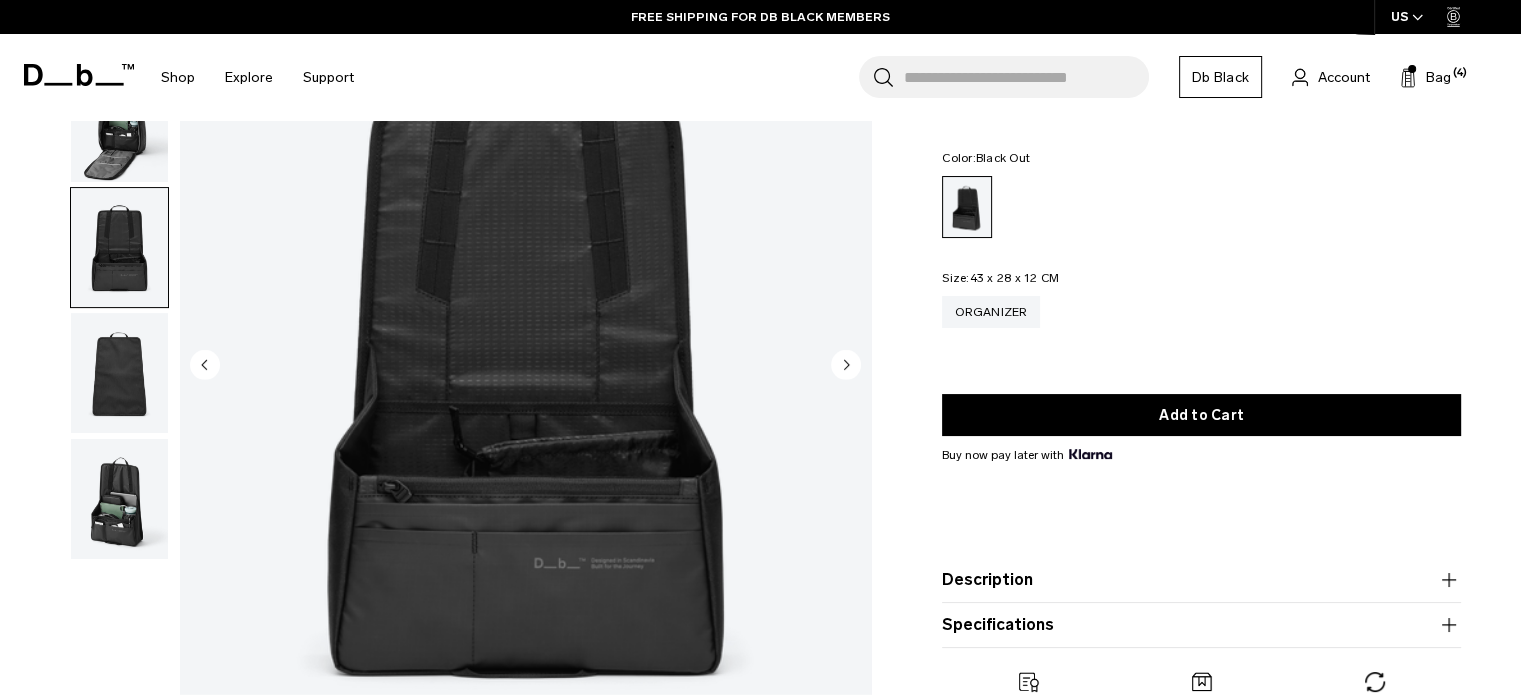 click at bounding box center [847, 364] 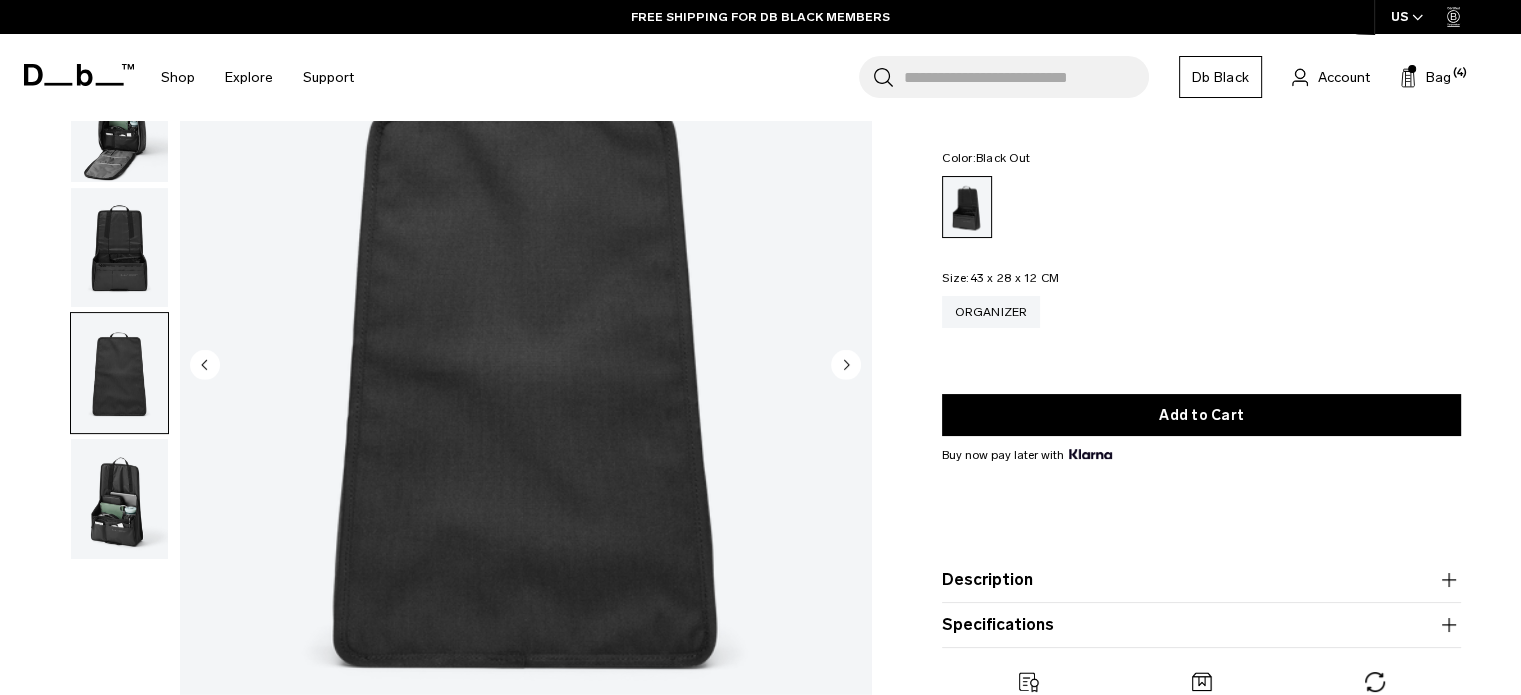 click at bounding box center [847, 364] 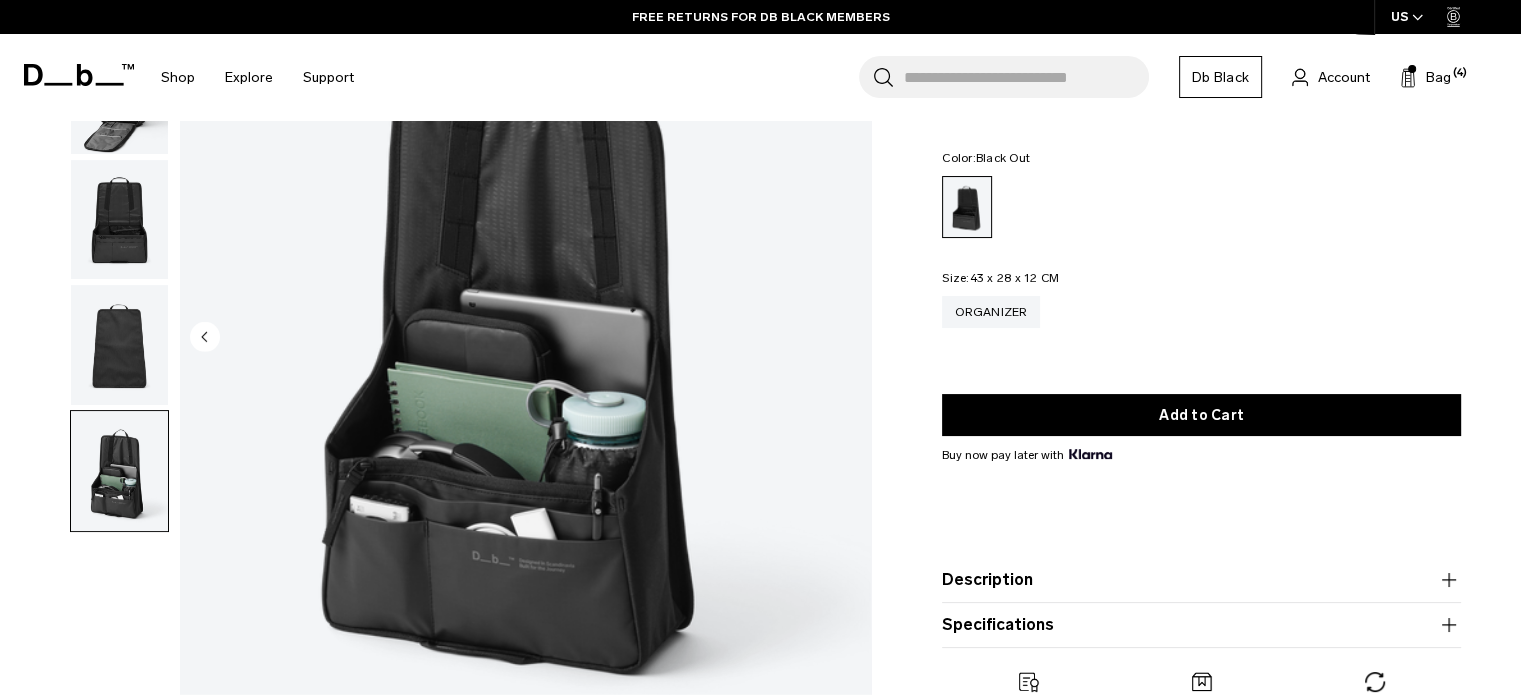 scroll, scrollTop: 0, scrollLeft: 0, axis: both 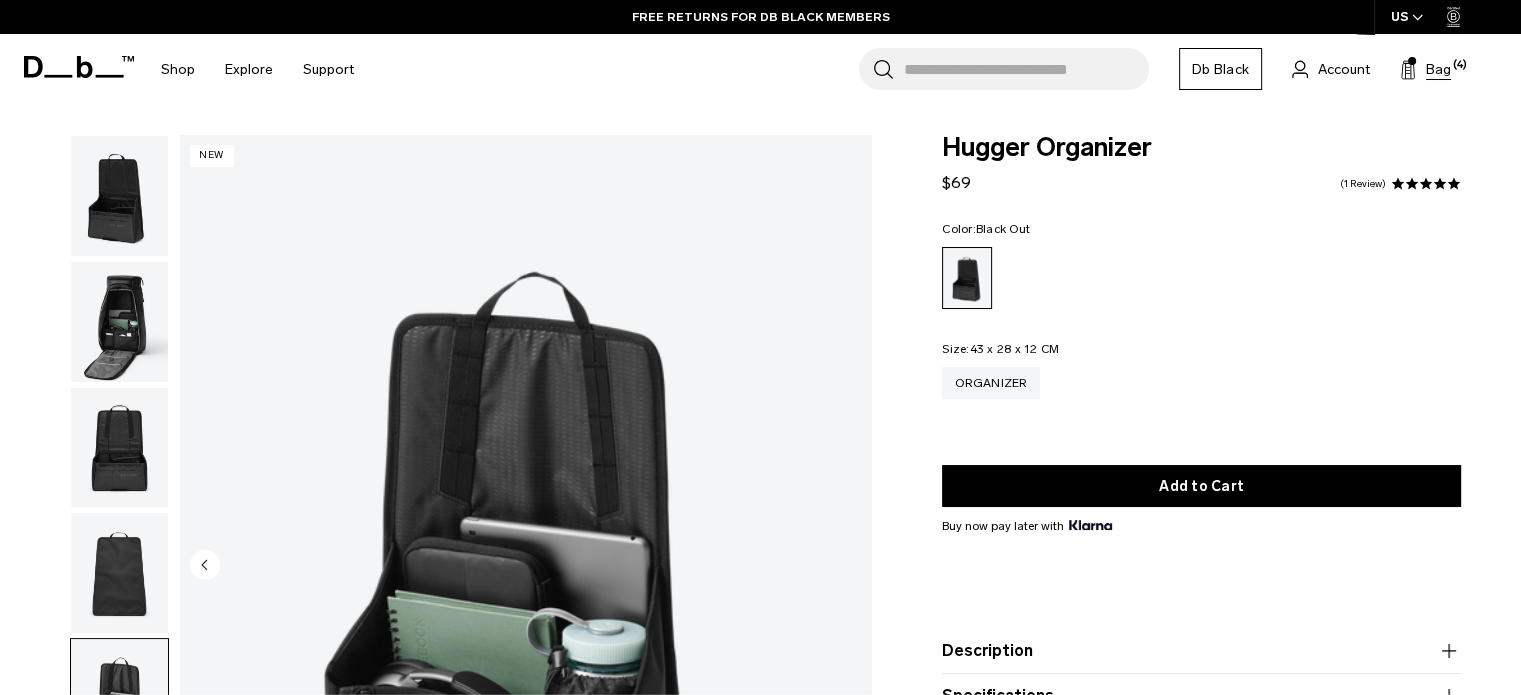 click on "Bag" at bounding box center (1438, 69) 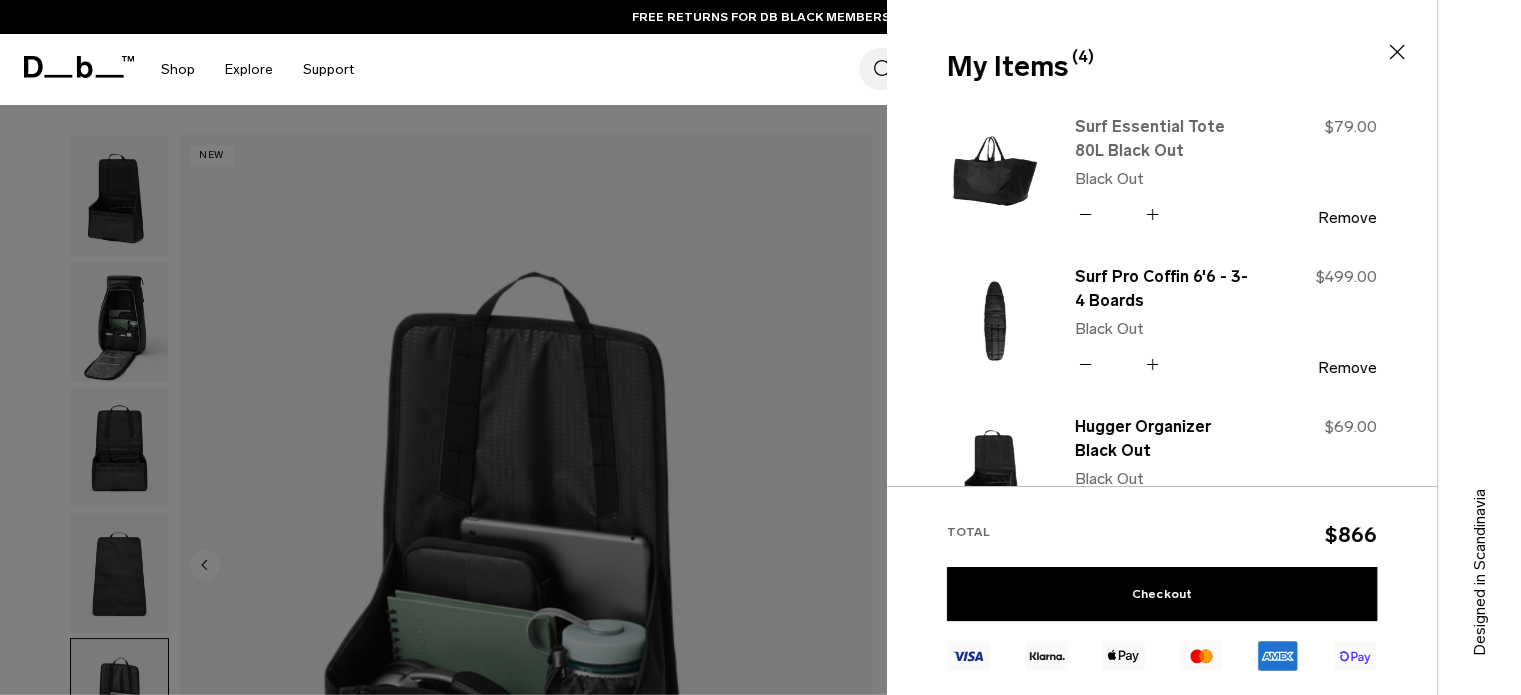 click on "Surf Essential Tote 80L Black Out" at bounding box center [1163, 139] 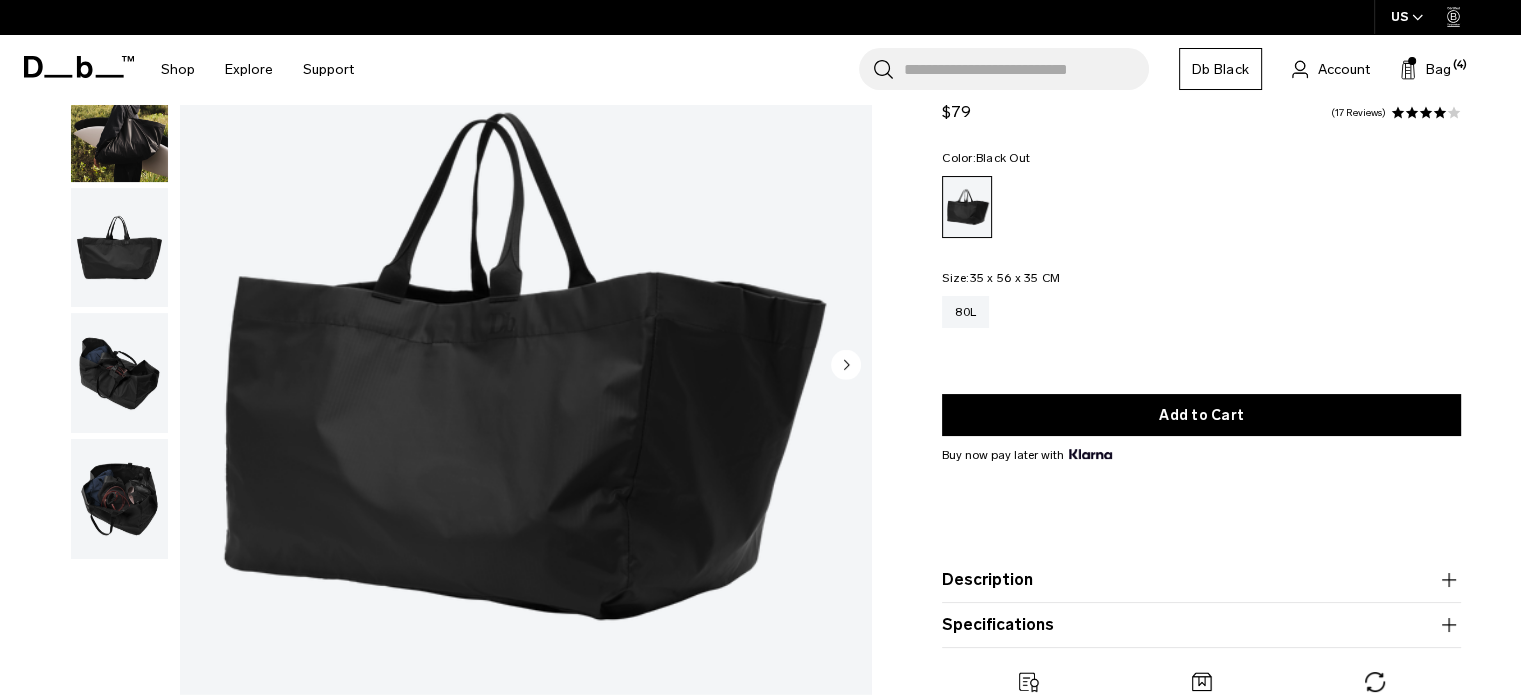 scroll, scrollTop: 200, scrollLeft: 0, axis: vertical 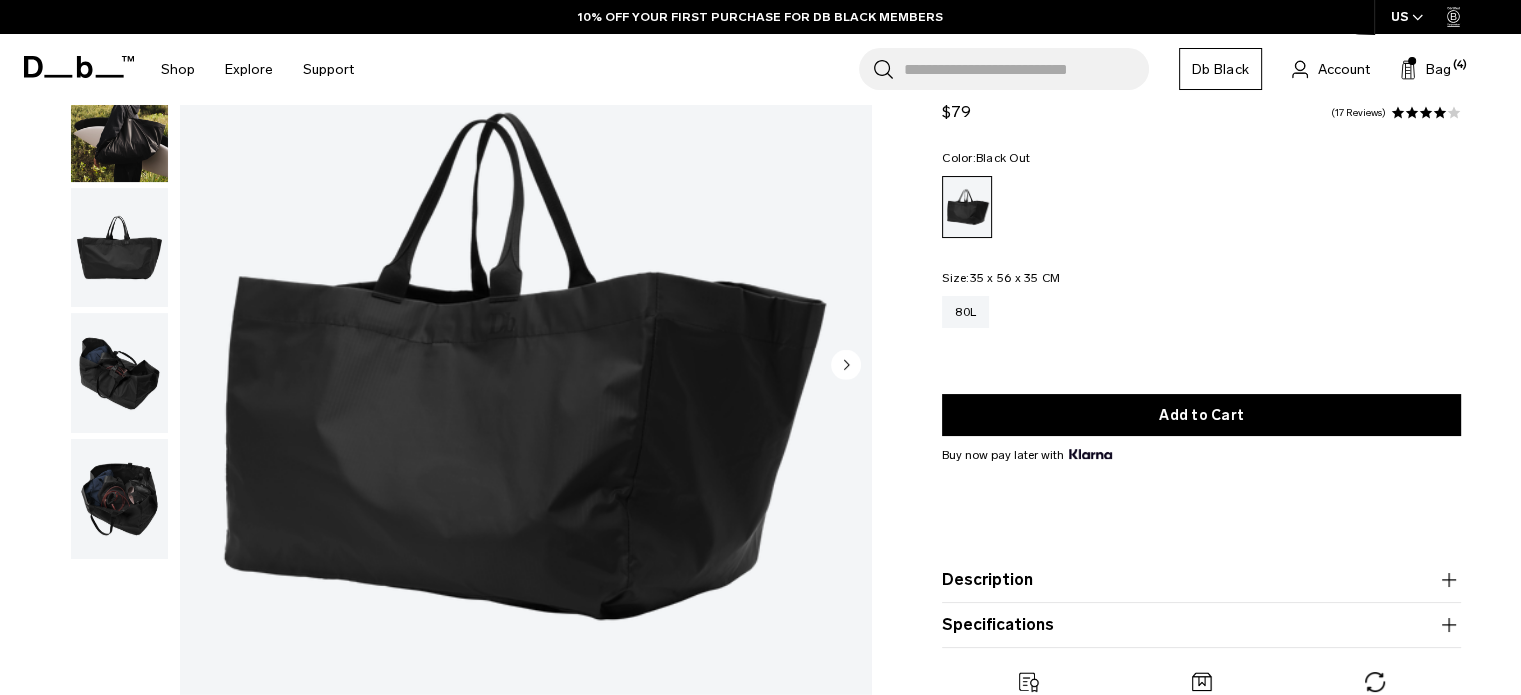 click at bounding box center [119, 248] 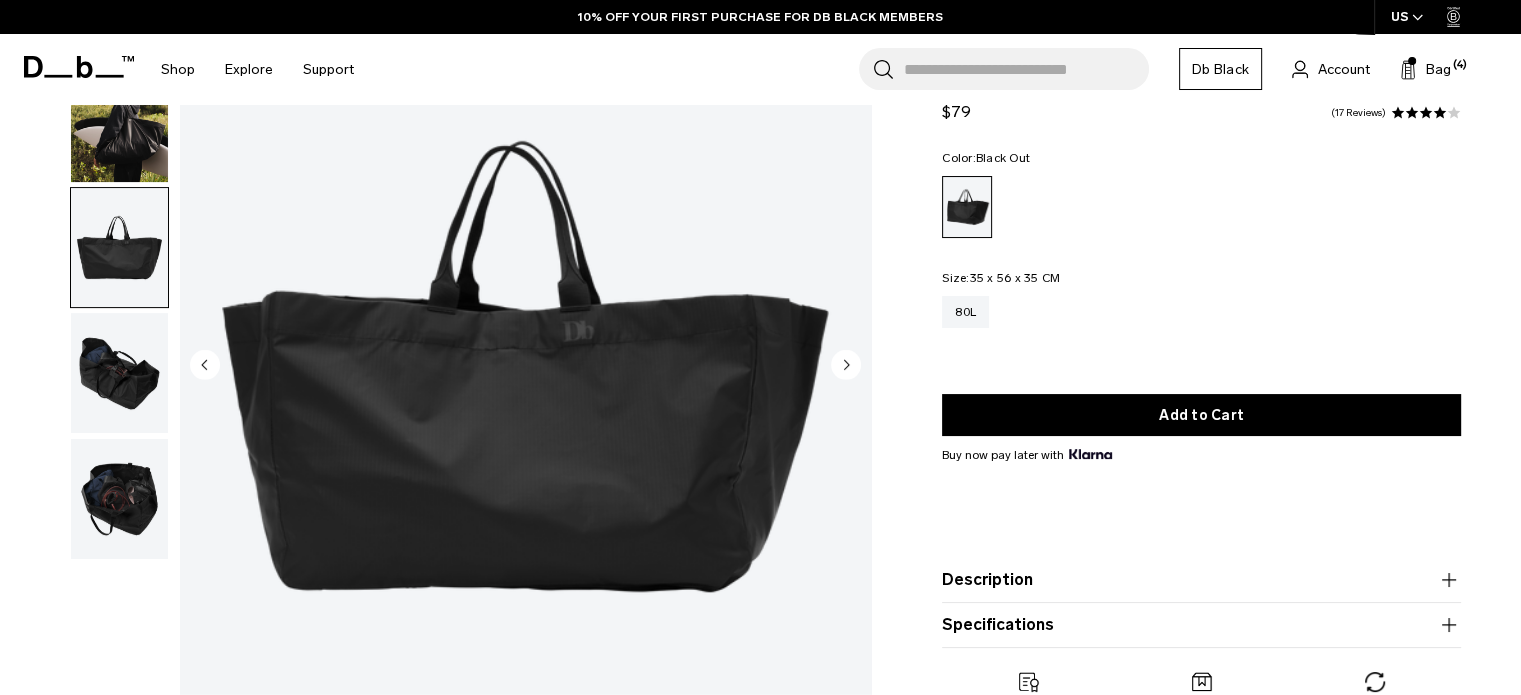 click at bounding box center [119, 373] 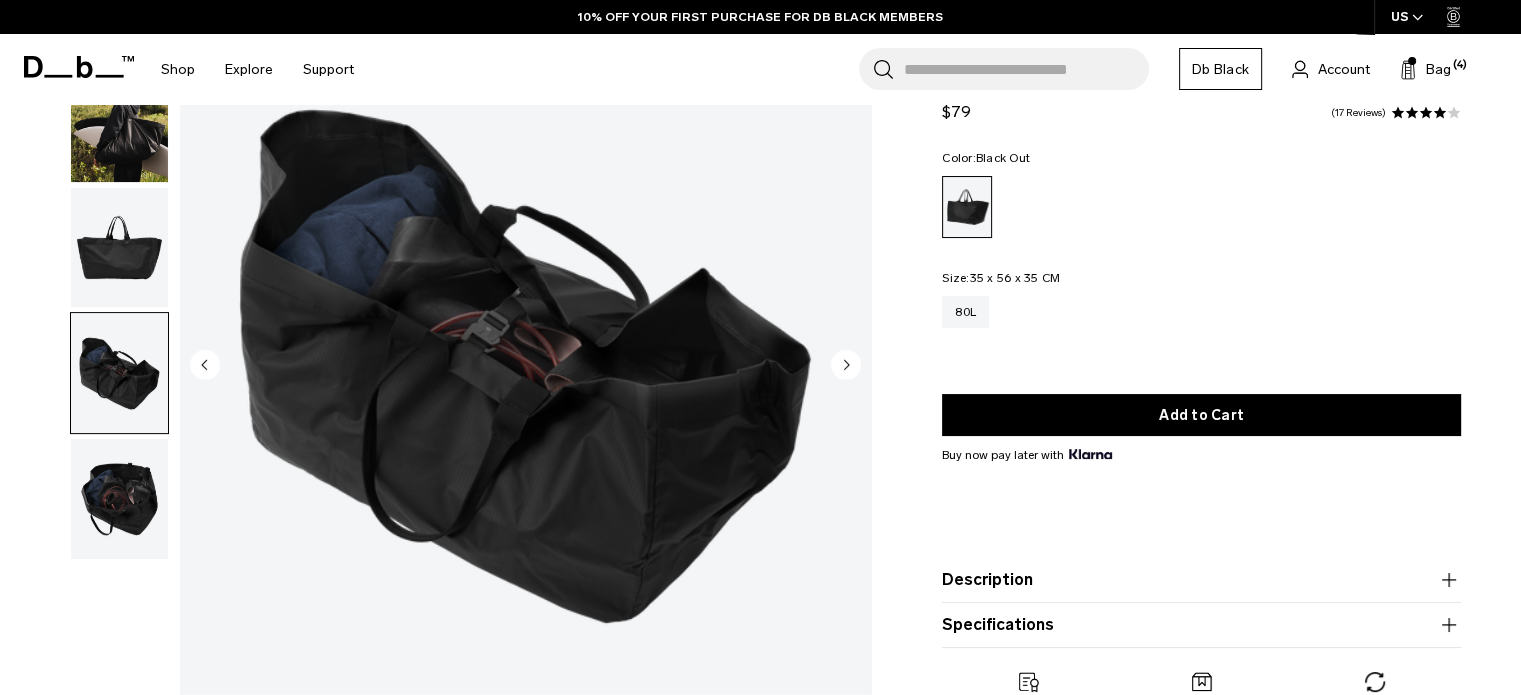 click at bounding box center [119, 499] 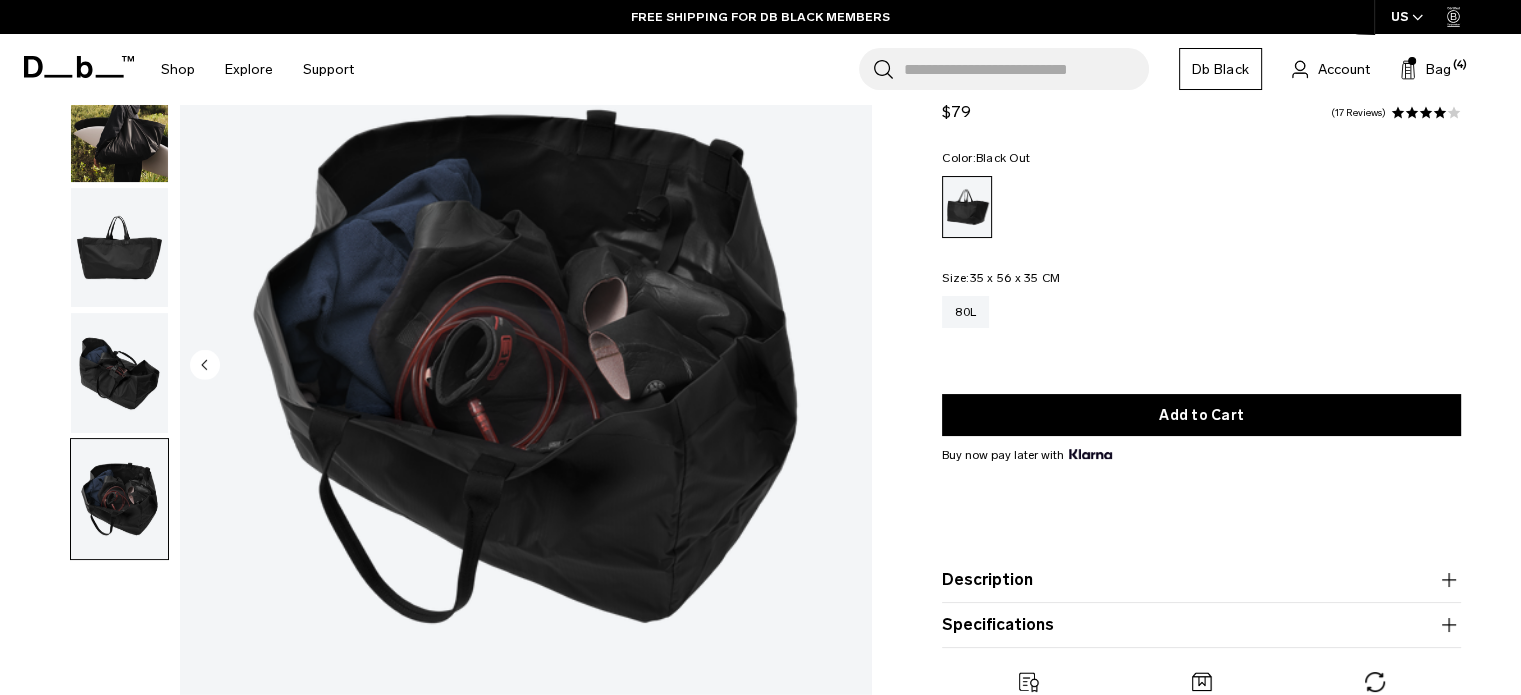 click at bounding box center [119, 373] 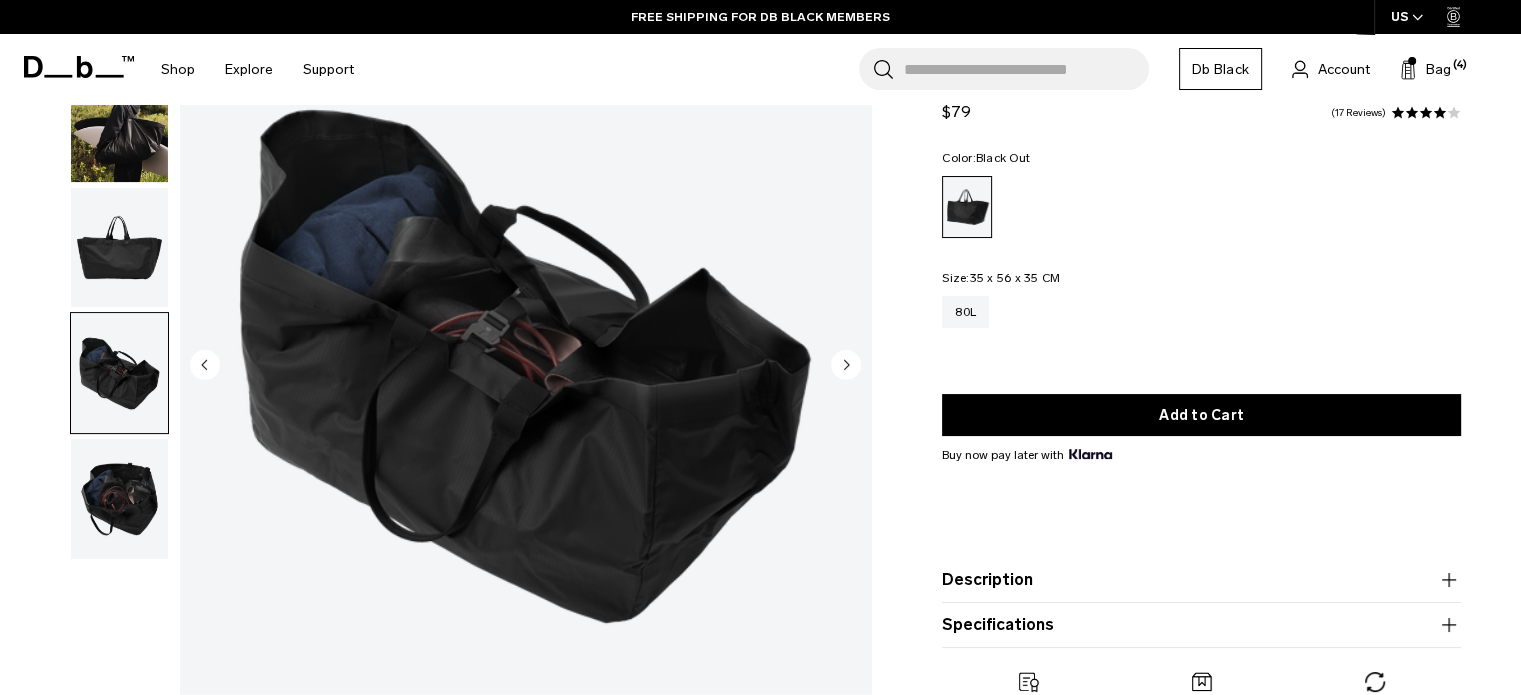 click at bounding box center [119, 248] 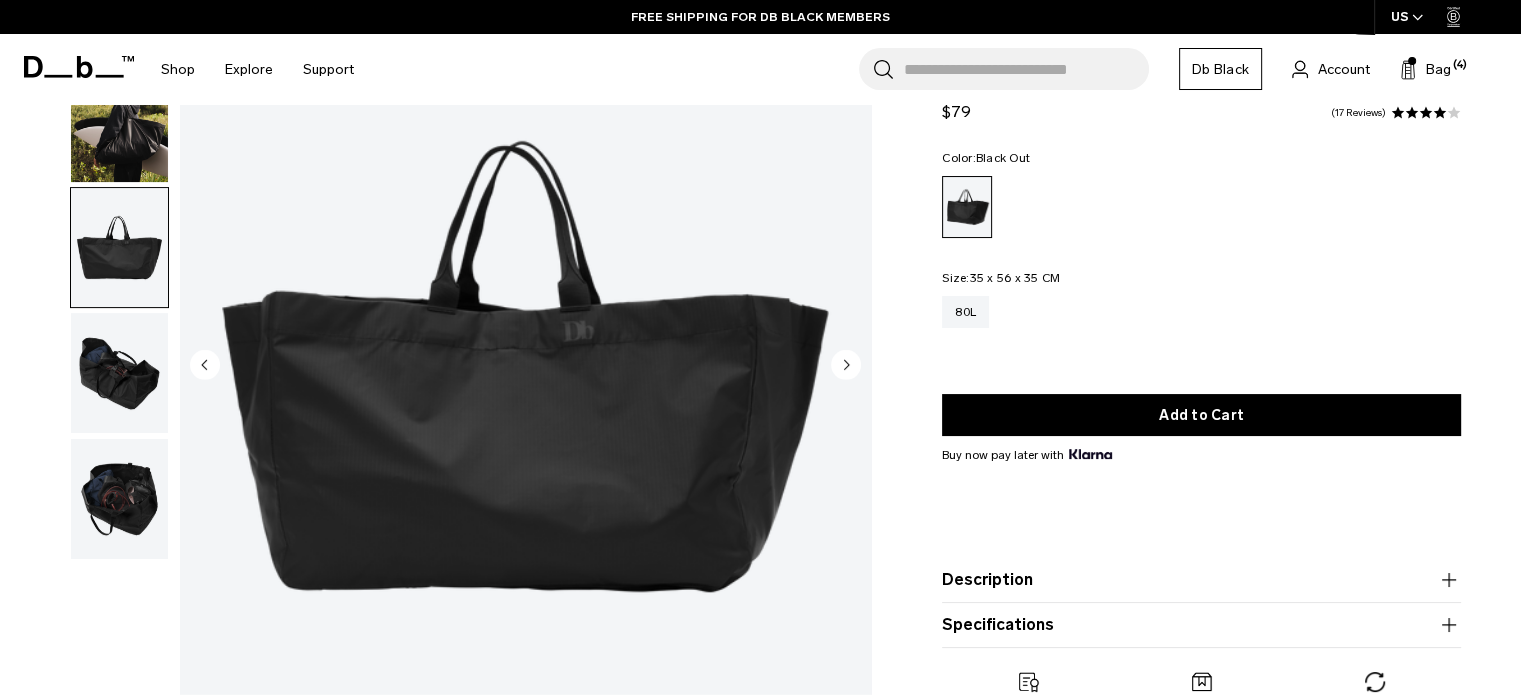 click at bounding box center [119, 122] 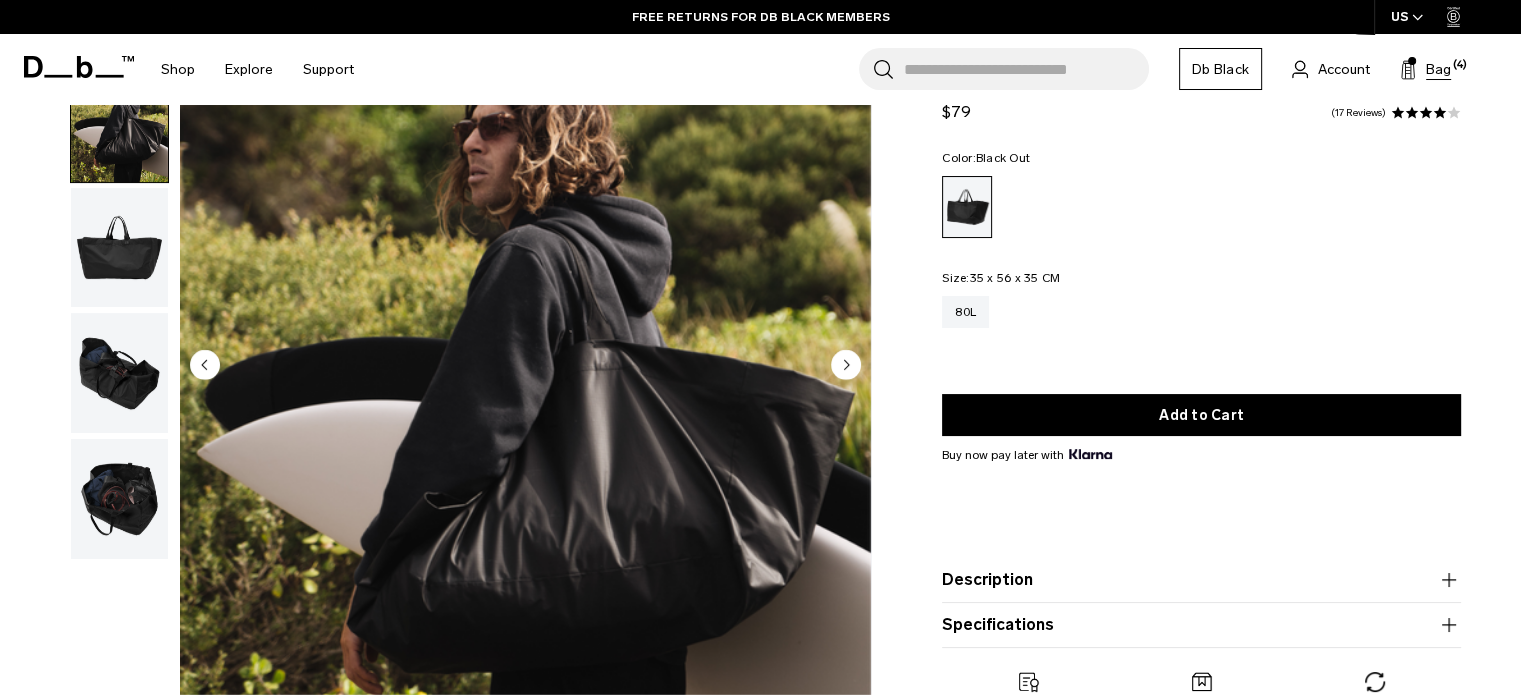 click on "Bag" at bounding box center [1438, 69] 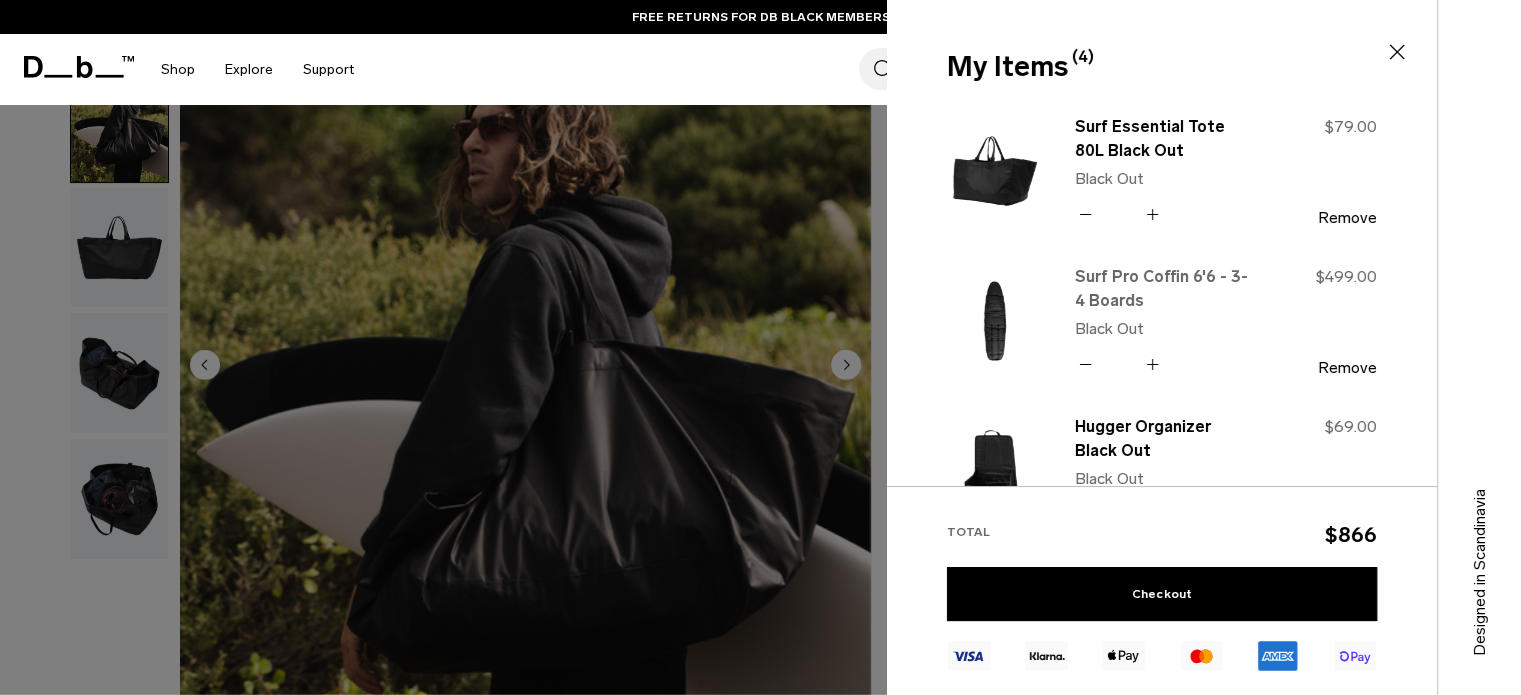 click on "Surf Pro Coffin 6'6 - 3-4 Boards" at bounding box center [1163, 289] 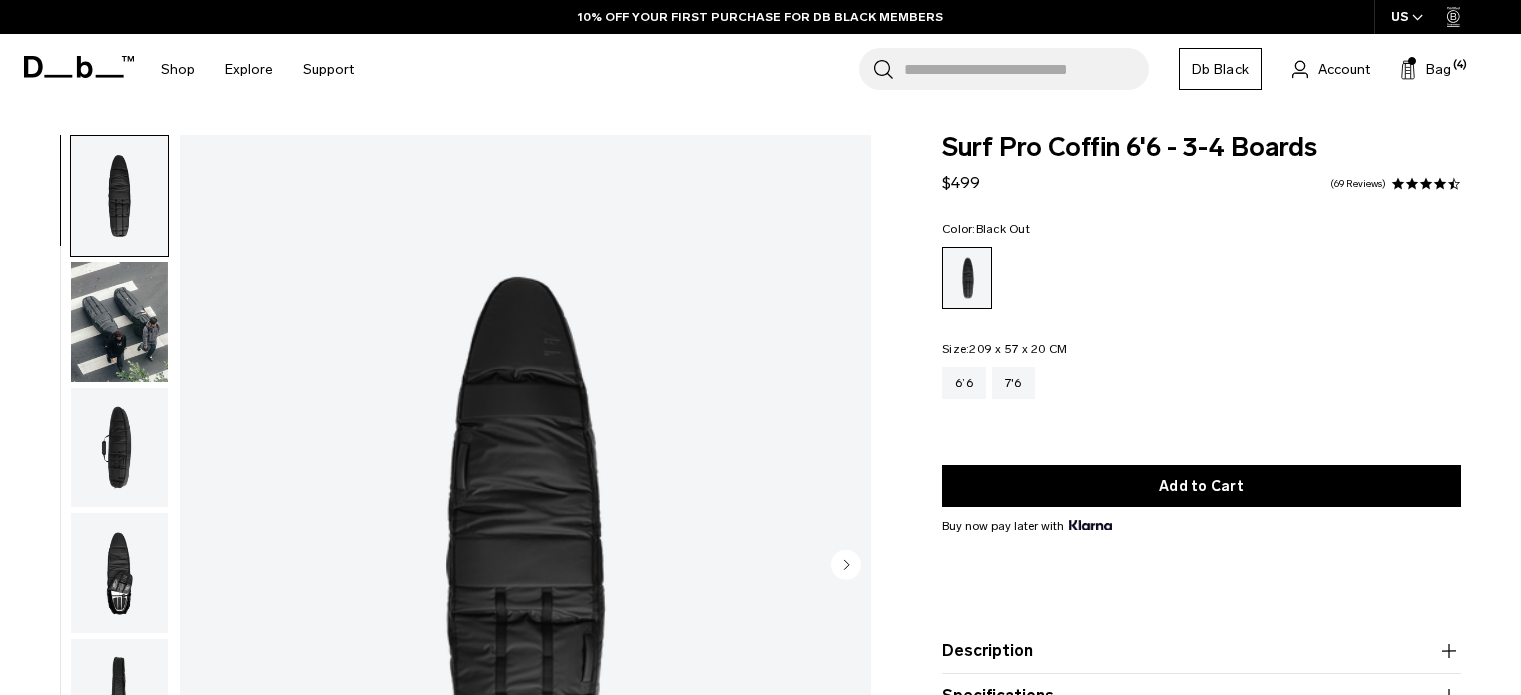 scroll, scrollTop: 0, scrollLeft: 0, axis: both 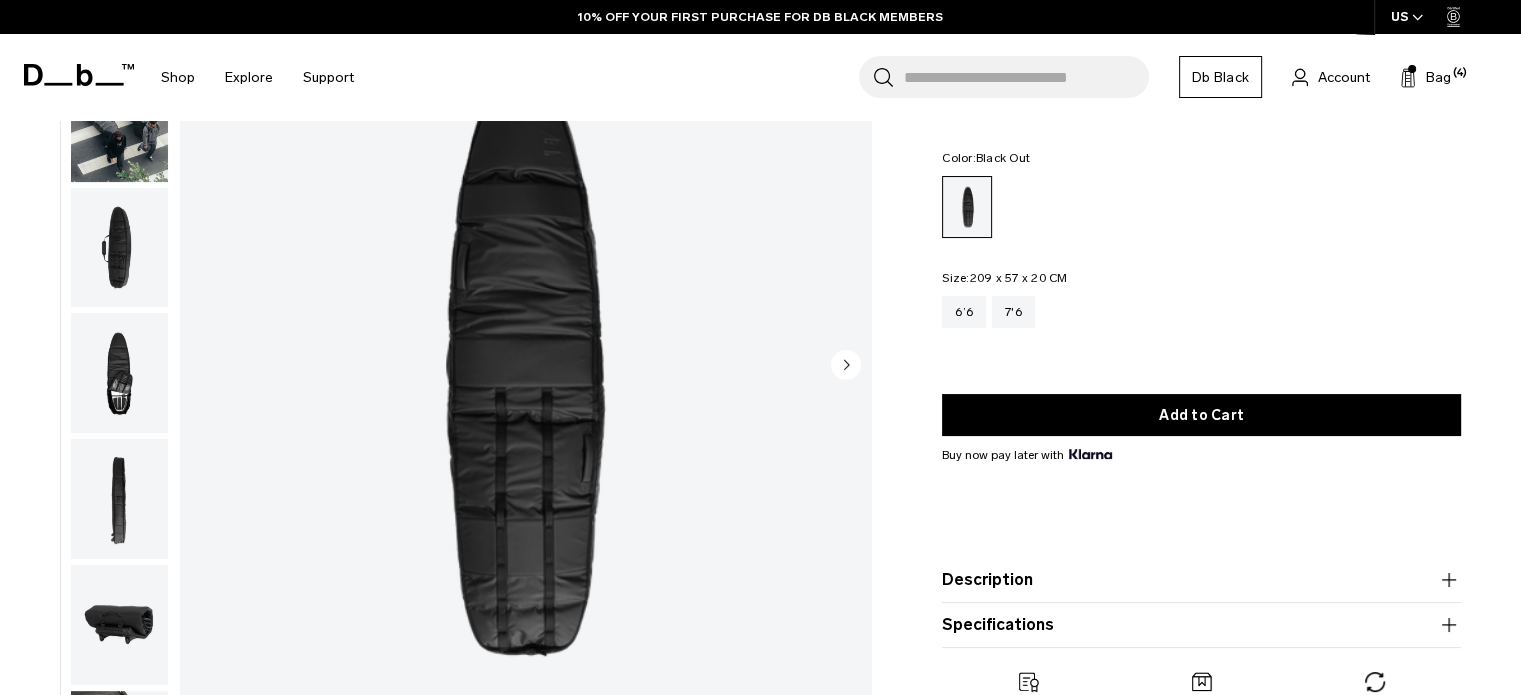 click at bounding box center (846, 364) 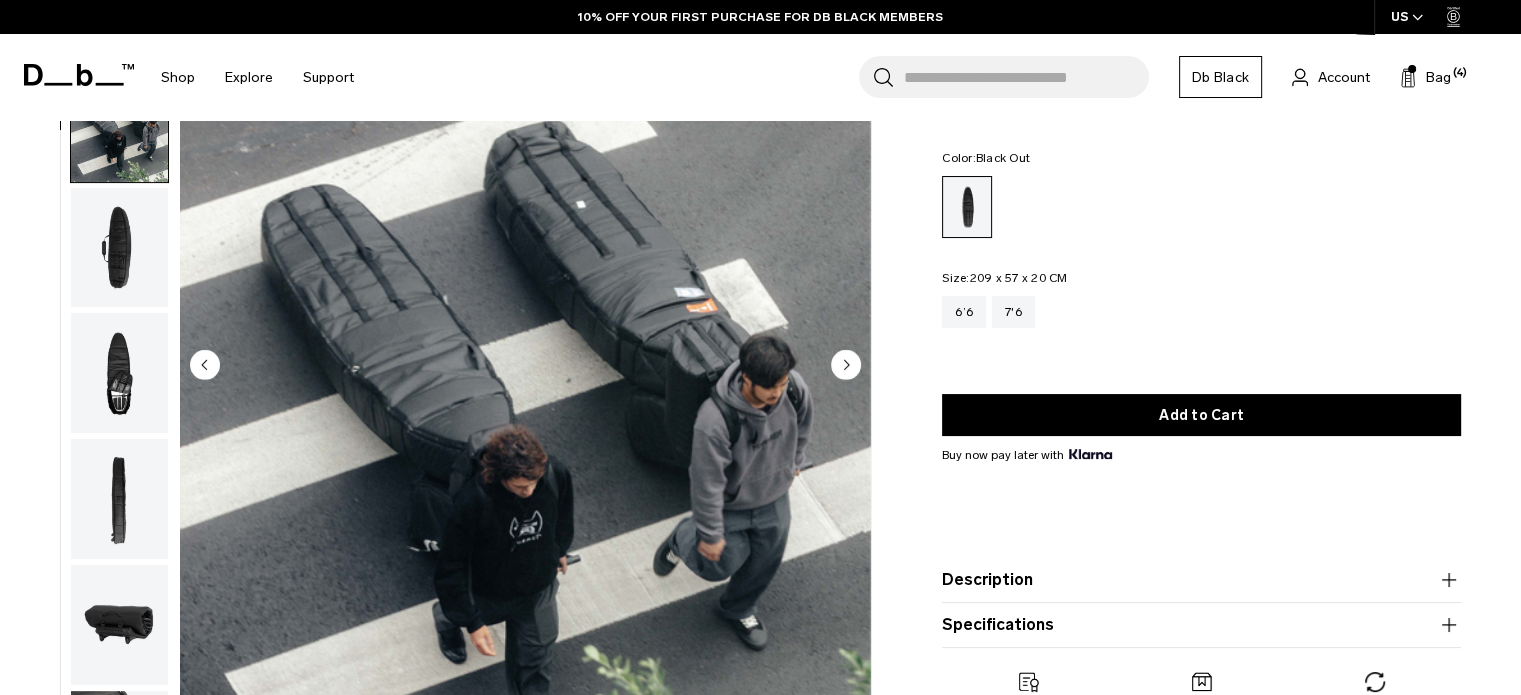 scroll, scrollTop: 126, scrollLeft: 0, axis: vertical 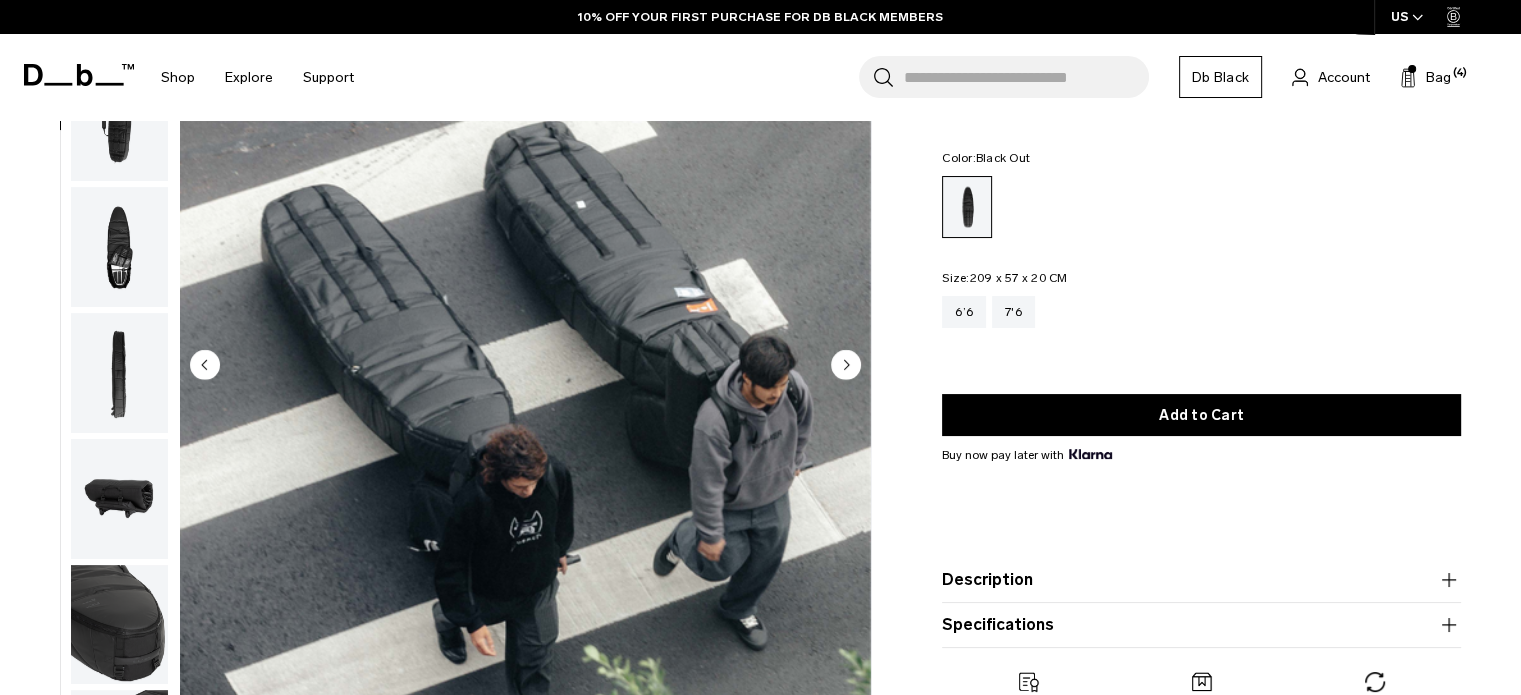 click at bounding box center [846, 364] 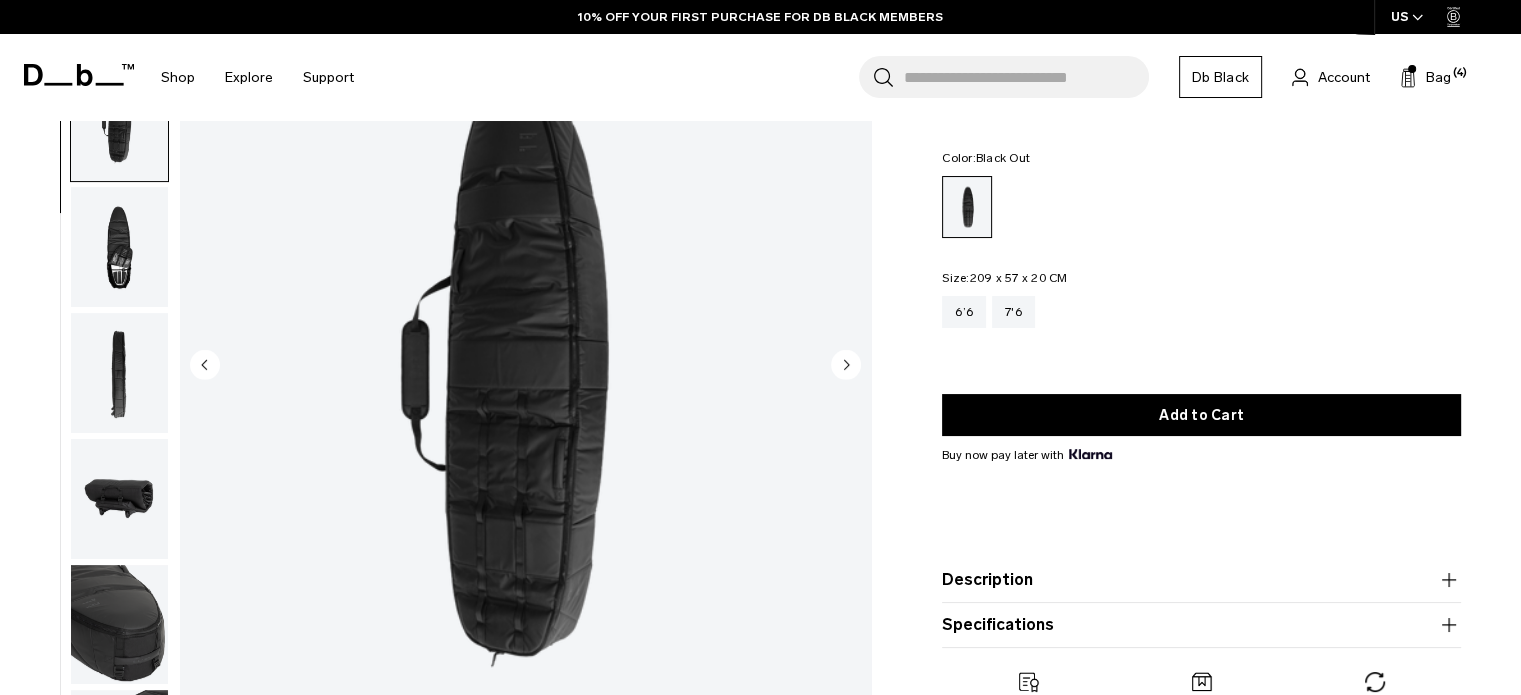 scroll, scrollTop: 252, scrollLeft: 0, axis: vertical 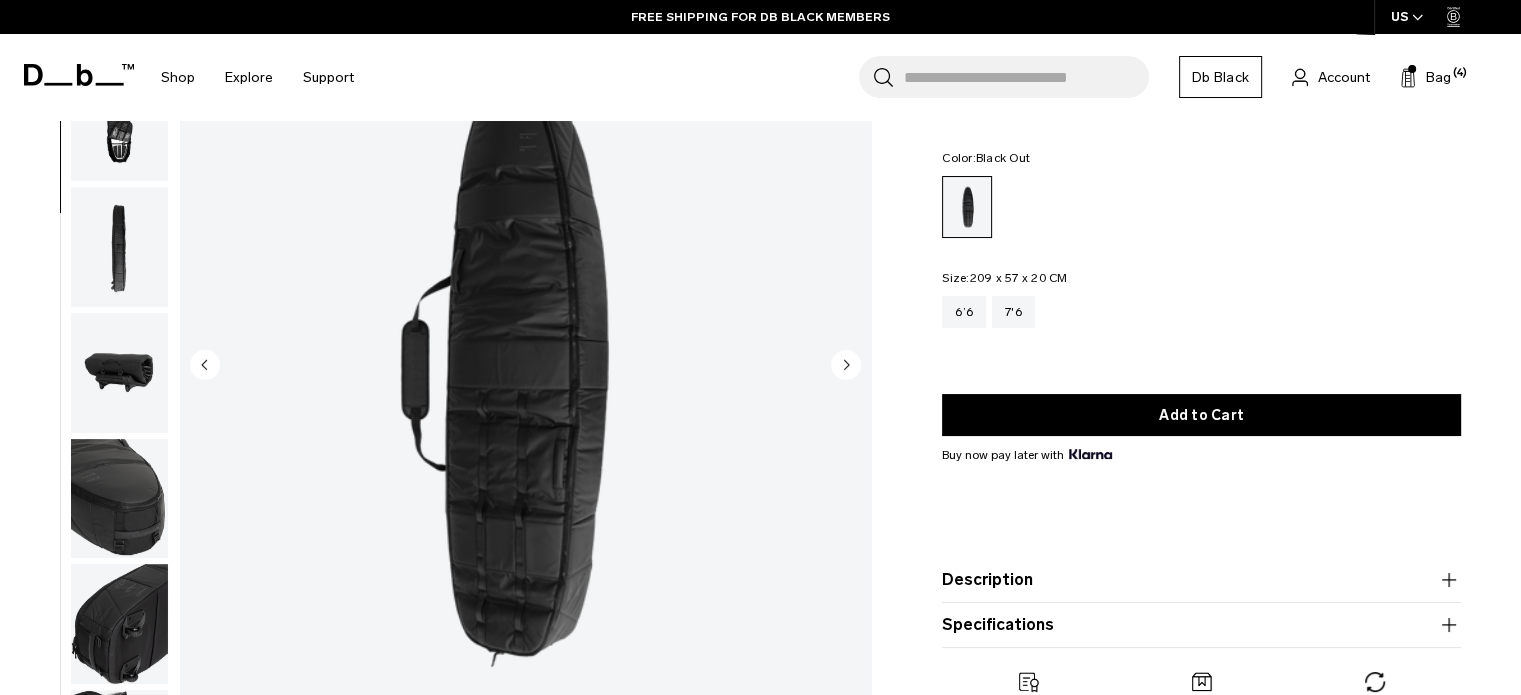 click at bounding box center [846, 364] 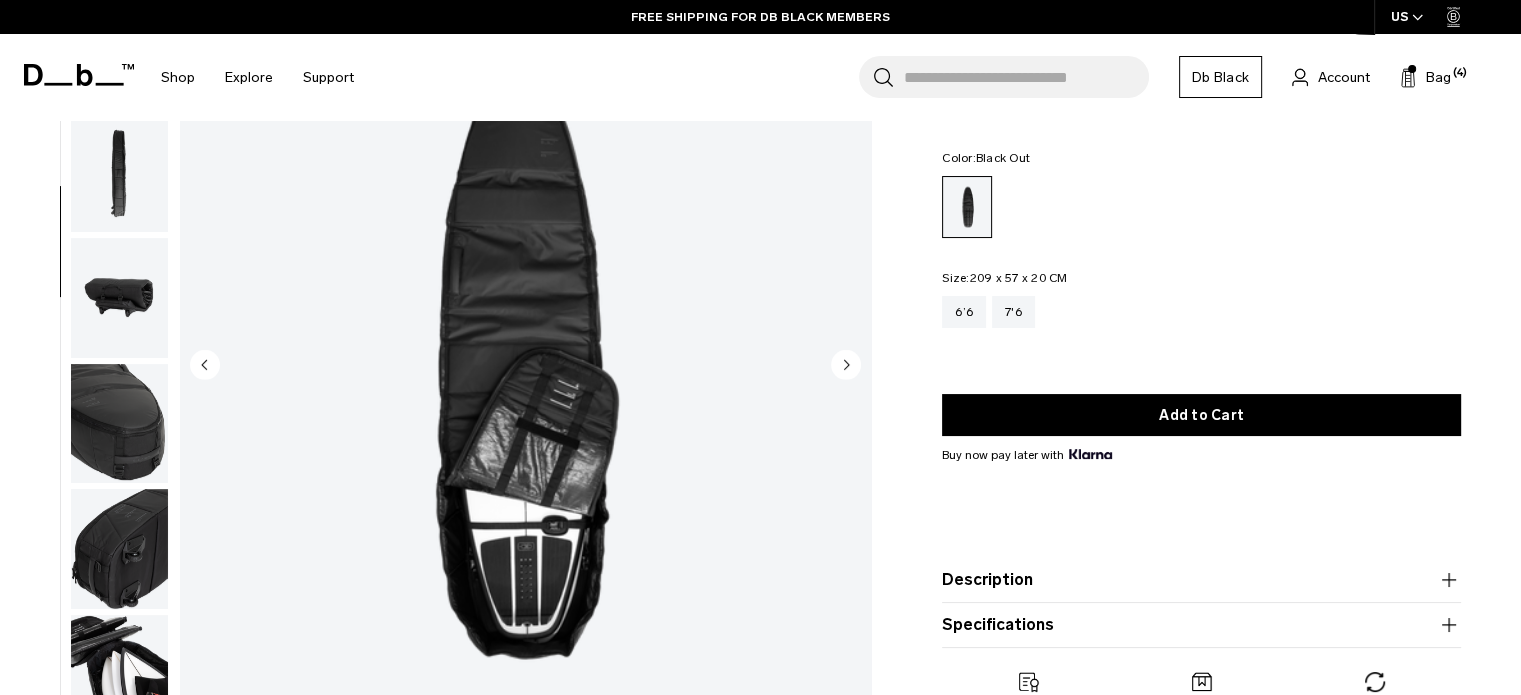 scroll, scrollTop: 378, scrollLeft: 0, axis: vertical 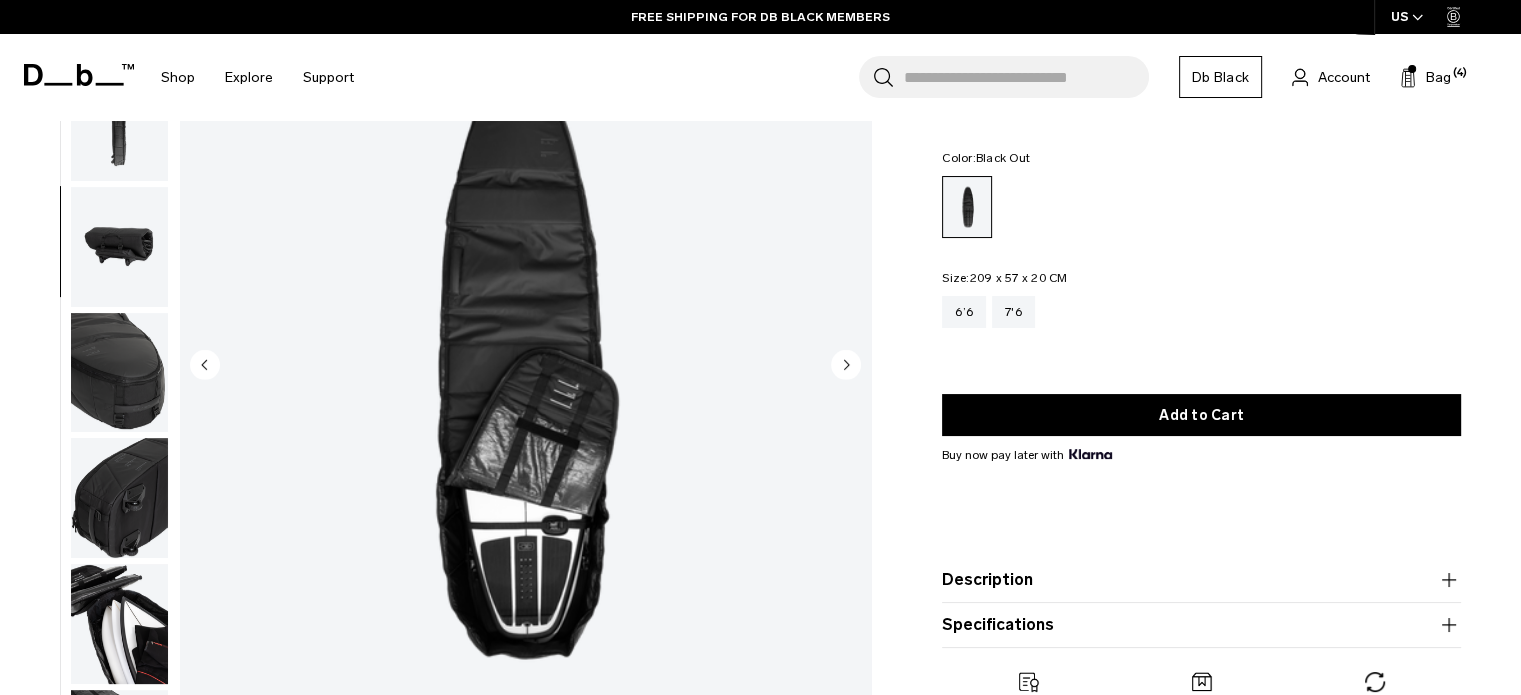 click at bounding box center (846, 364) 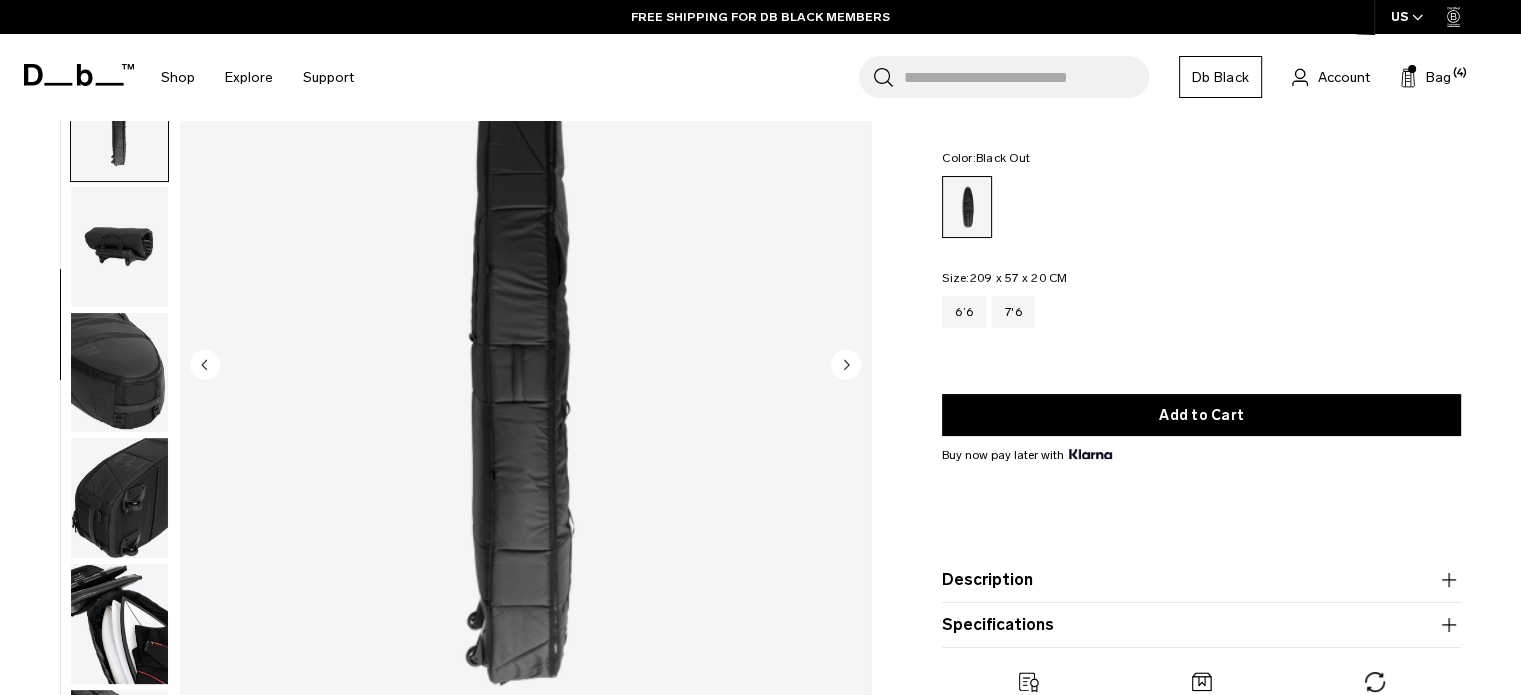 scroll, scrollTop: 392, scrollLeft: 0, axis: vertical 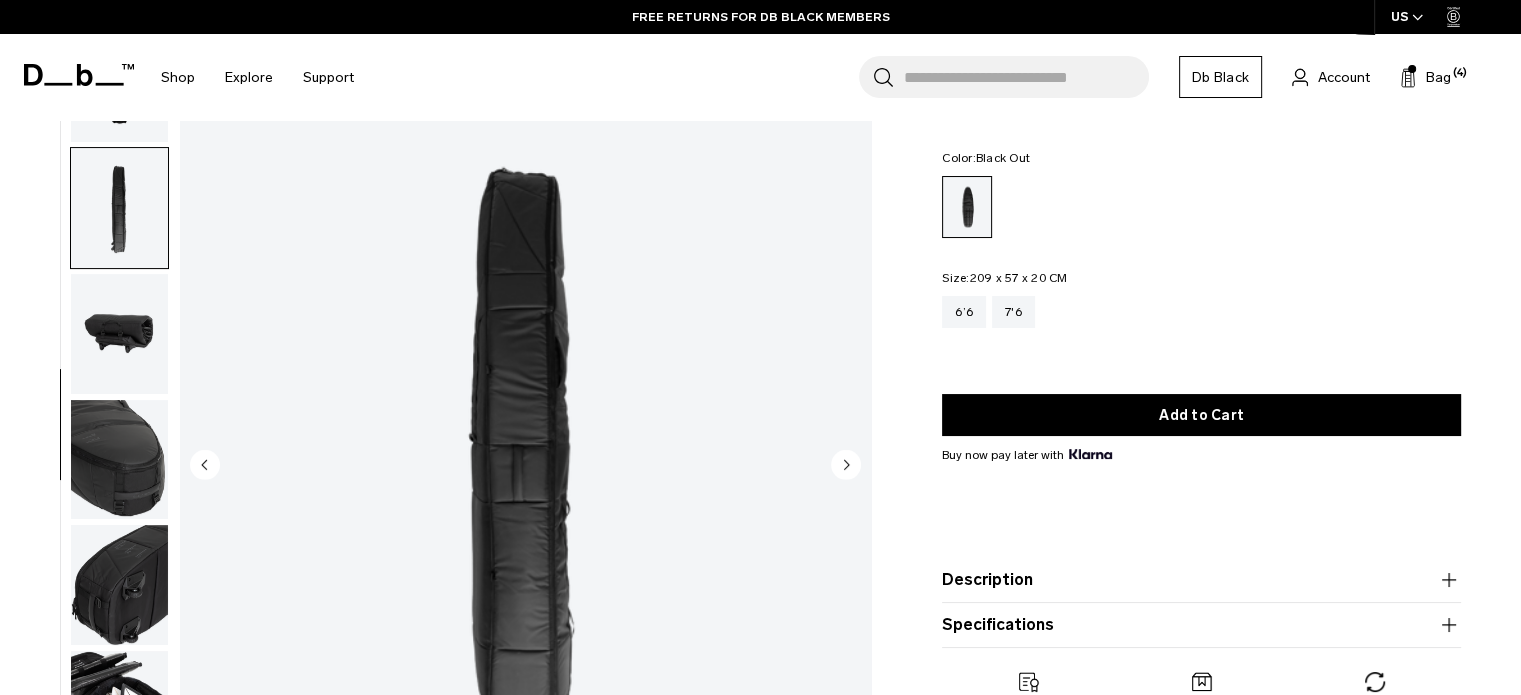 click on "Search for Bags, Luggage...
Search
Close
Trending Products
All Products
Hugger Backpack 30L Black Out
$229
Ramverk Front-access Carry-on Black Out" at bounding box center [937, 77] 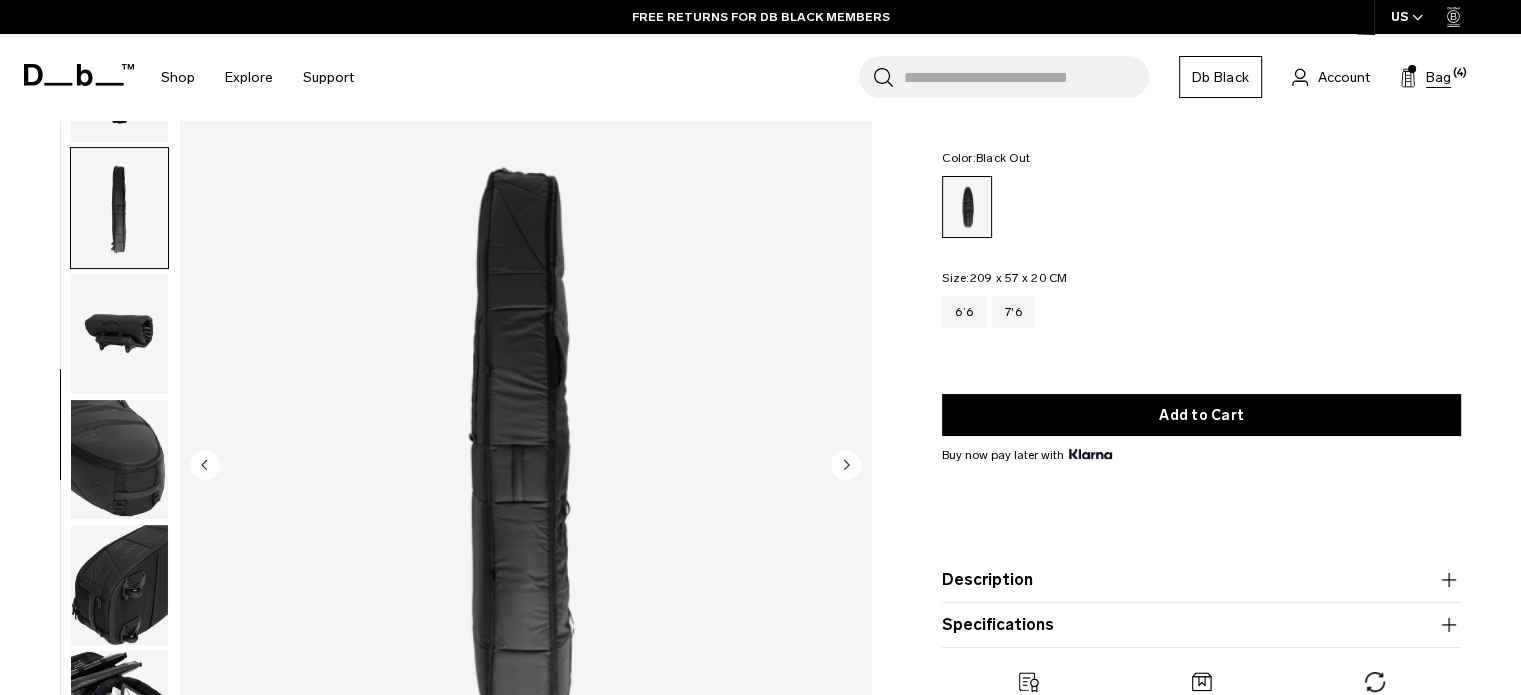 click on "Bag" at bounding box center [1438, 77] 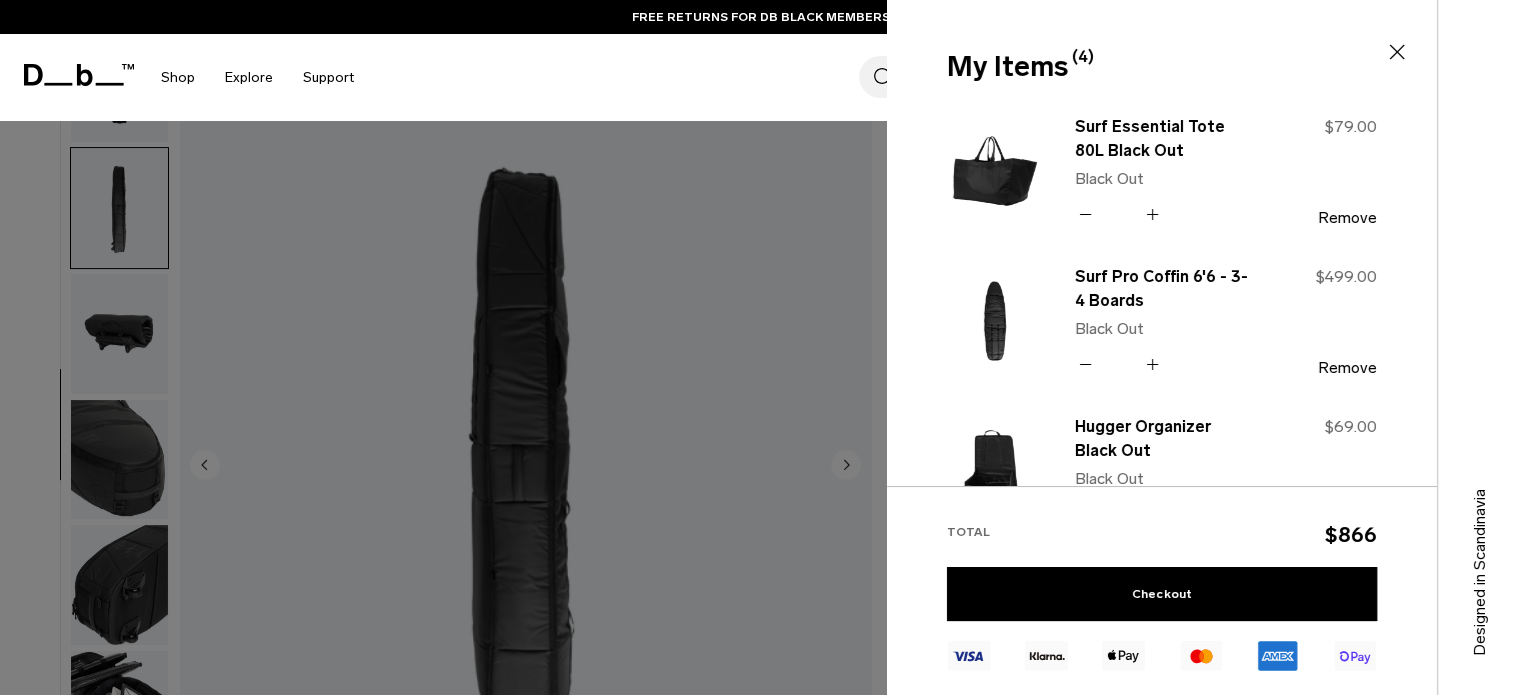 click at bounding box center (1397, 52) 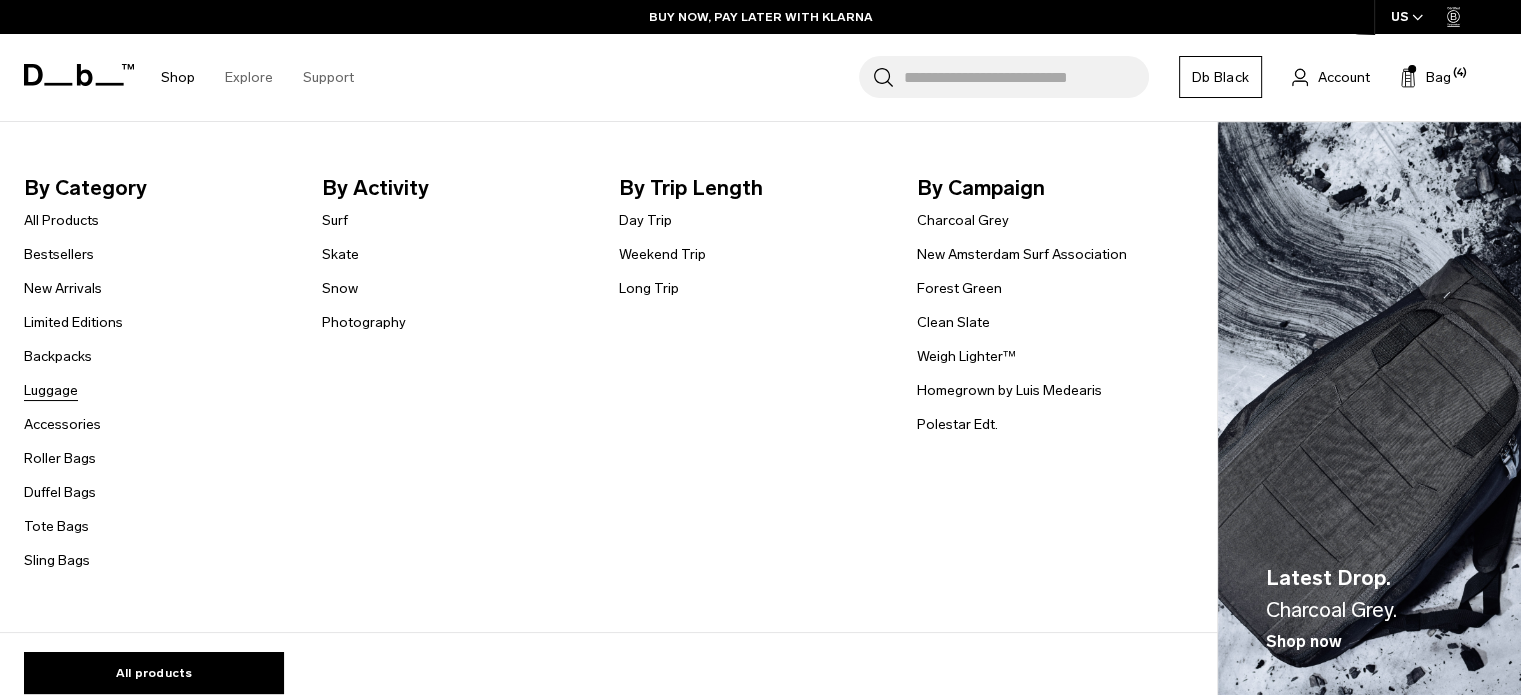click on "Luggage" at bounding box center (51, 390) 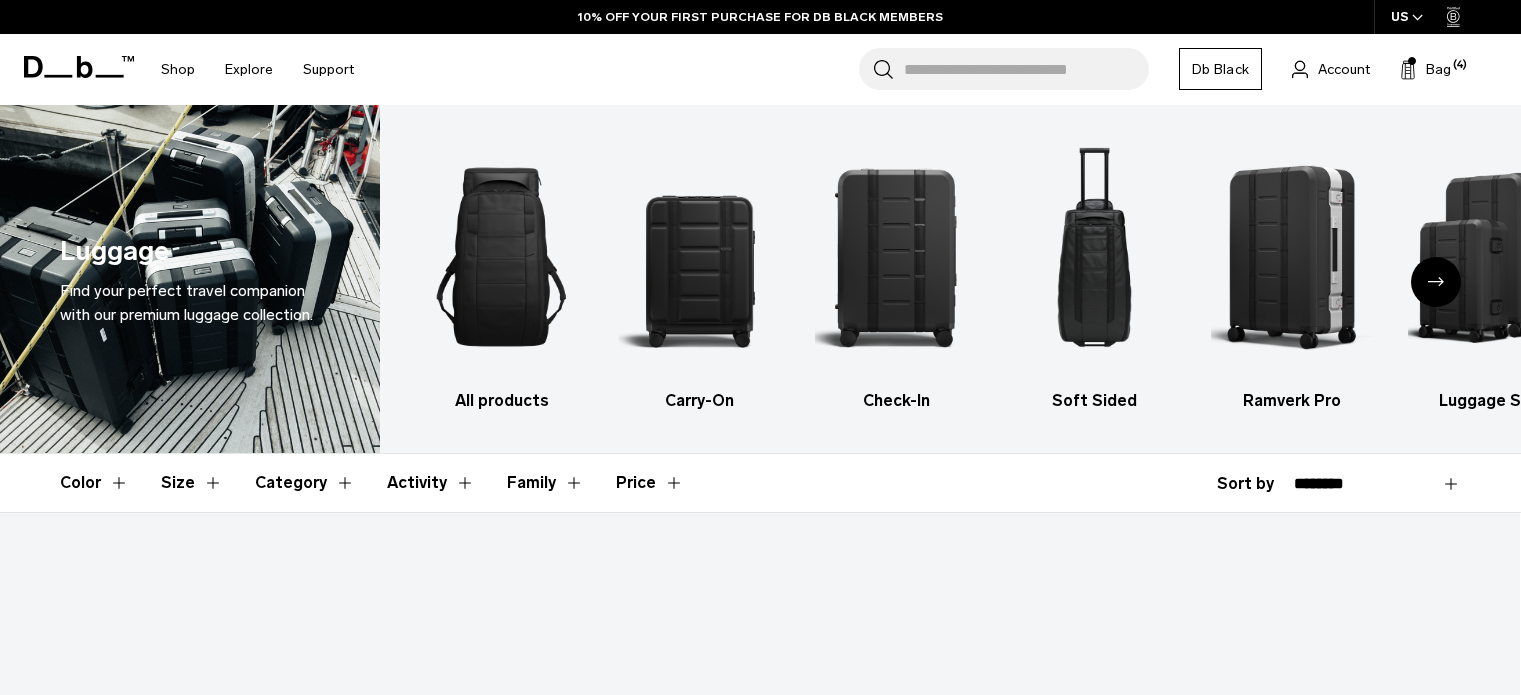 scroll, scrollTop: 0, scrollLeft: 0, axis: both 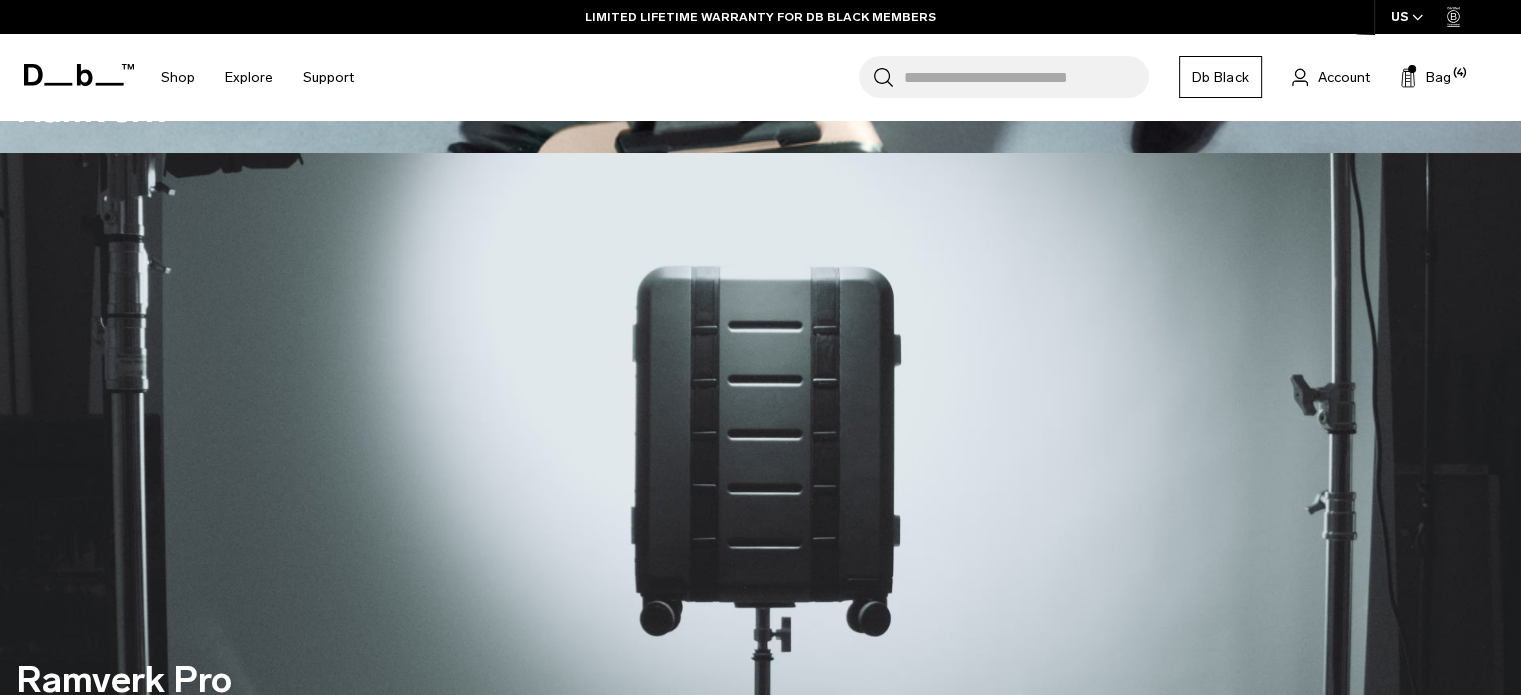 click on "Add to Cart" at bounding box center [760, 2379] 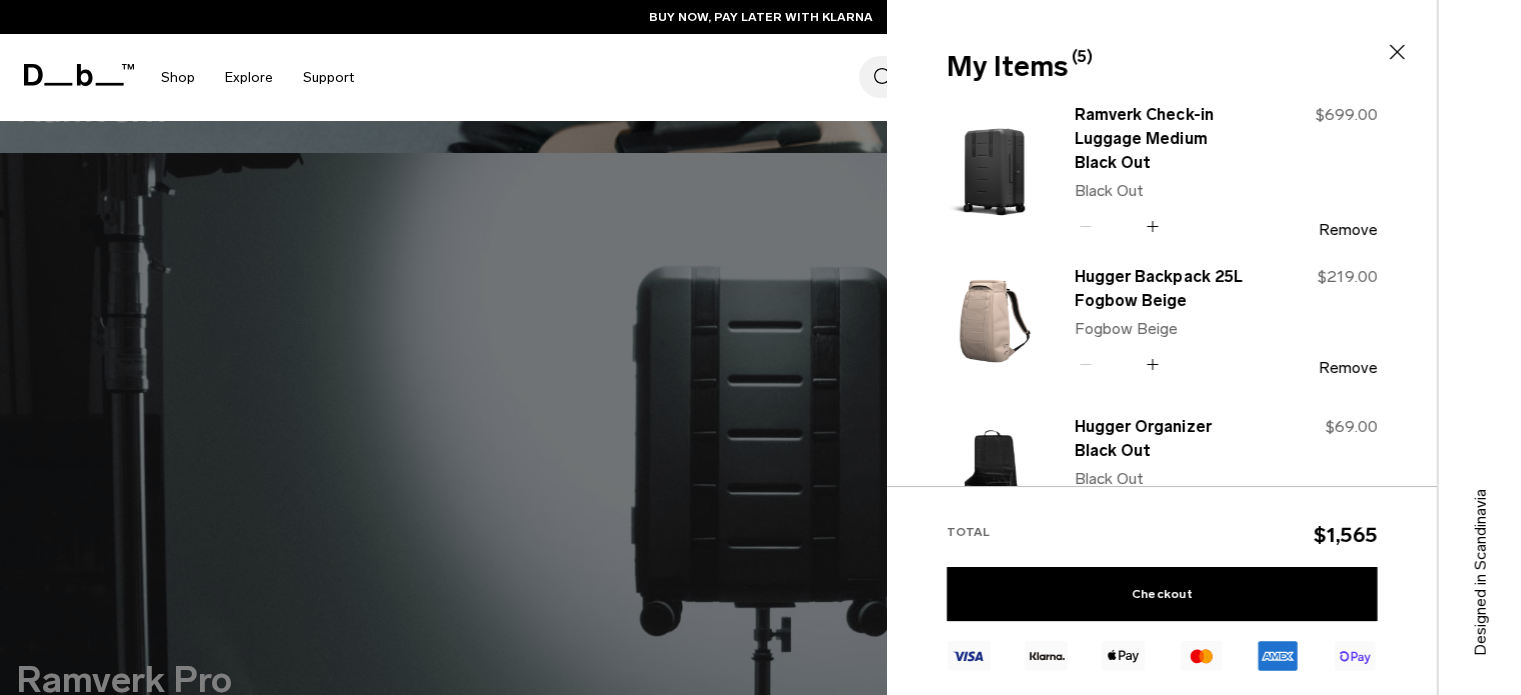 click at bounding box center (1397, 52) 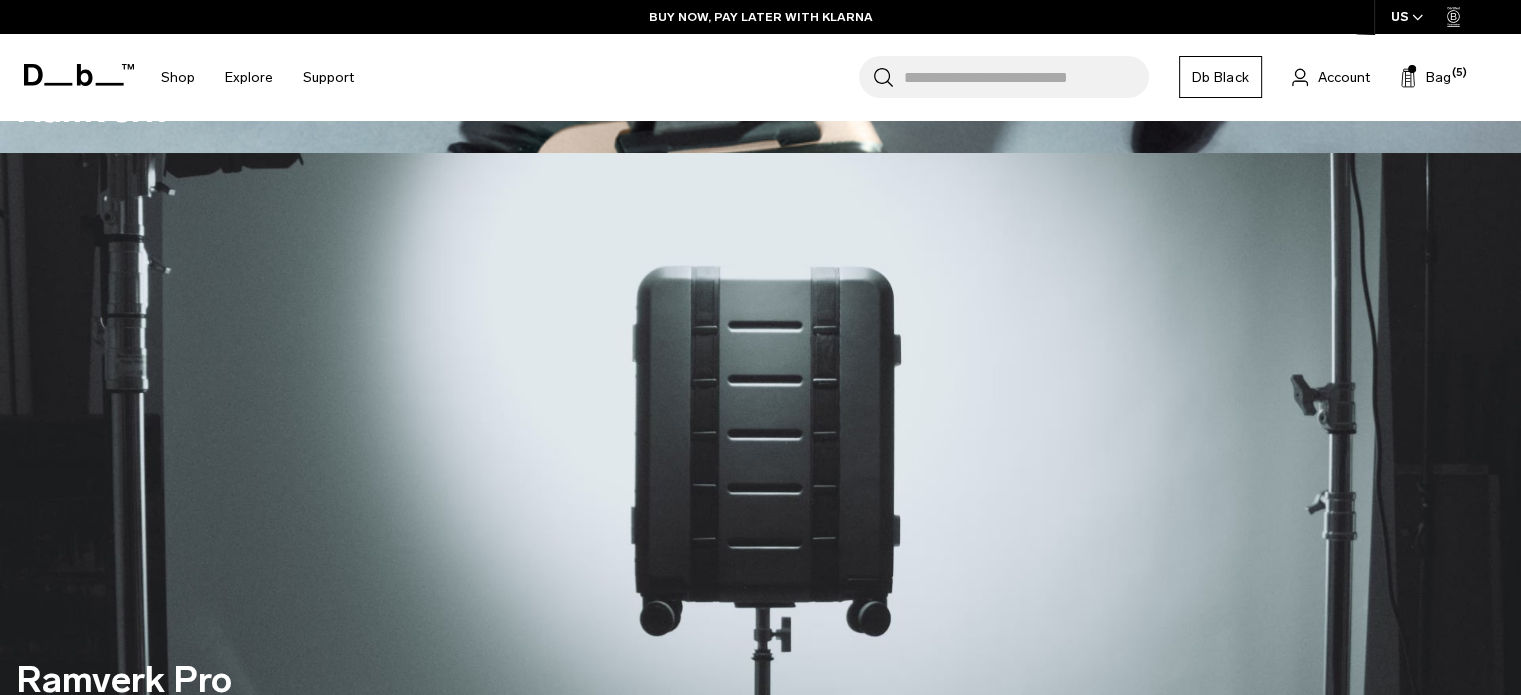 click at bounding box center [760, 12642] 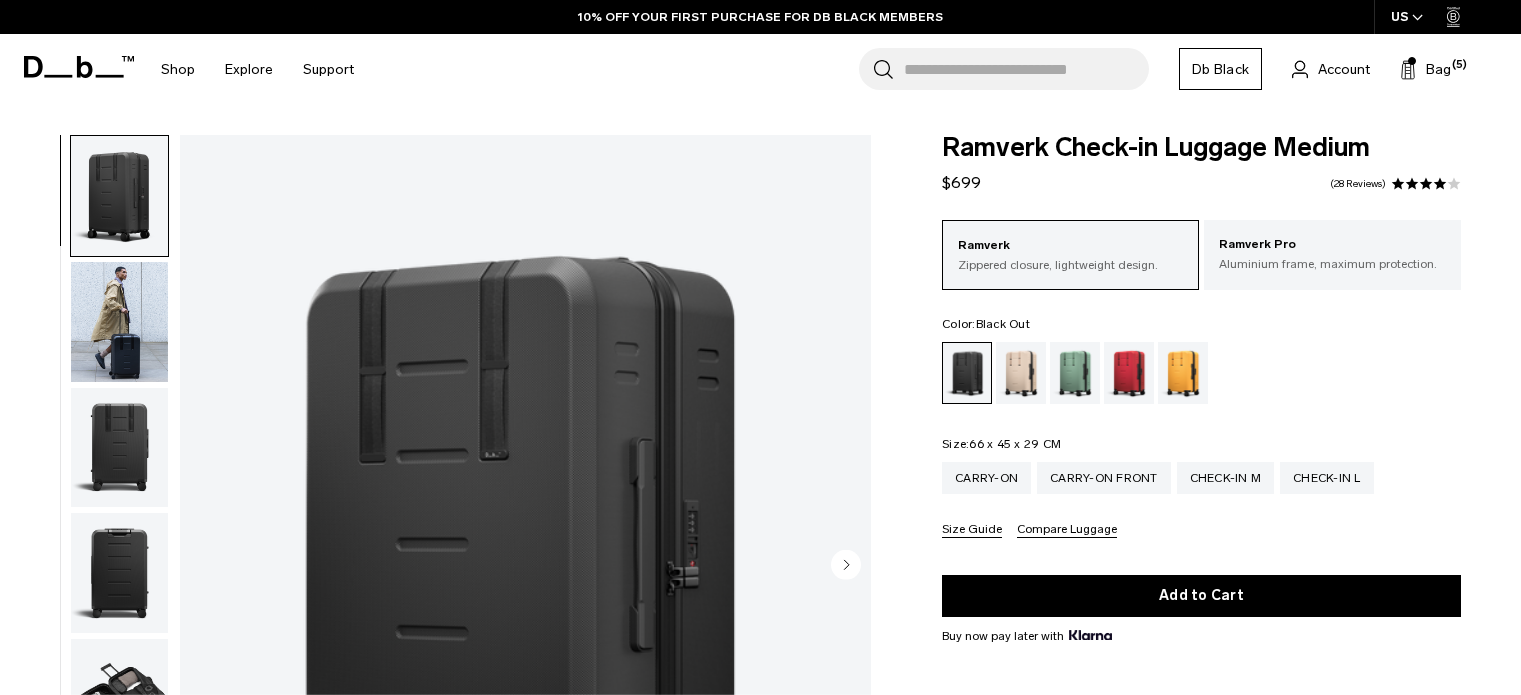 scroll, scrollTop: 0, scrollLeft: 0, axis: both 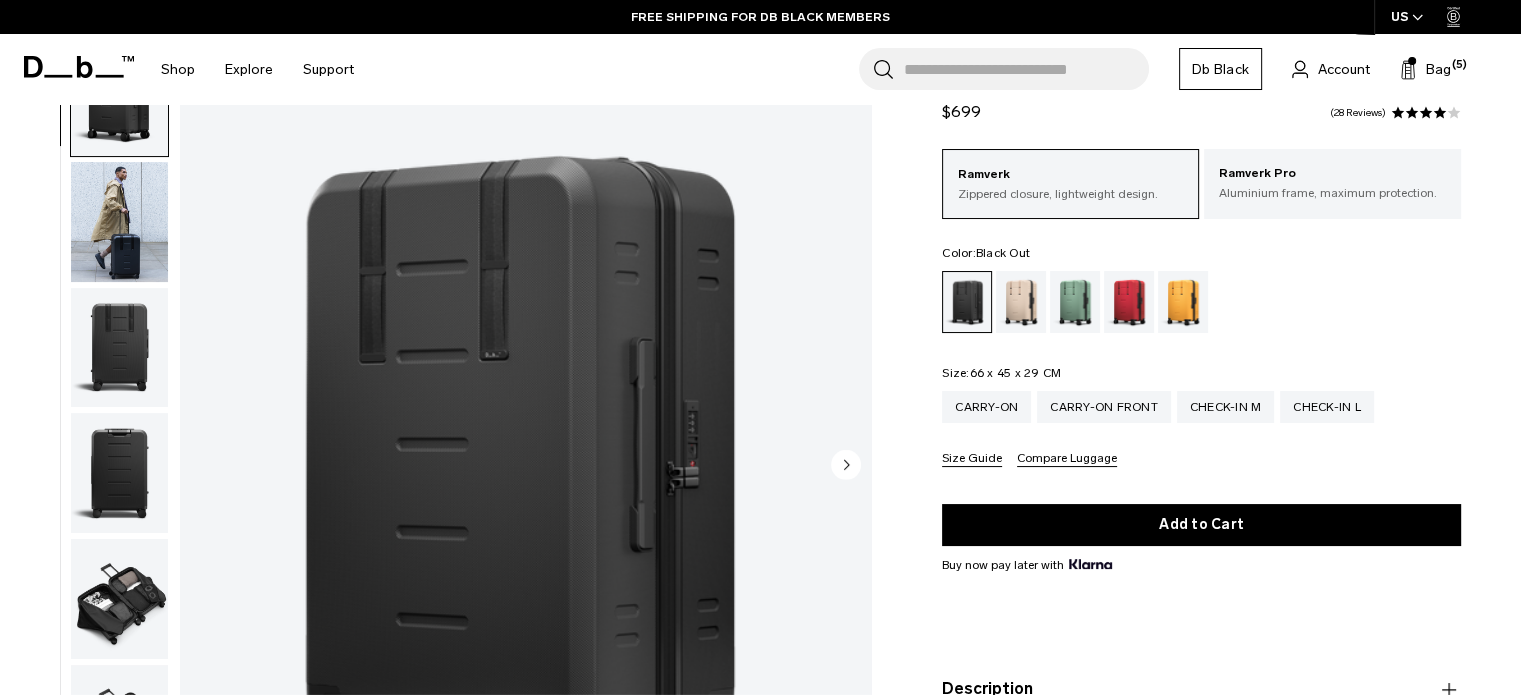 click at bounding box center (119, 599) 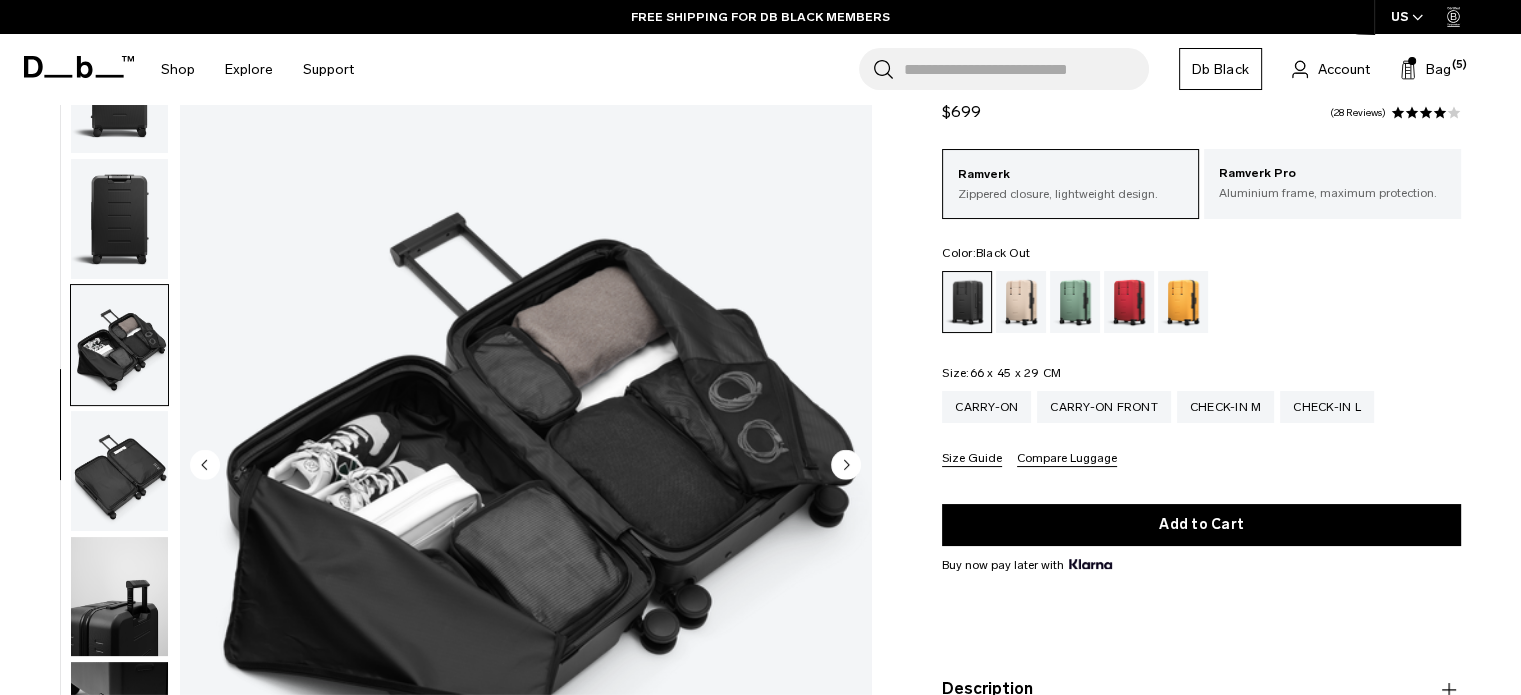 scroll, scrollTop: 392, scrollLeft: 0, axis: vertical 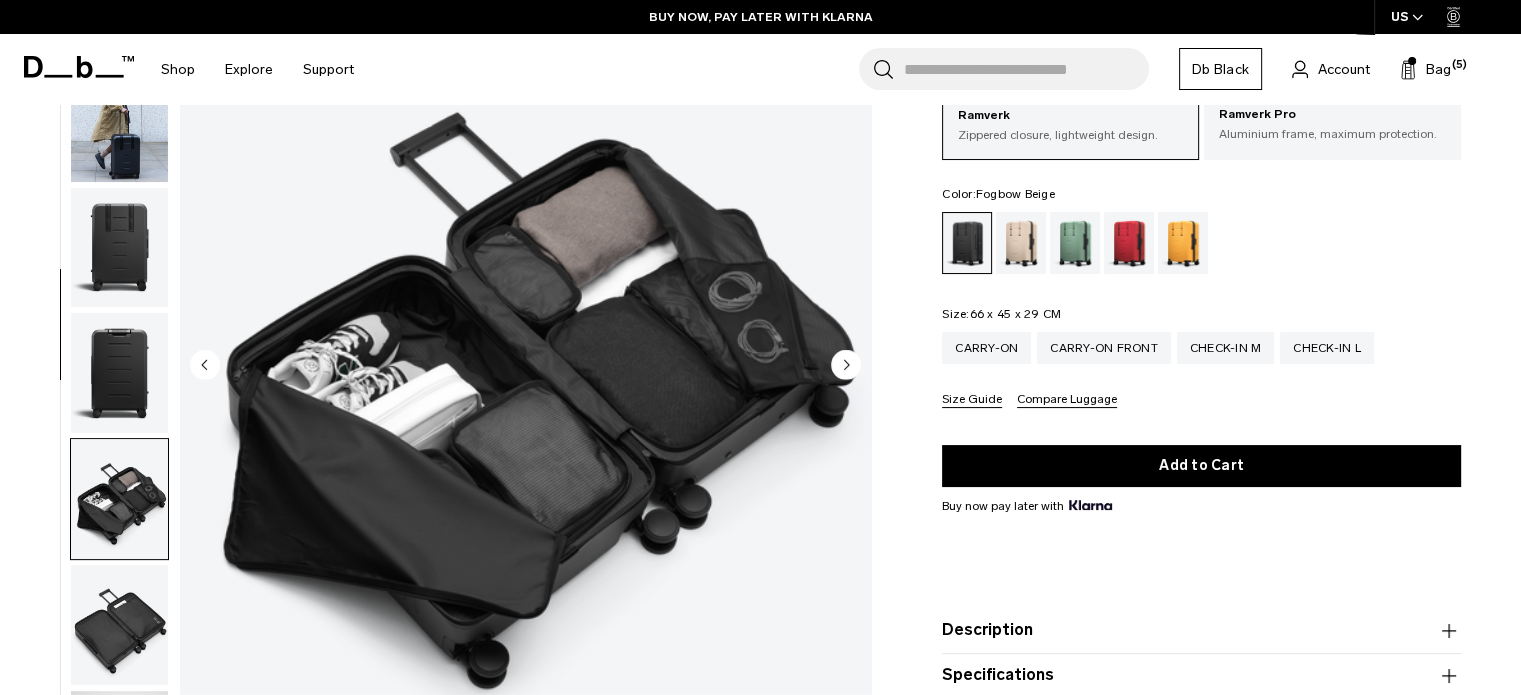 click at bounding box center (1021, 243) 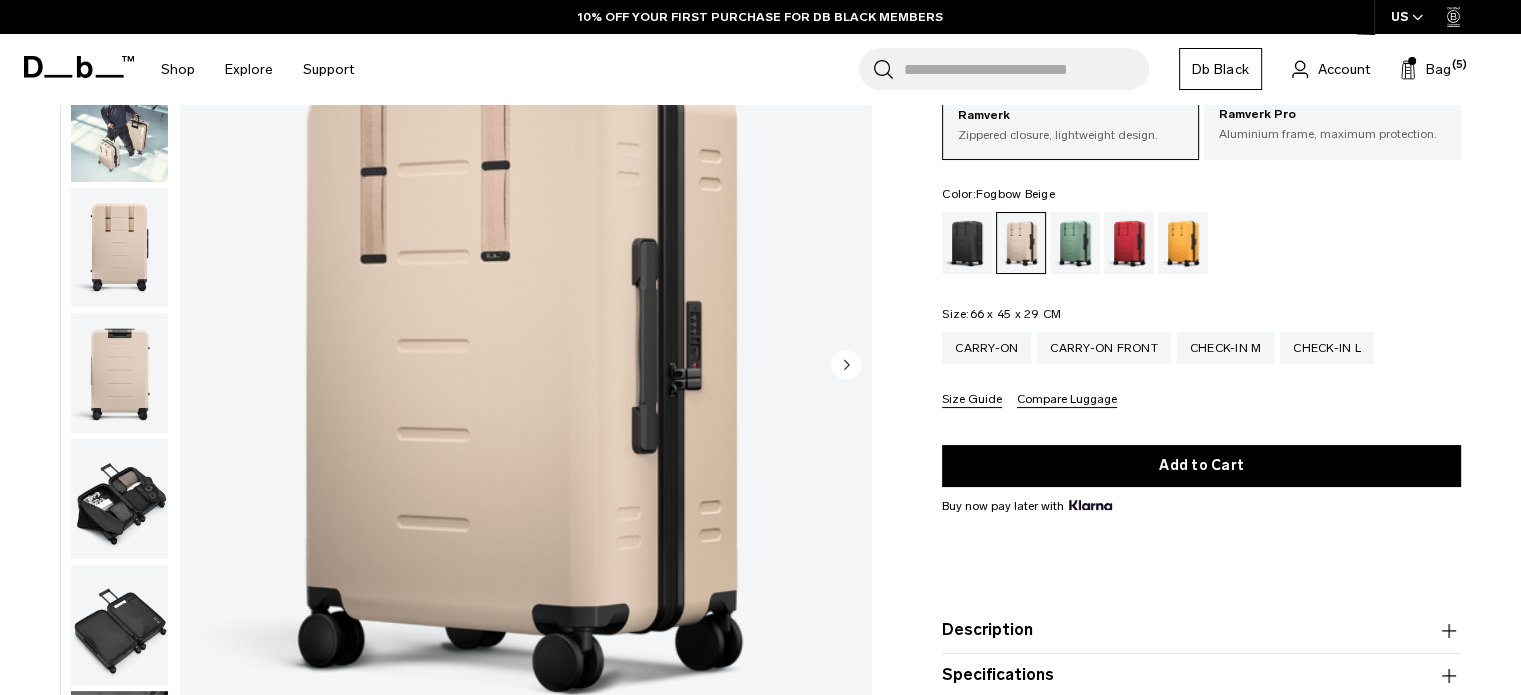 scroll, scrollTop: 200, scrollLeft: 0, axis: vertical 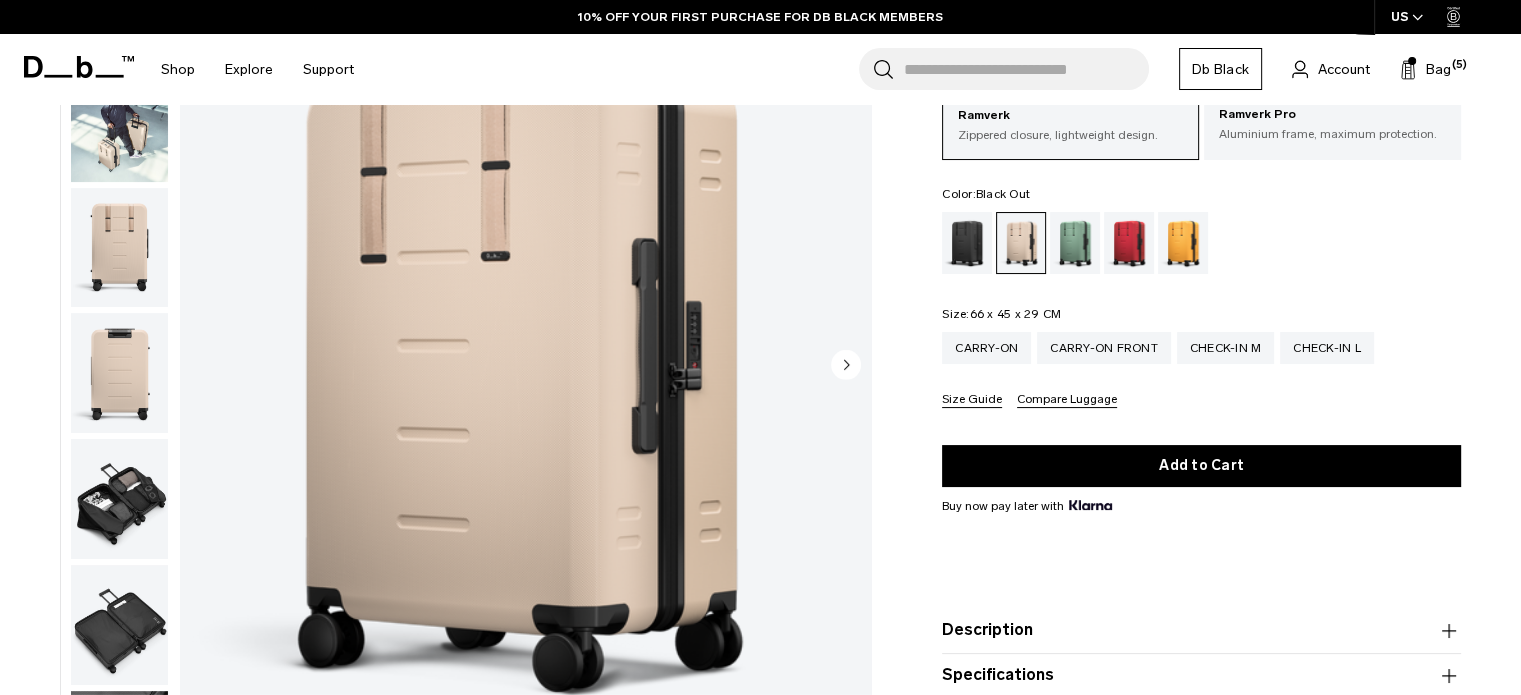 click at bounding box center (967, 243) 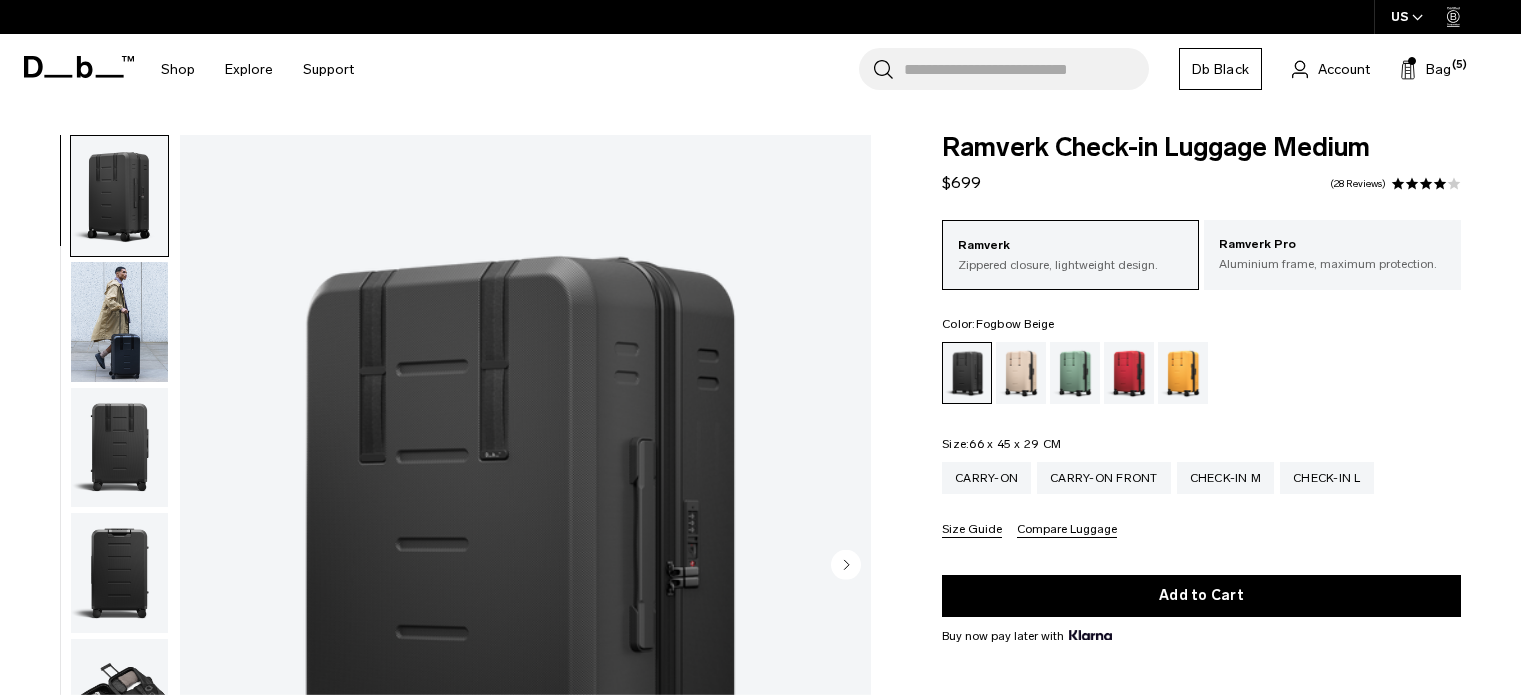 click at bounding box center [1021, 373] 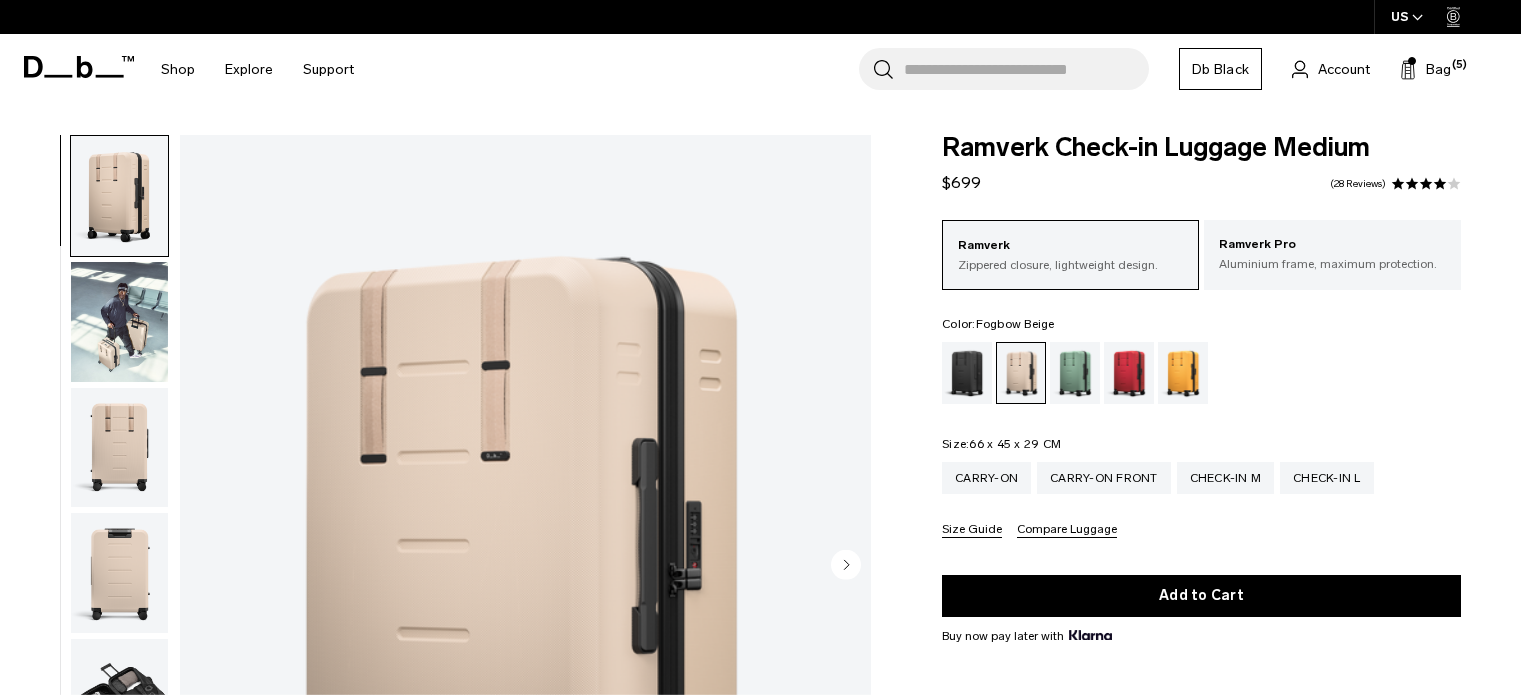 scroll, scrollTop: 0, scrollLeft: 0, axis: both 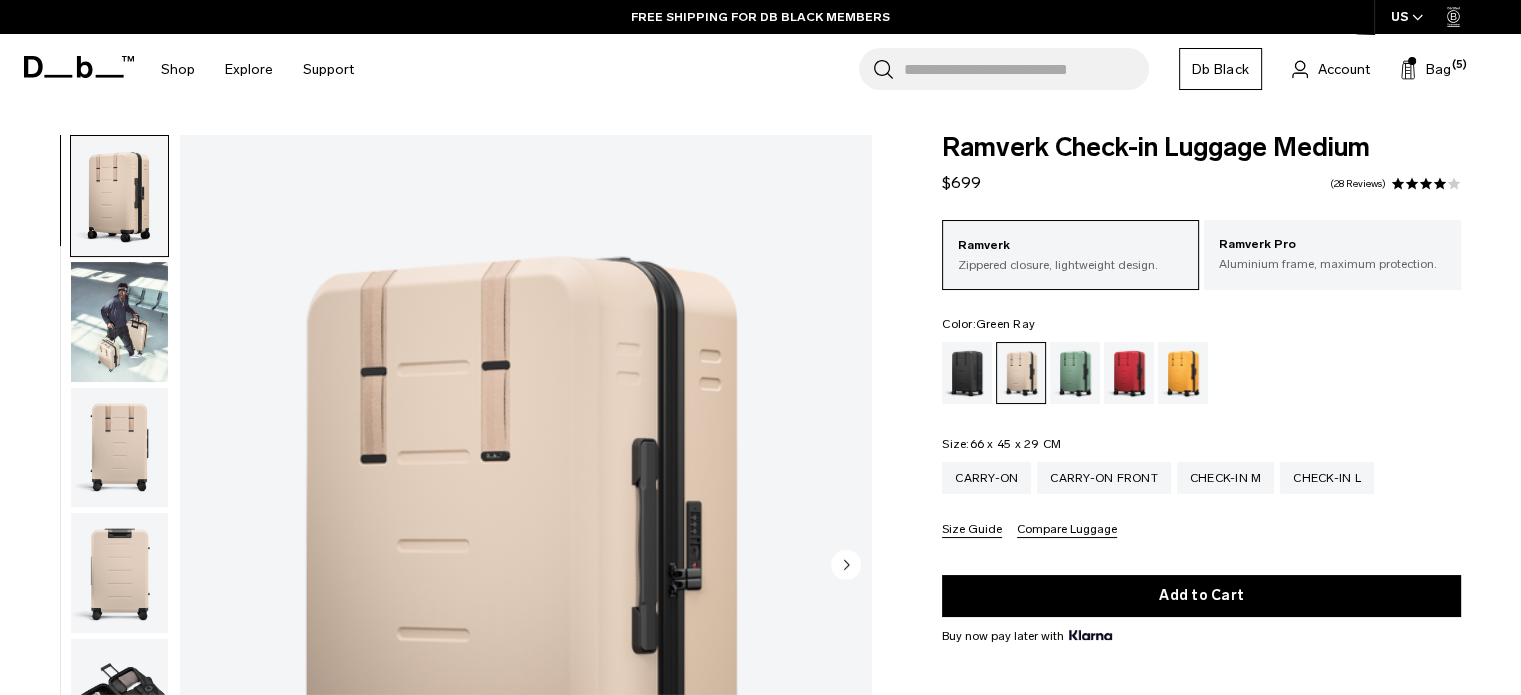 click at bounding box center [1075, 373] 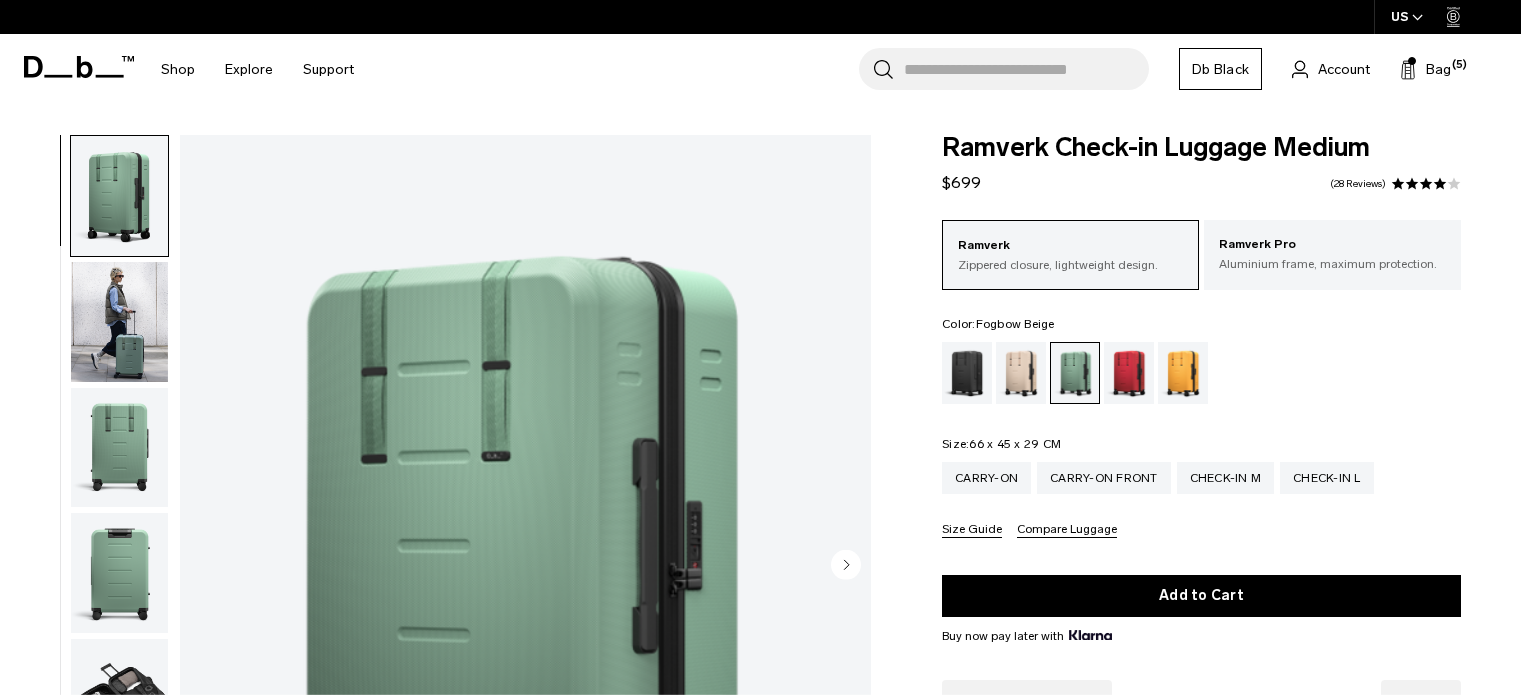 scroll, scrollTop: 0, scrollLeft: 0, axis: both 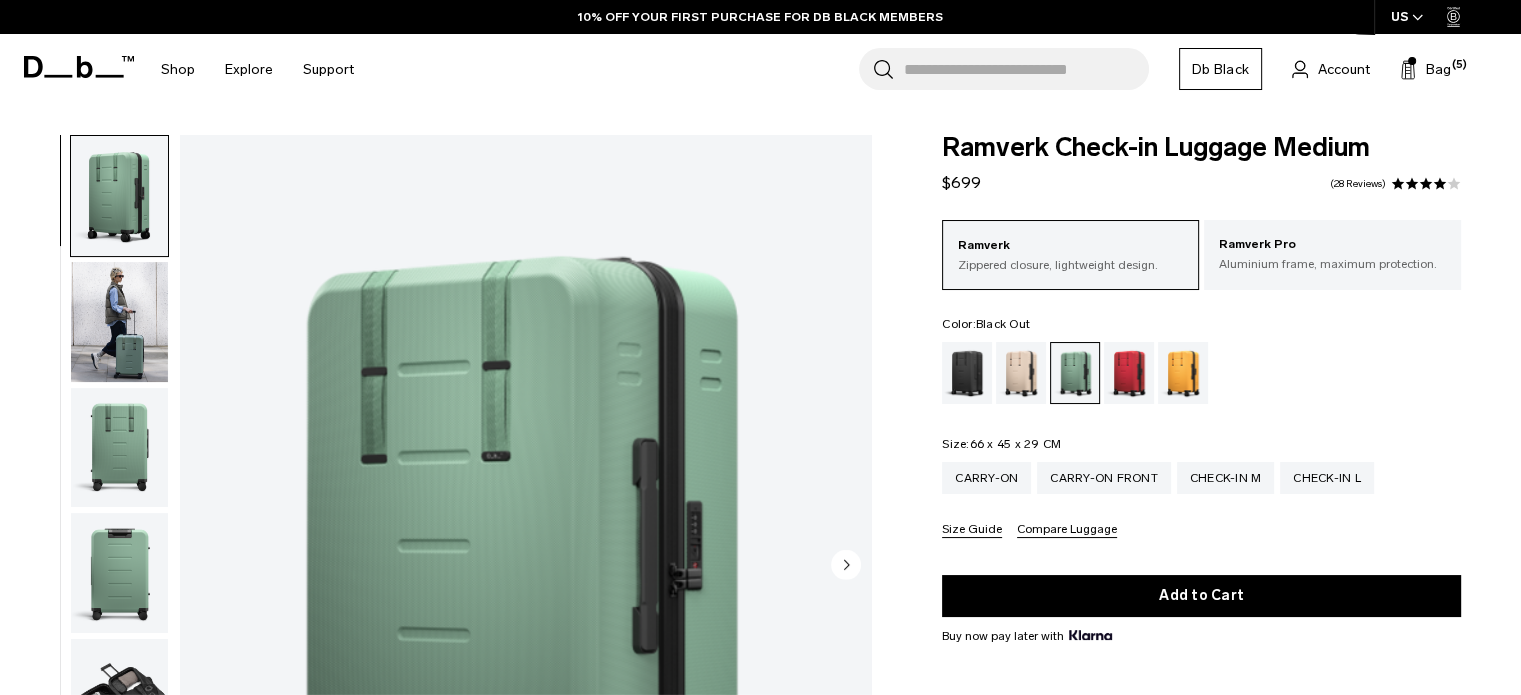 click at bounding box center [967, 373] 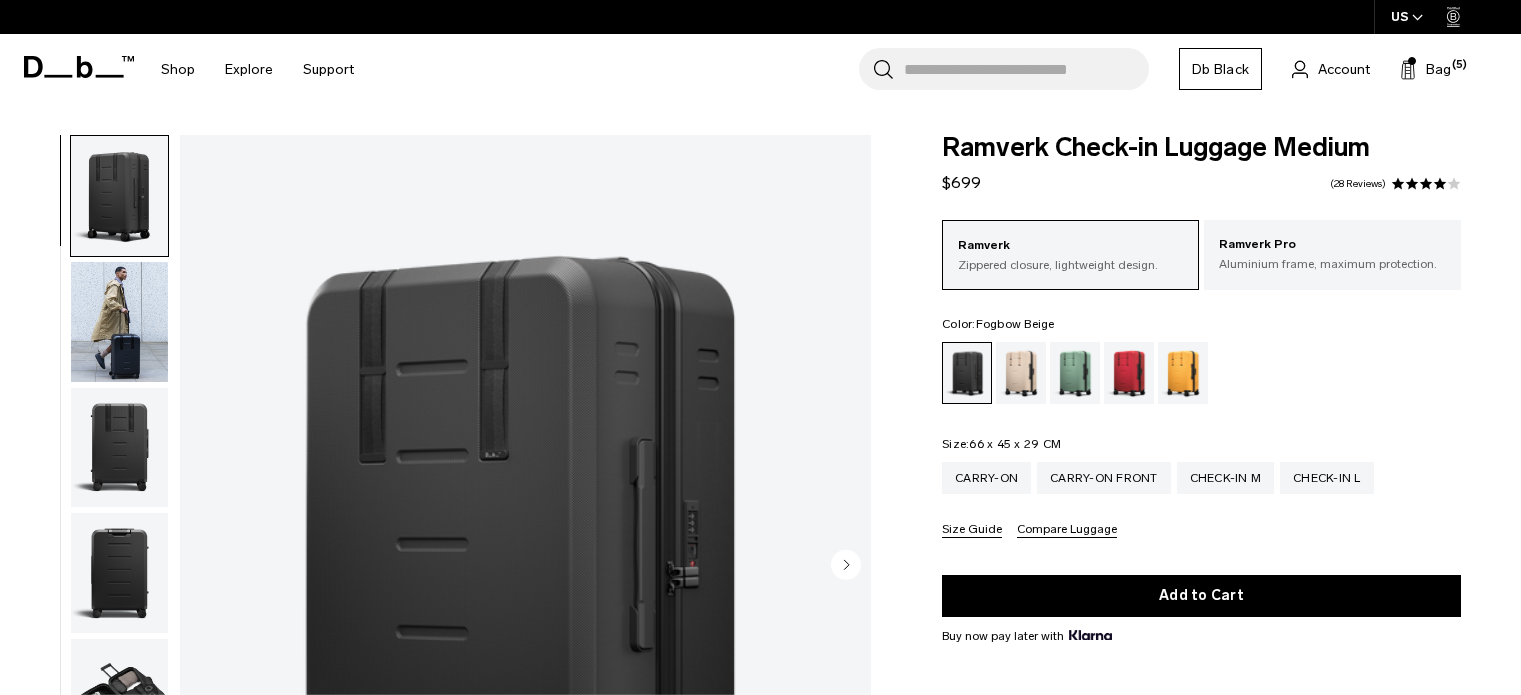 scroll, scrollTop: 0, scrollLeft: 0, axis: both 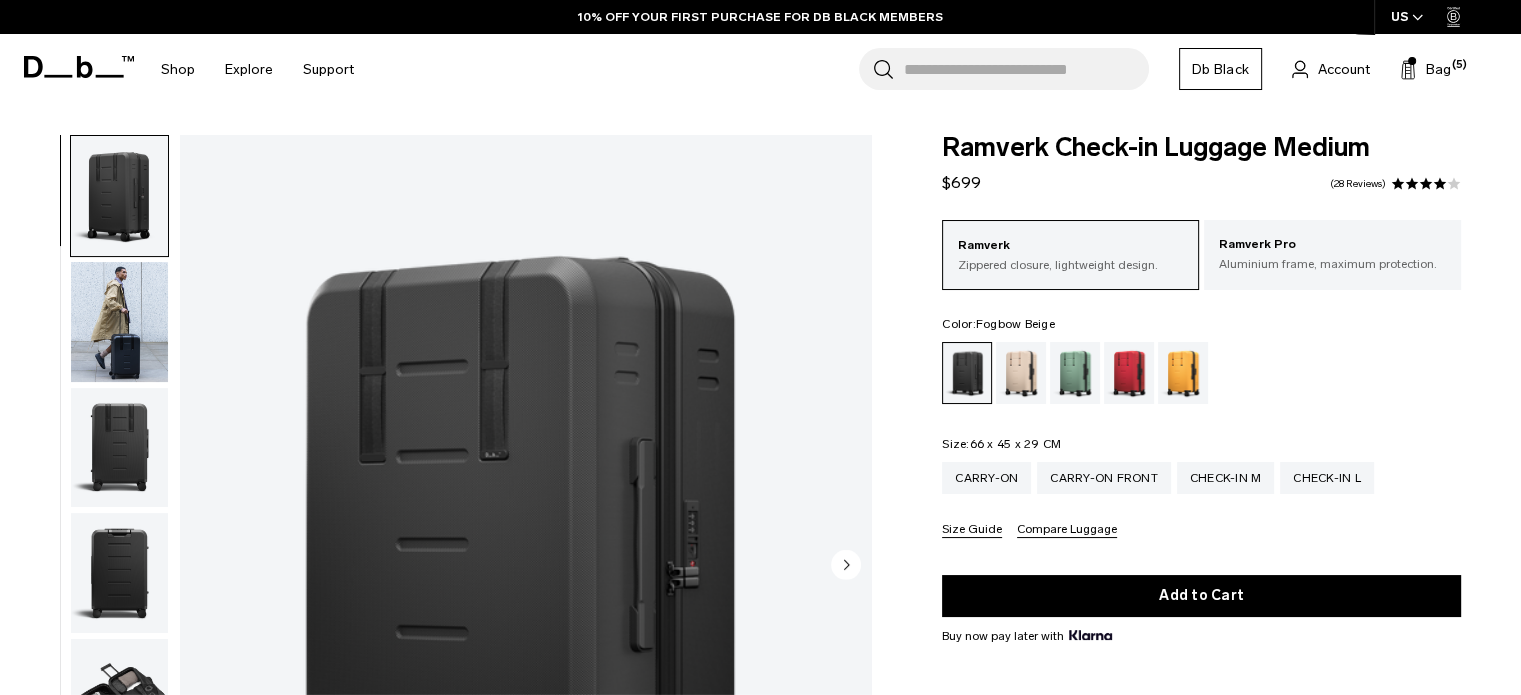 click at bounding box center (1021, 373) 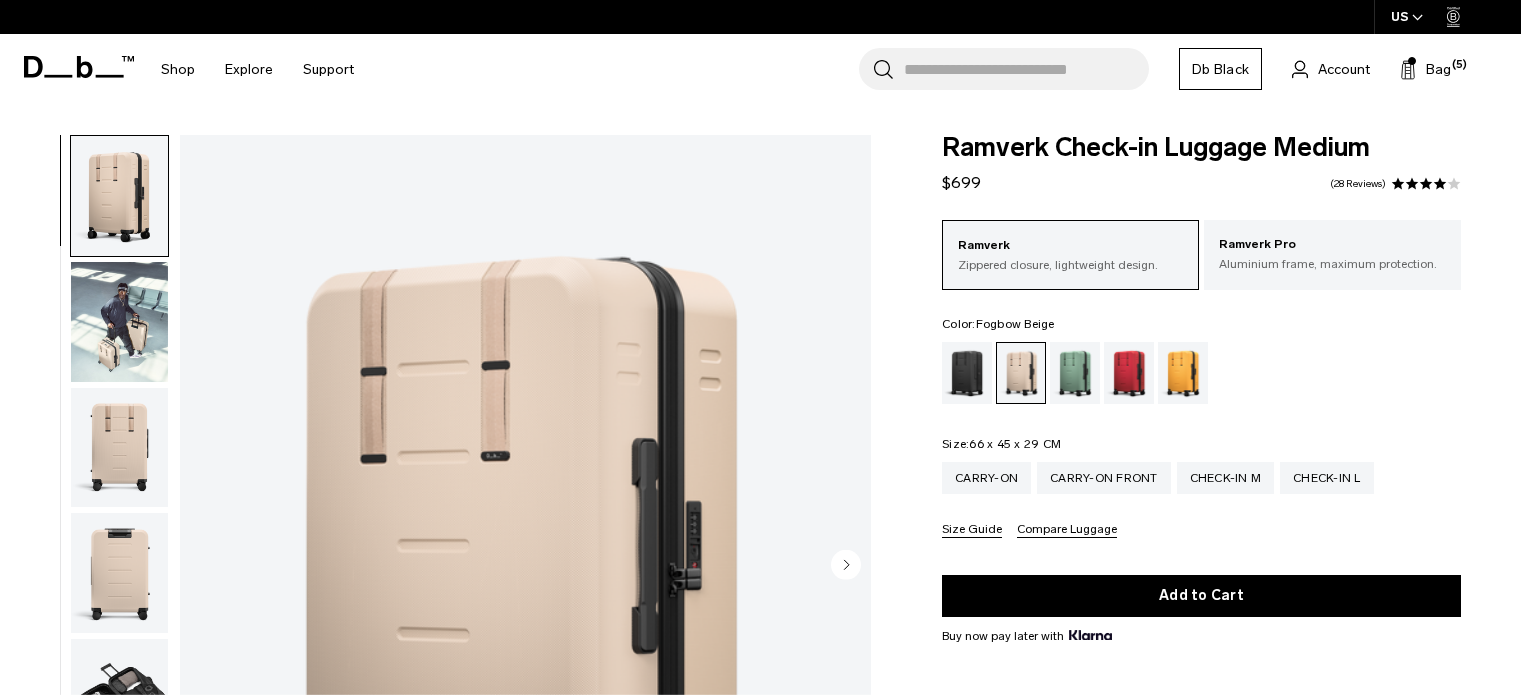 scroll, scrollTop: 0, scrollLeft: 0, axis: both 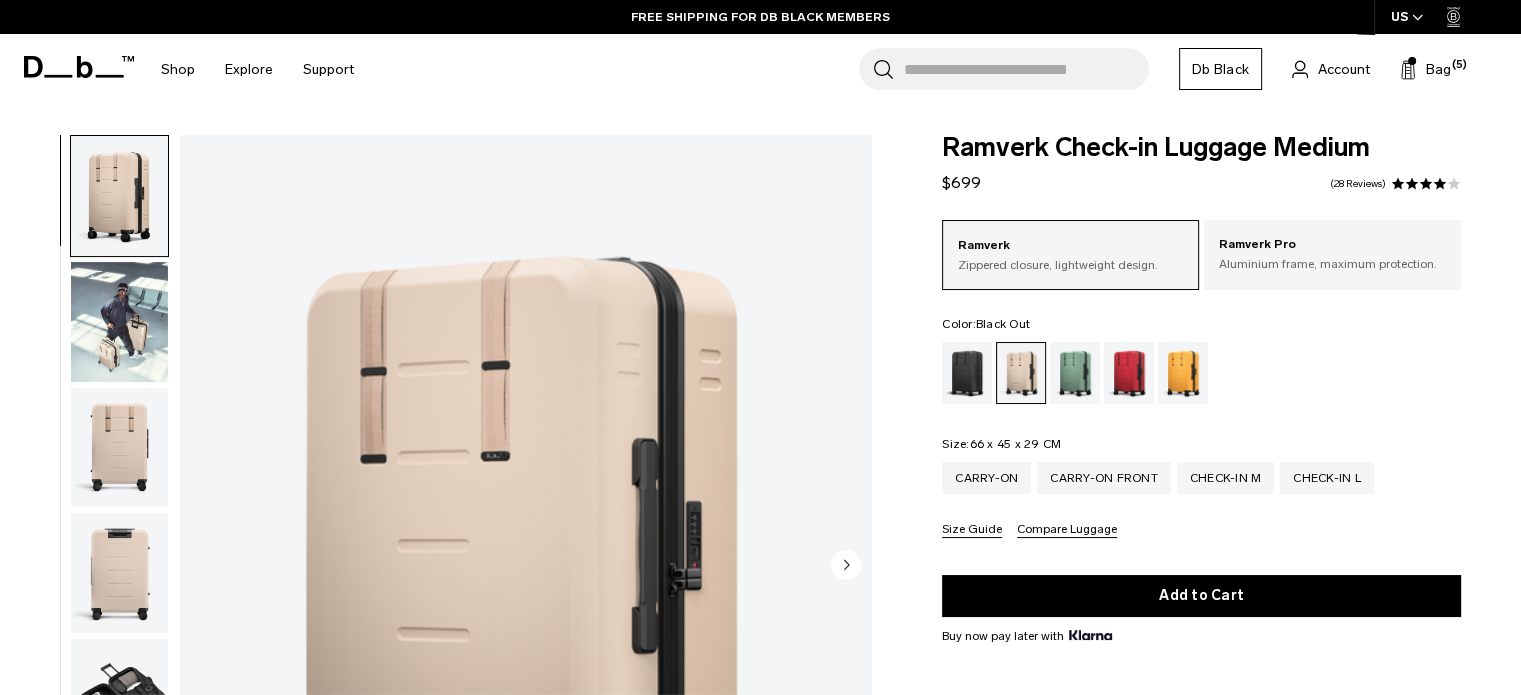 click at bounding box center [967, 373] 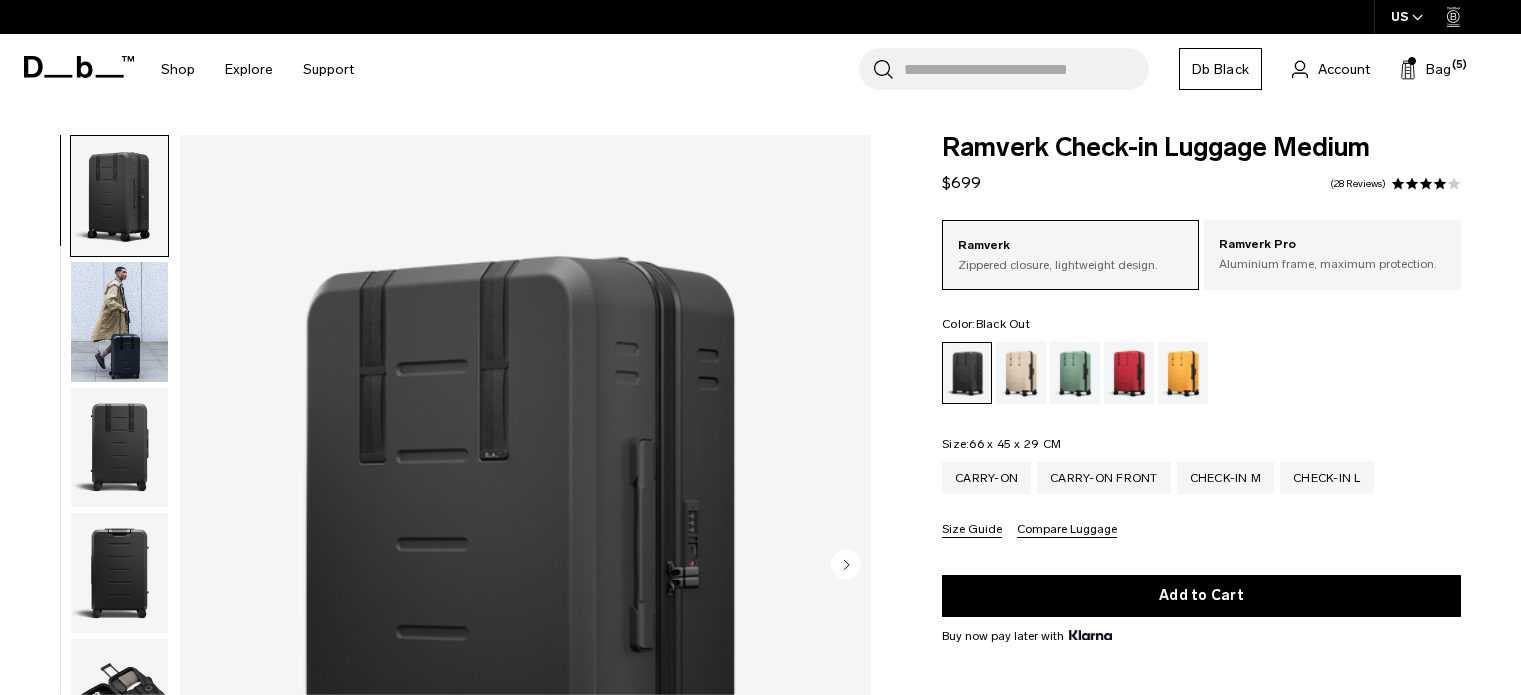 scroll, scrollTop: 0, scrollLeft: 0, axis: both 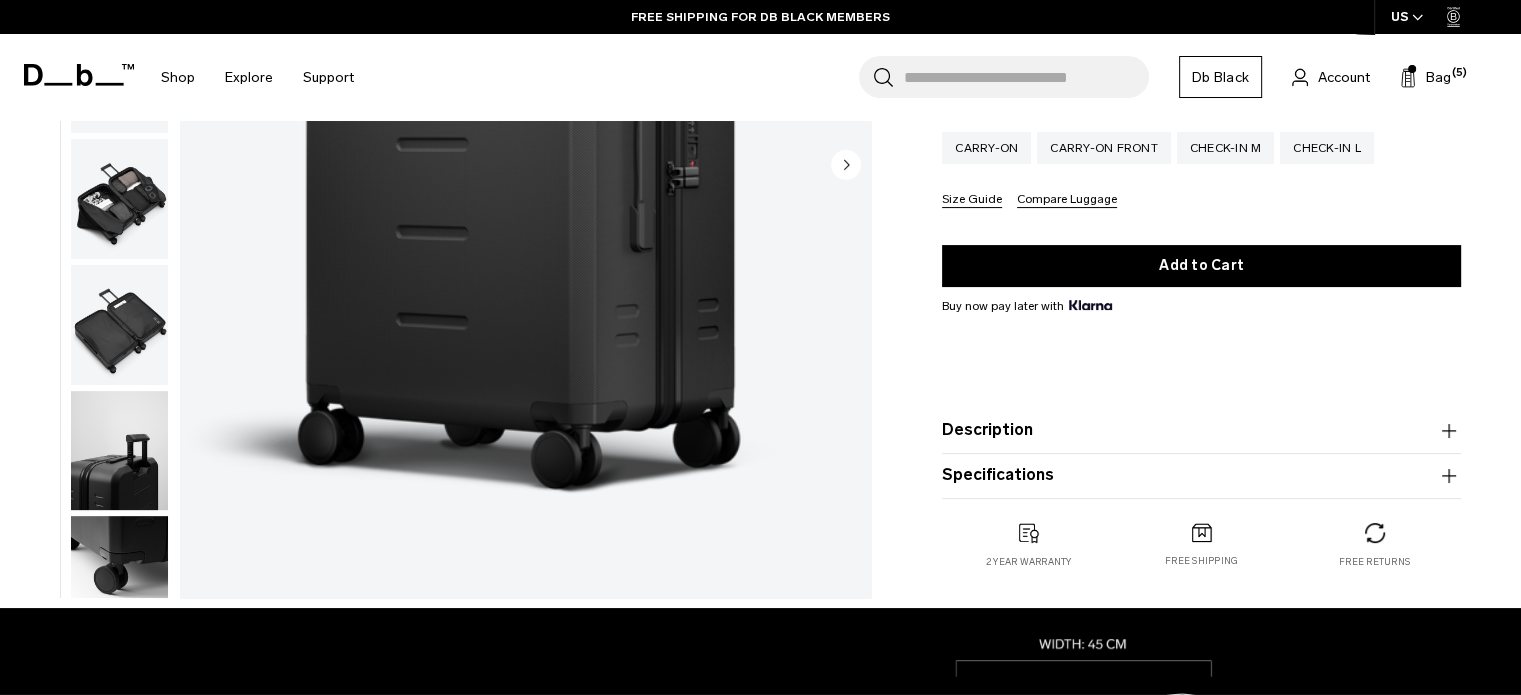 click on "Description" at bounding box center [1201, 430] 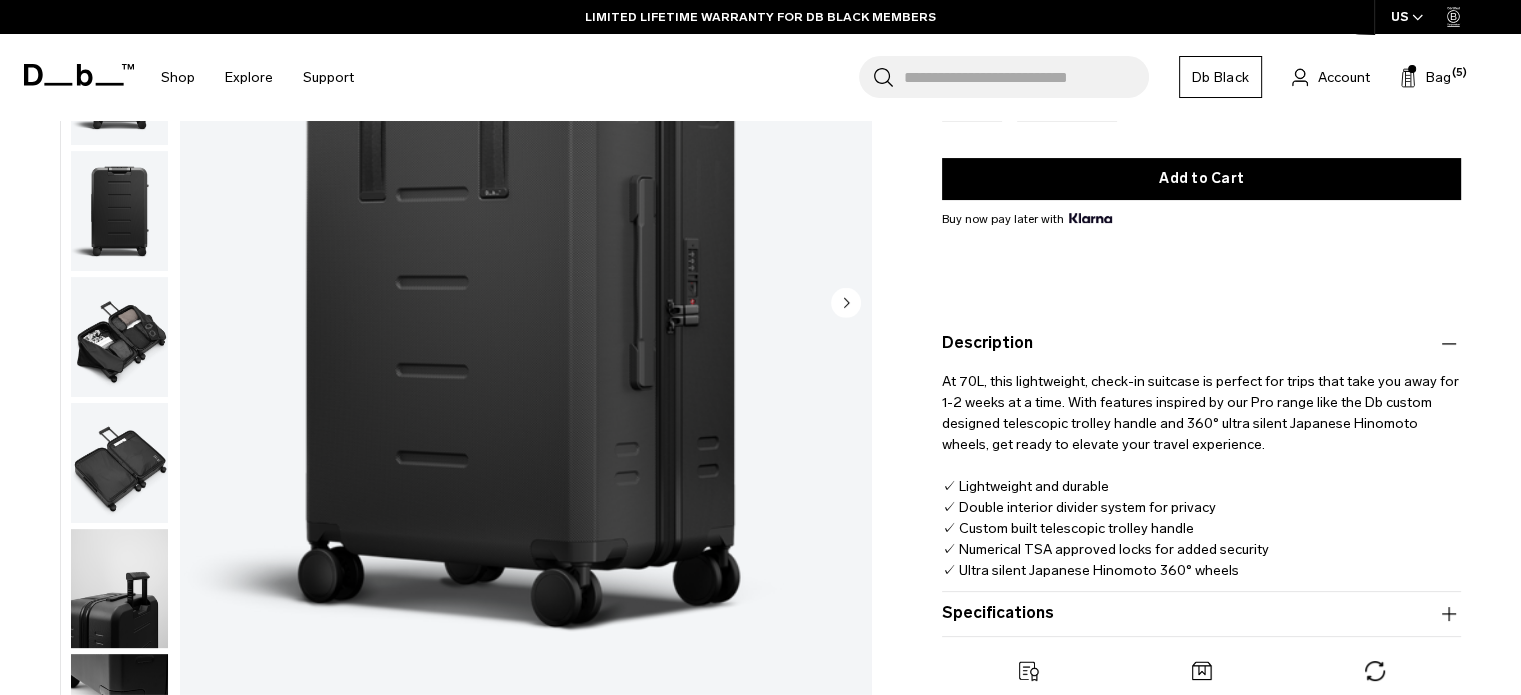 scroll, scrollTop: 300, scrollLeft: 0, axis: vertical 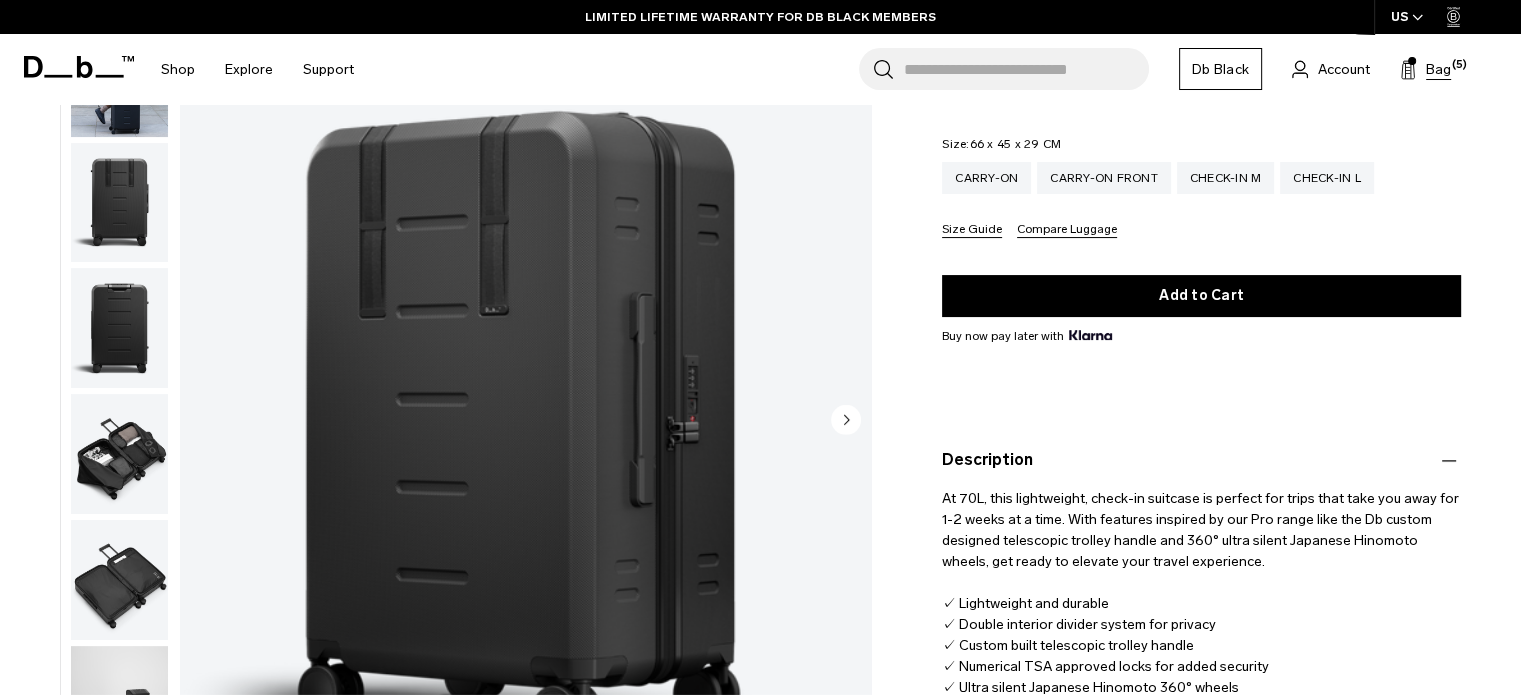click on "Bag" at bounding box center [1438, 69] 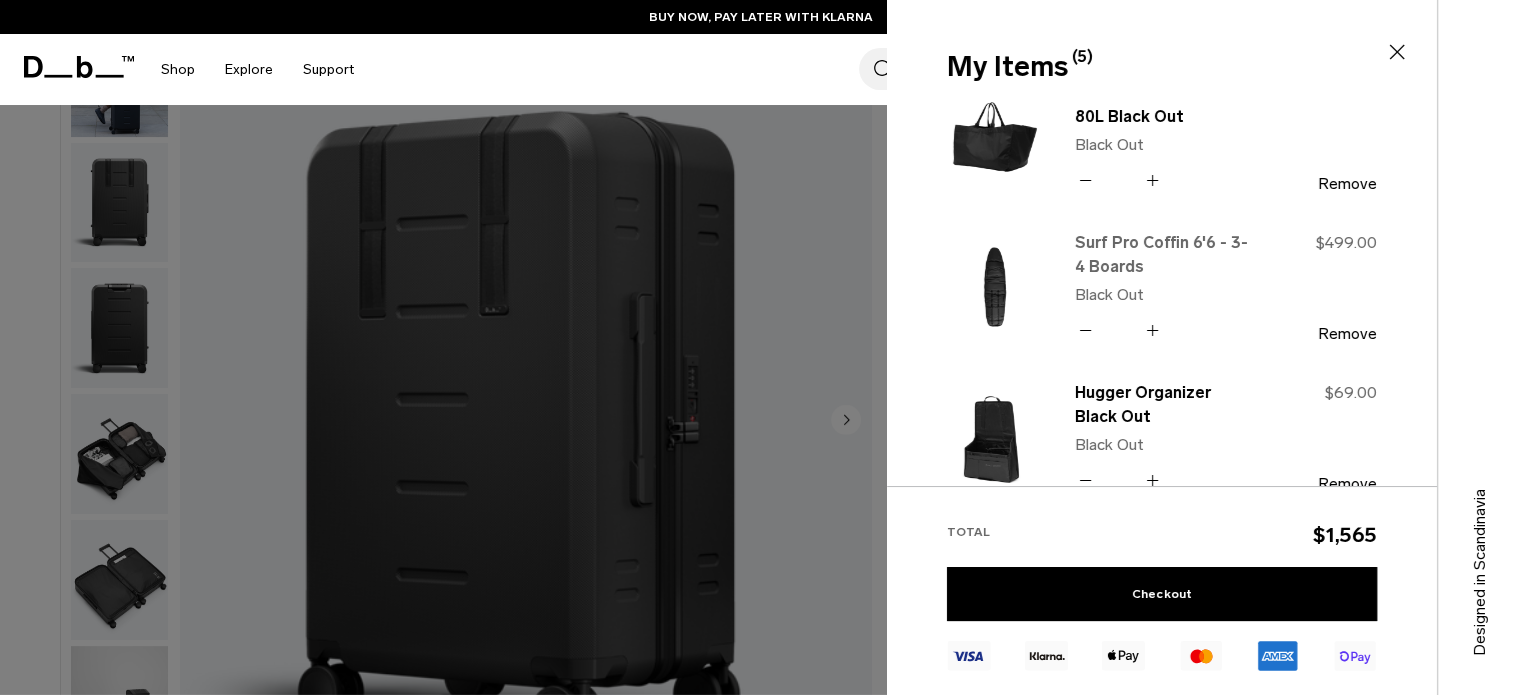 scroll, scrollTop: 0, scrollLeft: 0, axis: both 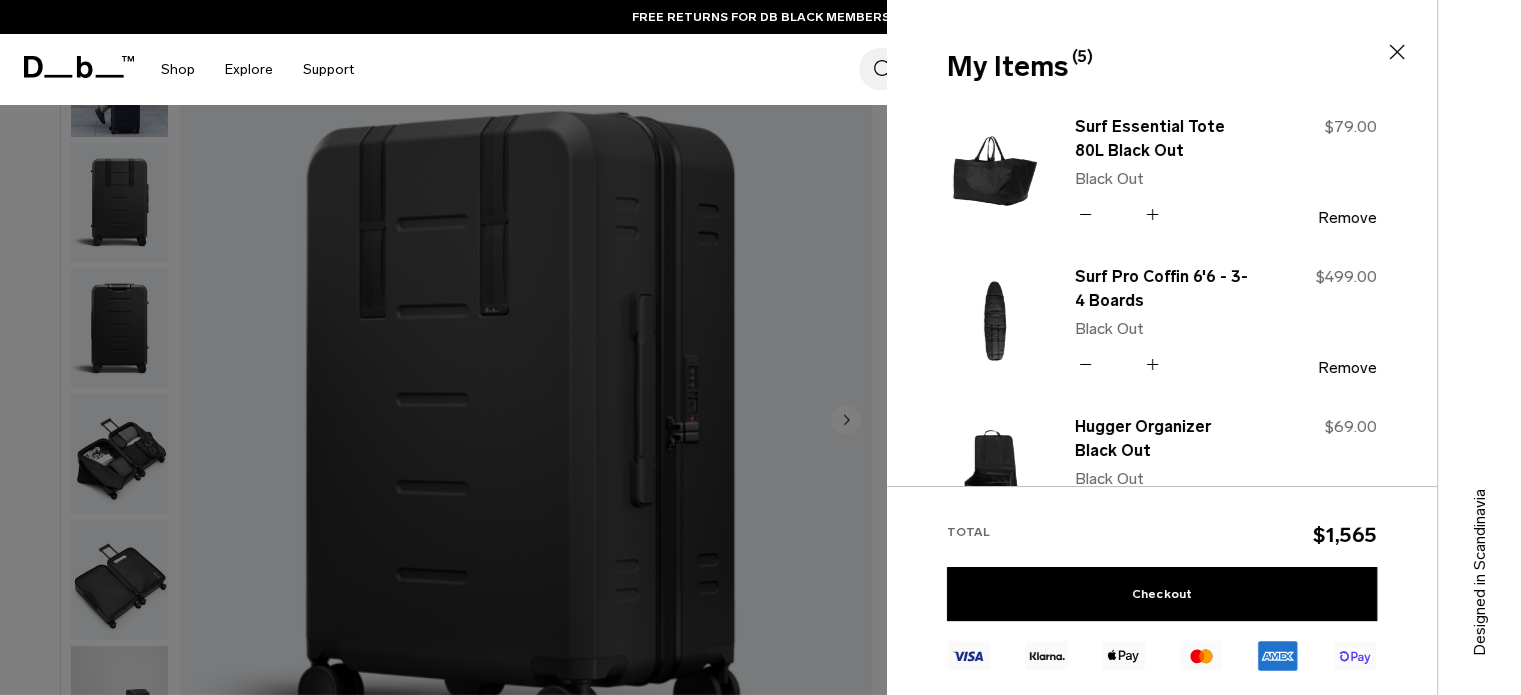 click at bounding box center [1397, 52] 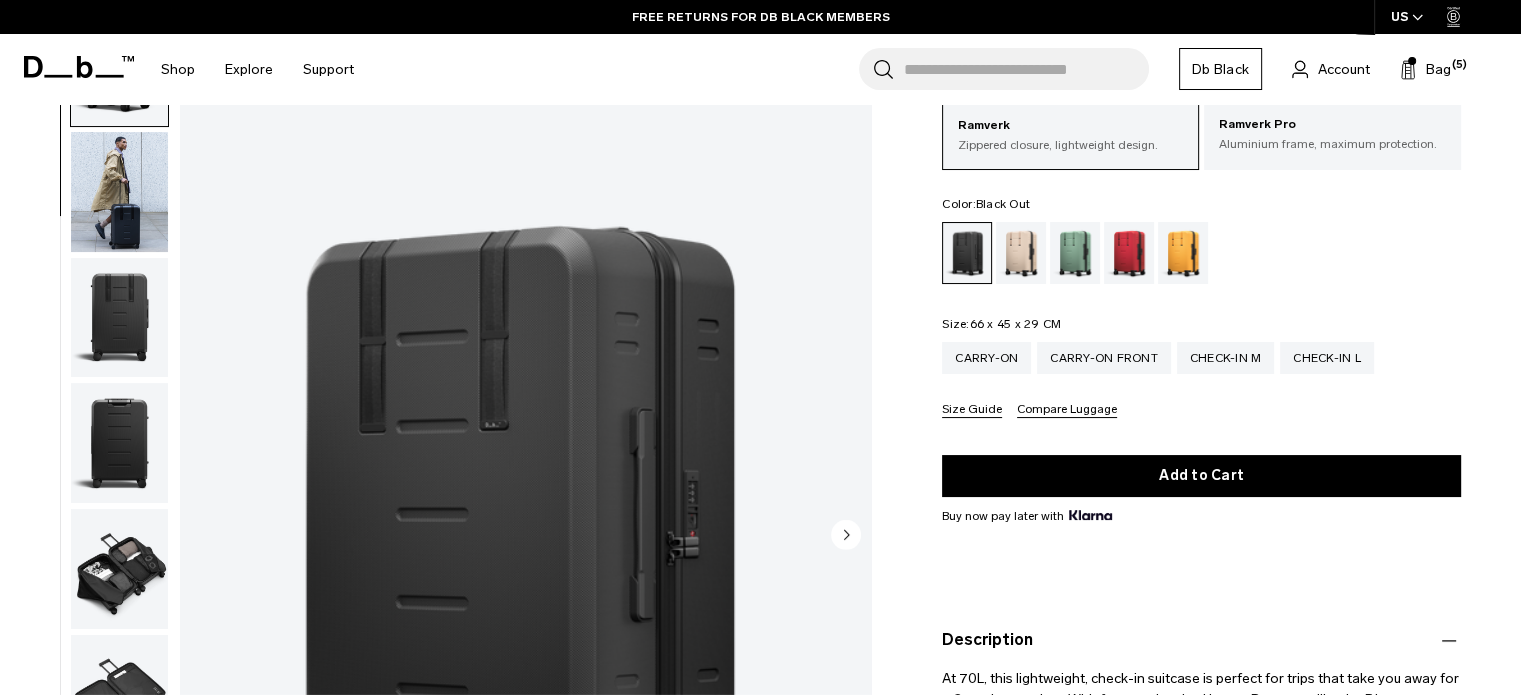 scroll, scrollTop: 0, scrollLeft: 0, axis: both 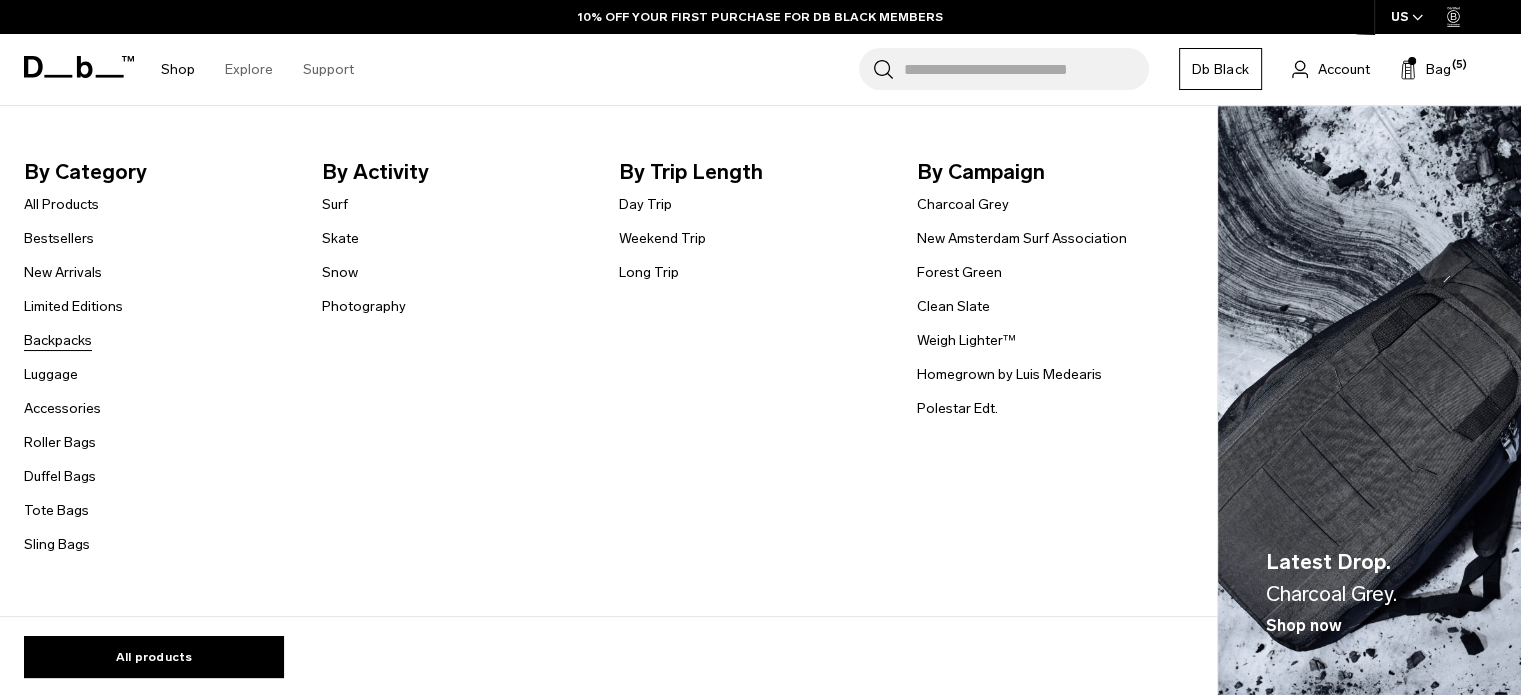 click on "Backpacks" at bounding box center (58, 340) 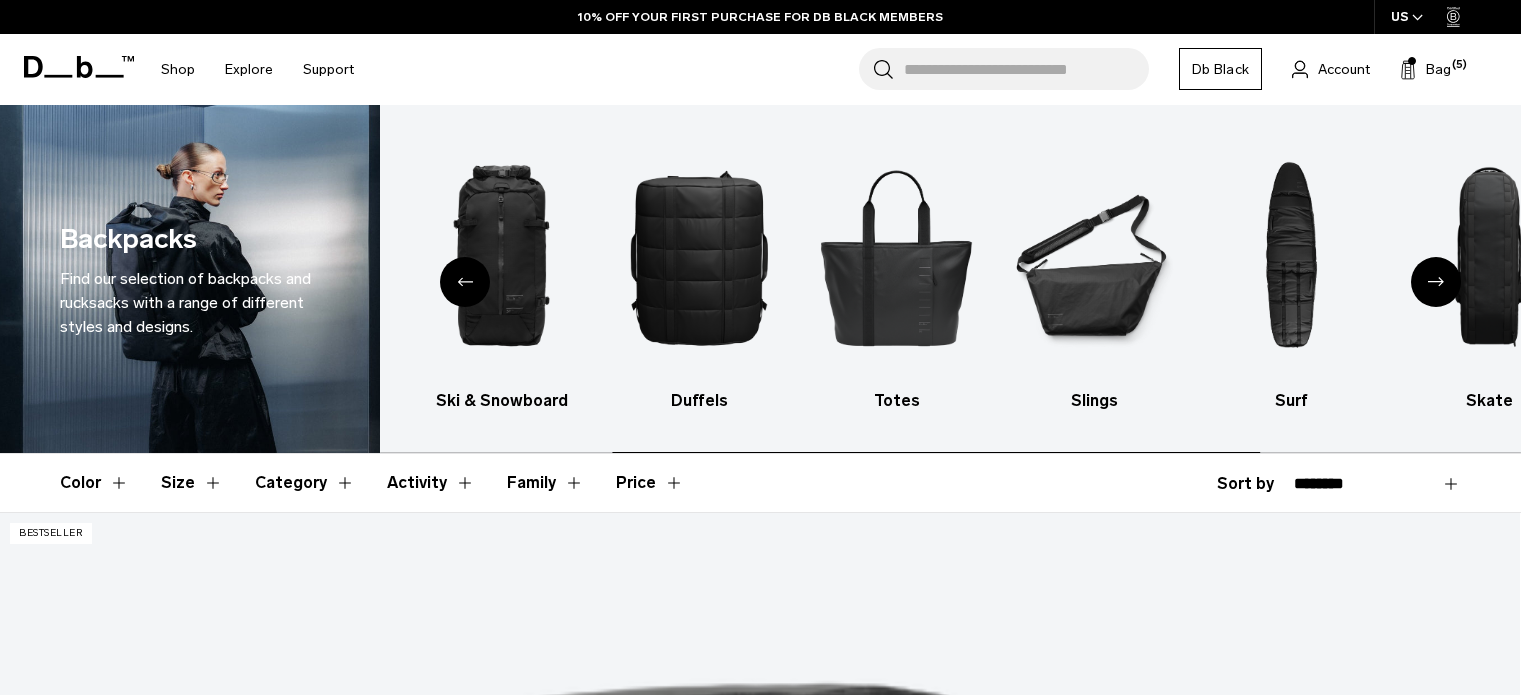 scroll, scrollTop: 0, scrollLeft: 0, axis: both 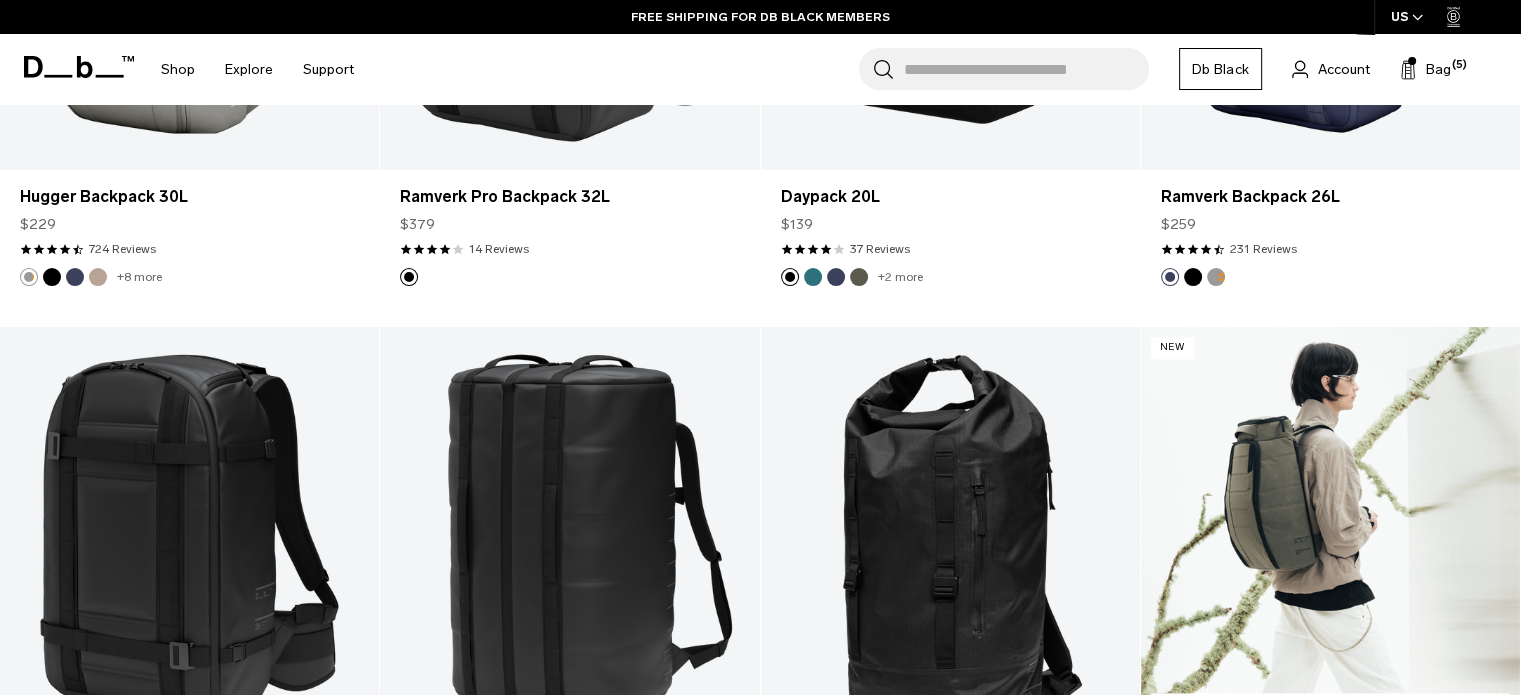 click at bounding box center (1330, 537) 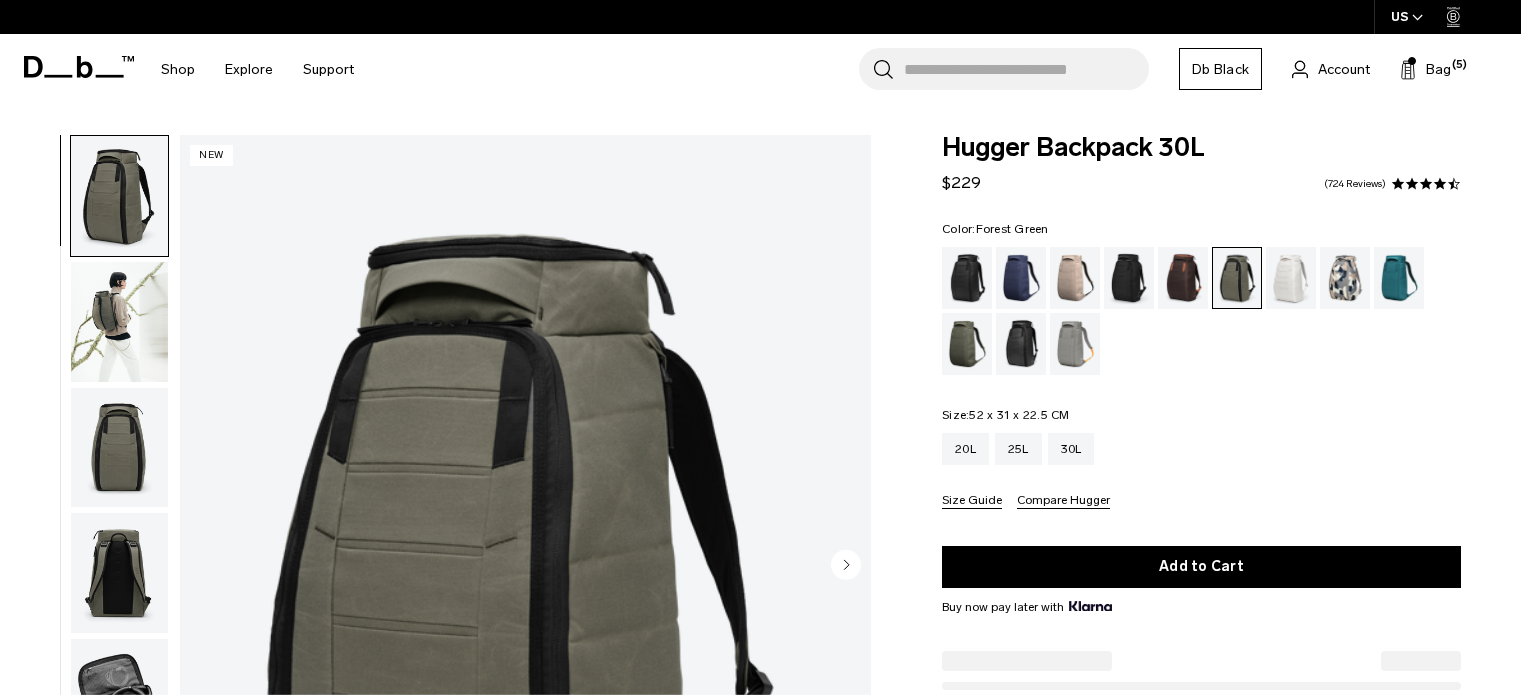scroll, scrollTop: 100, scrollLeft: 0, axis: vertical 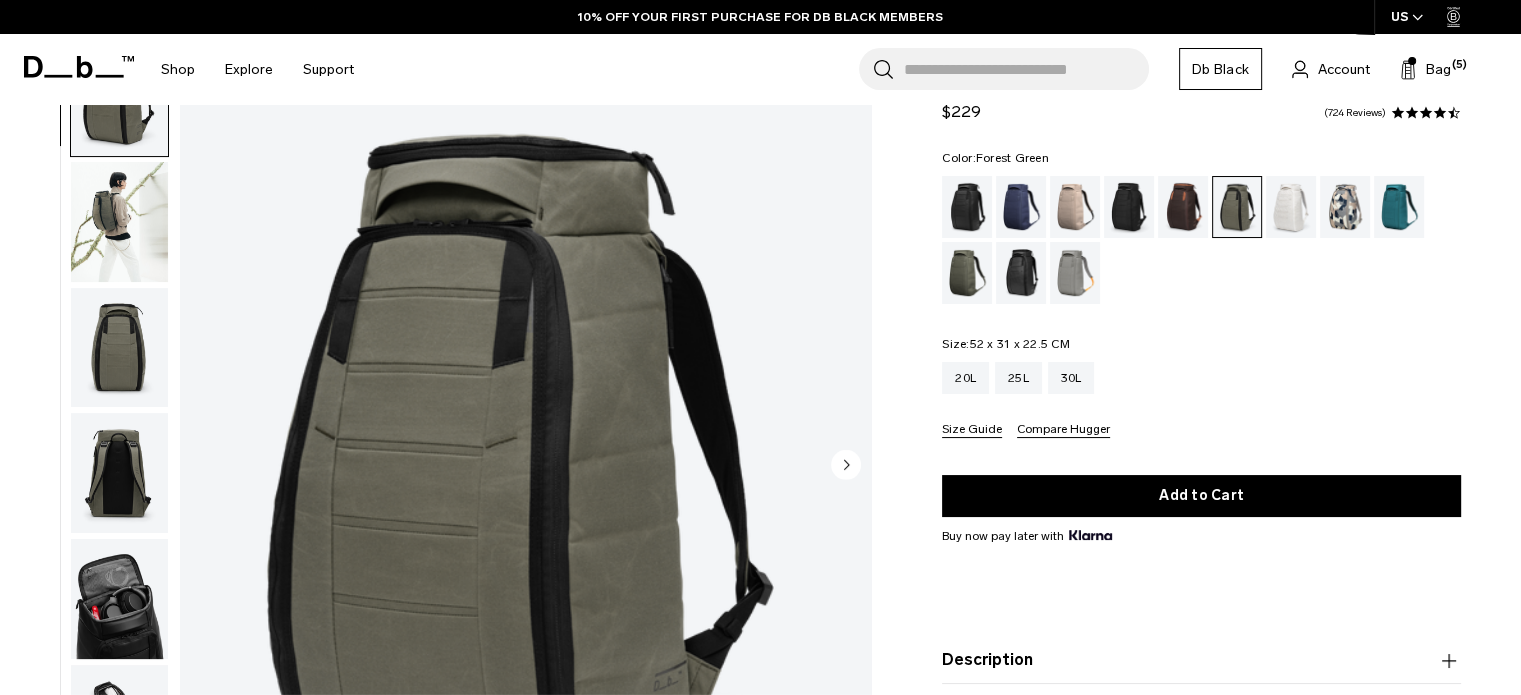click at bounding box center (119, 222) 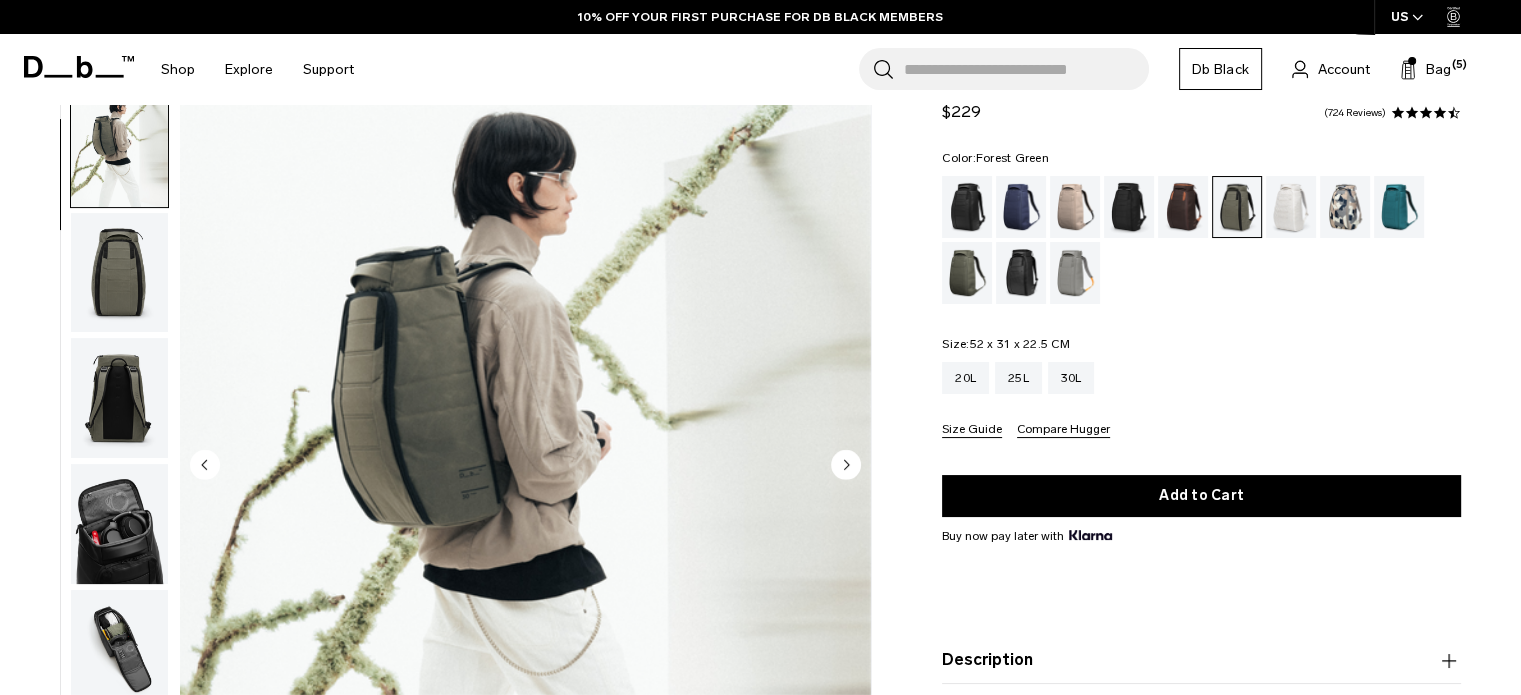 scroll, scrollTop: 126, scrollLeft: 0, axis: vertical 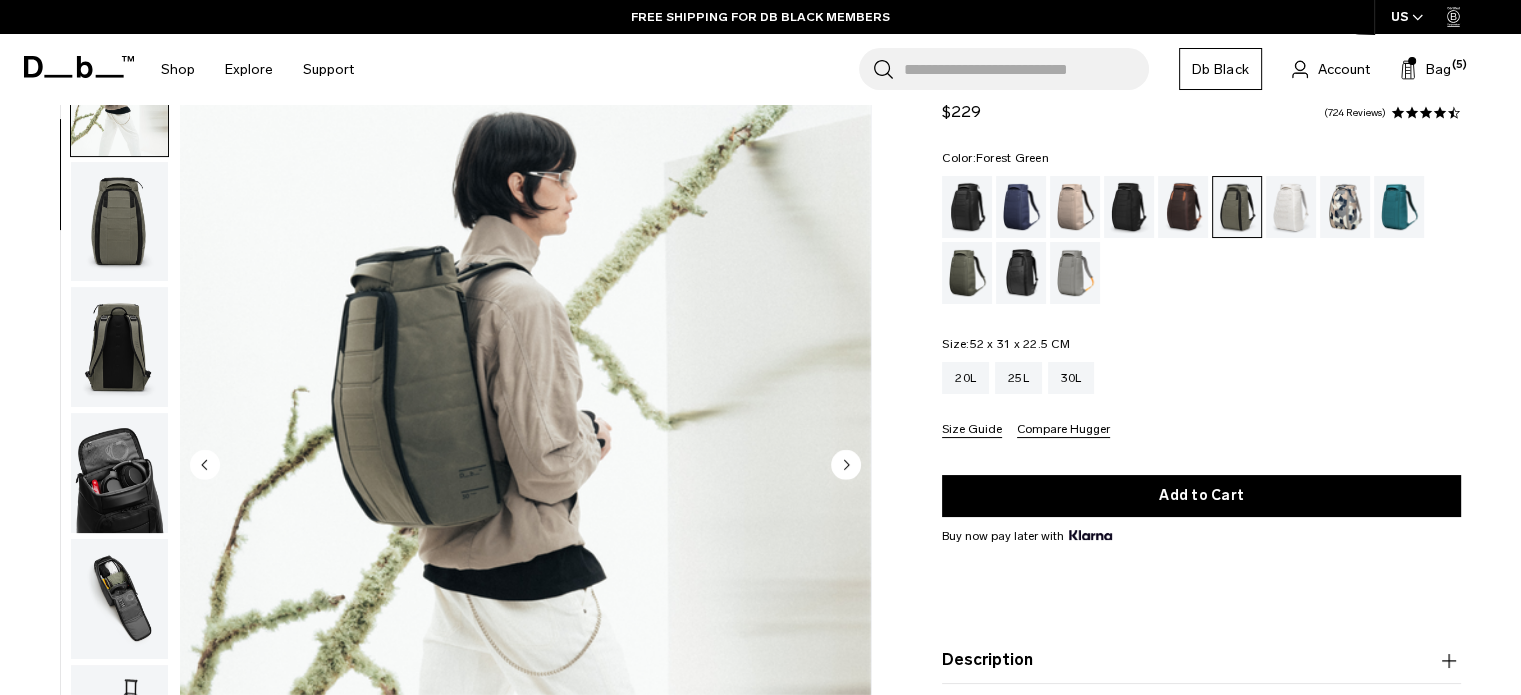 click at bounding box center [119, 222] 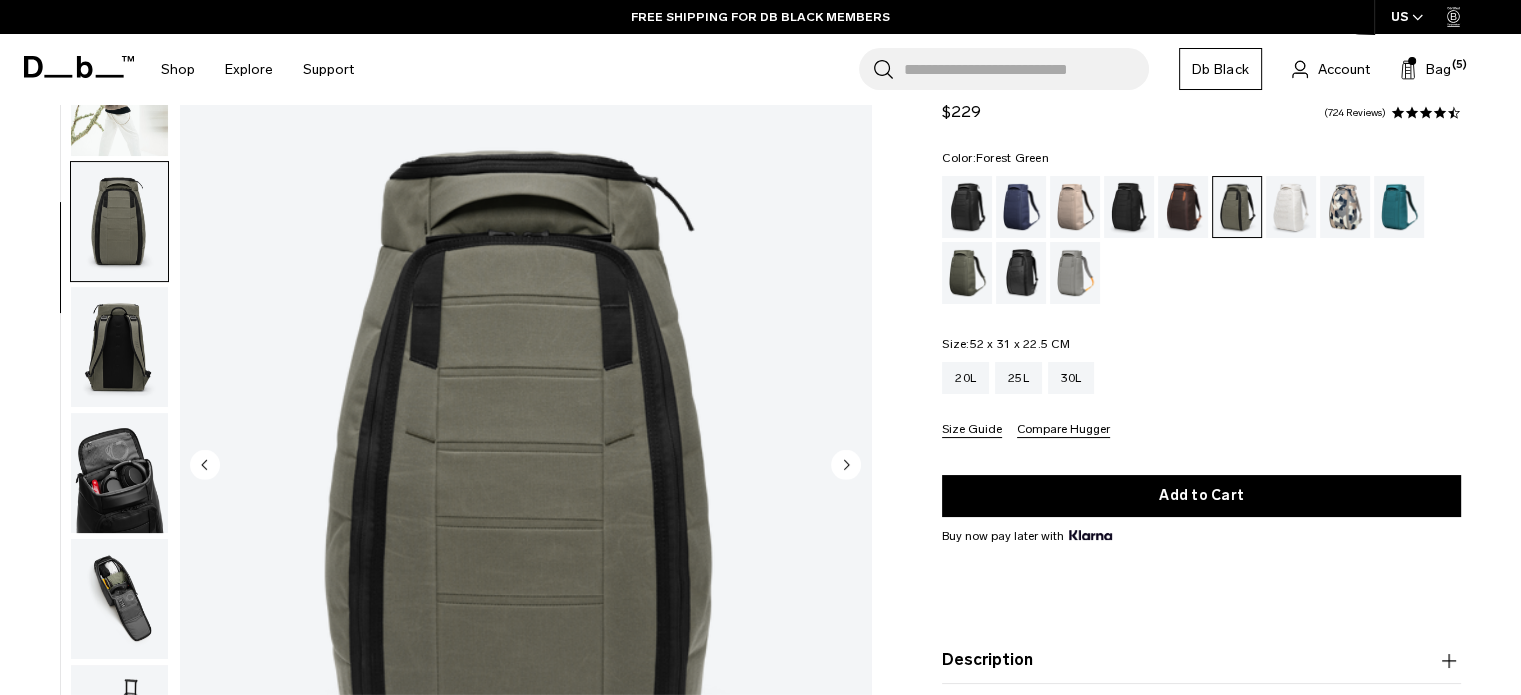 scroll, scrollTop: 252, scrollLeft: 0, axis: vertical 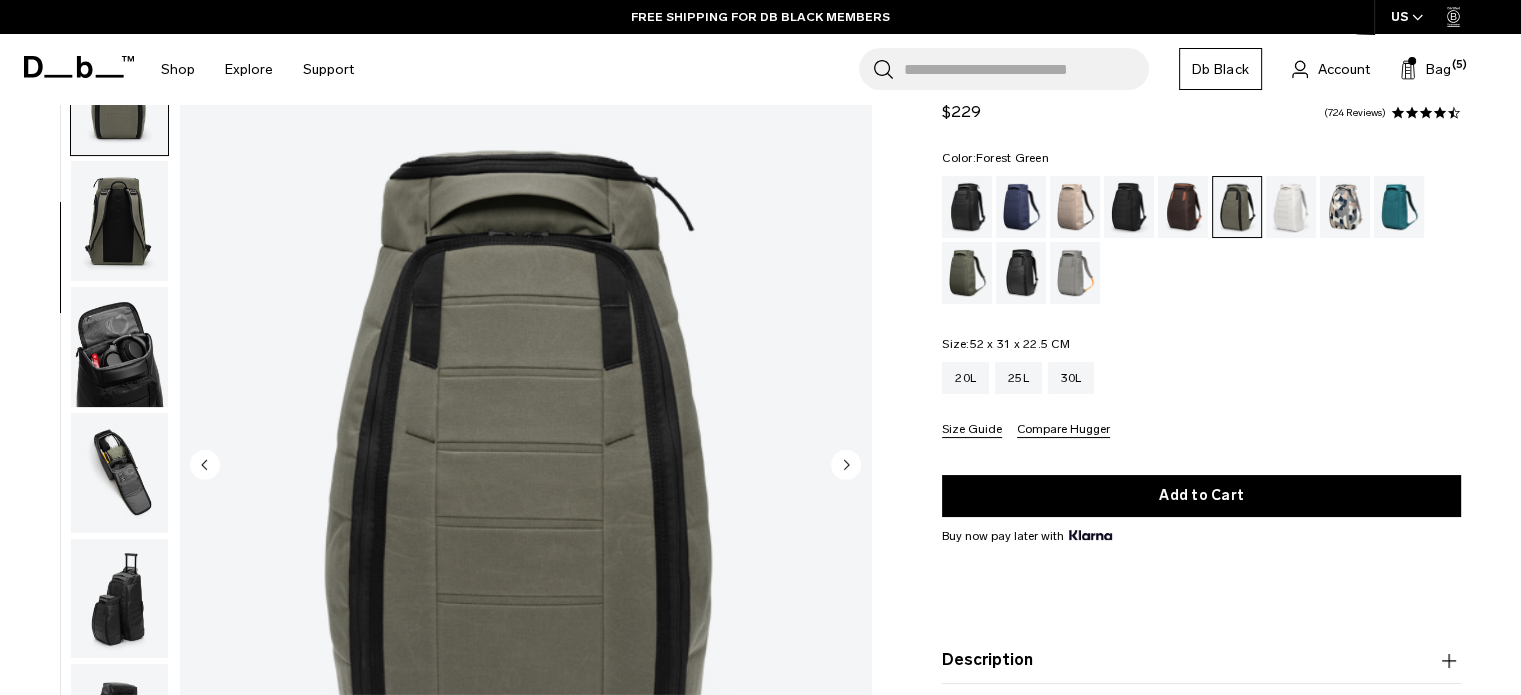 click at bounding box center (119, 221) 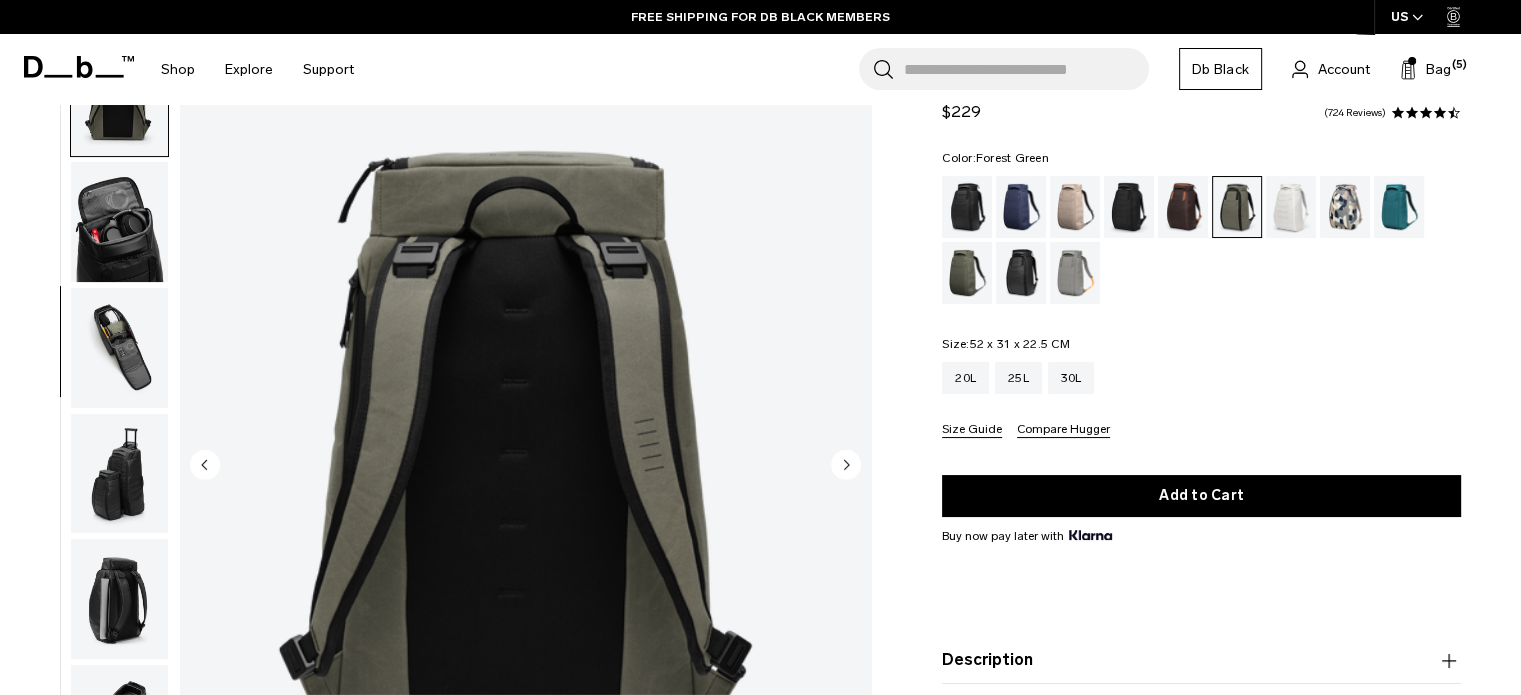 scroll, scrollTop: 378, scrollLeft: 0, axis: vertical 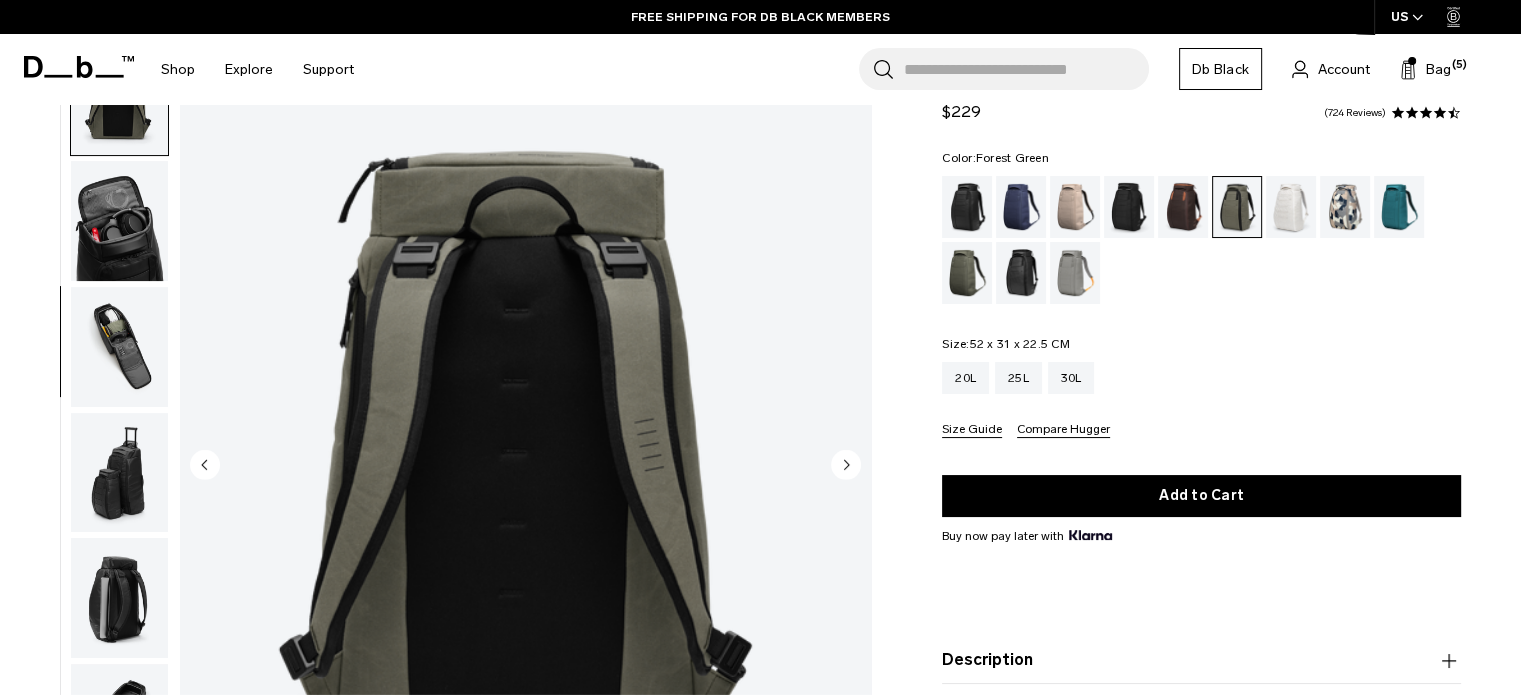 click at bounding box center [119, 221] 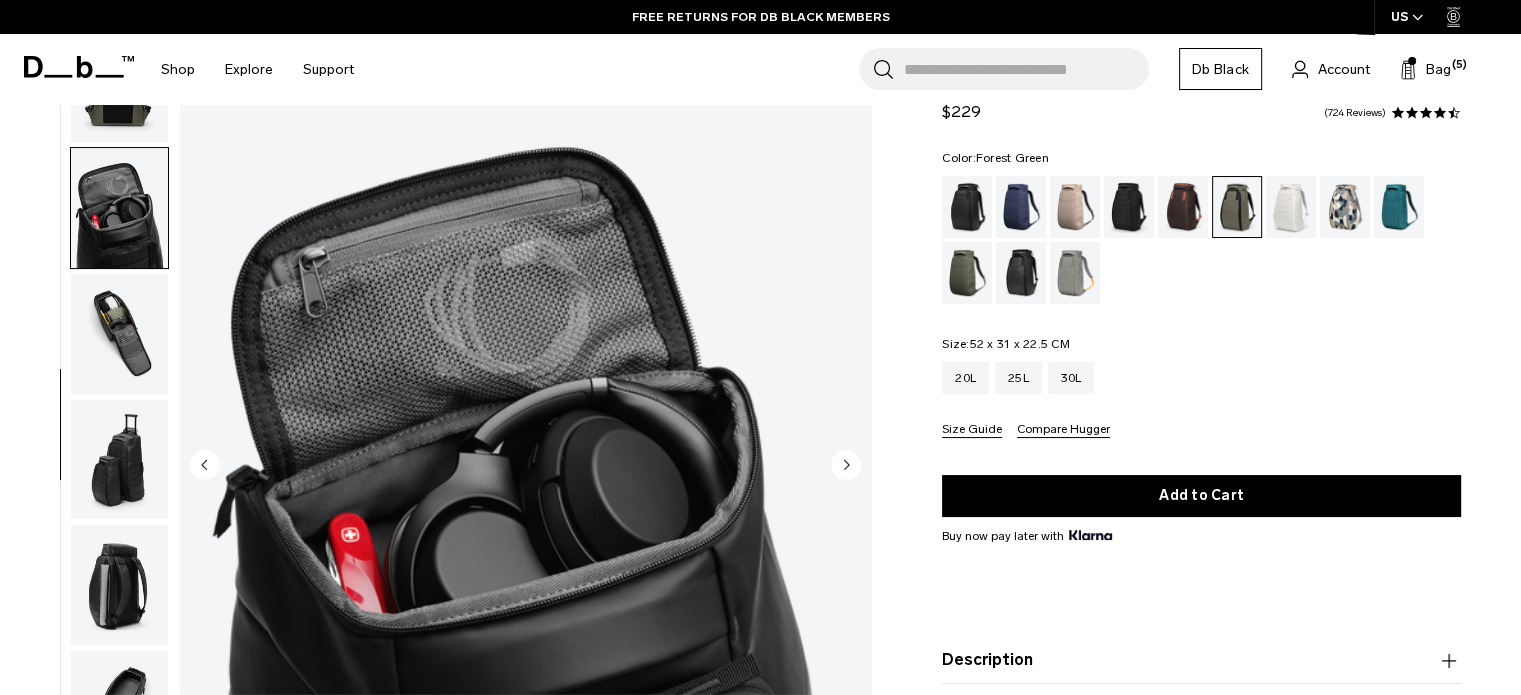 click at bounding box center [119, 334] 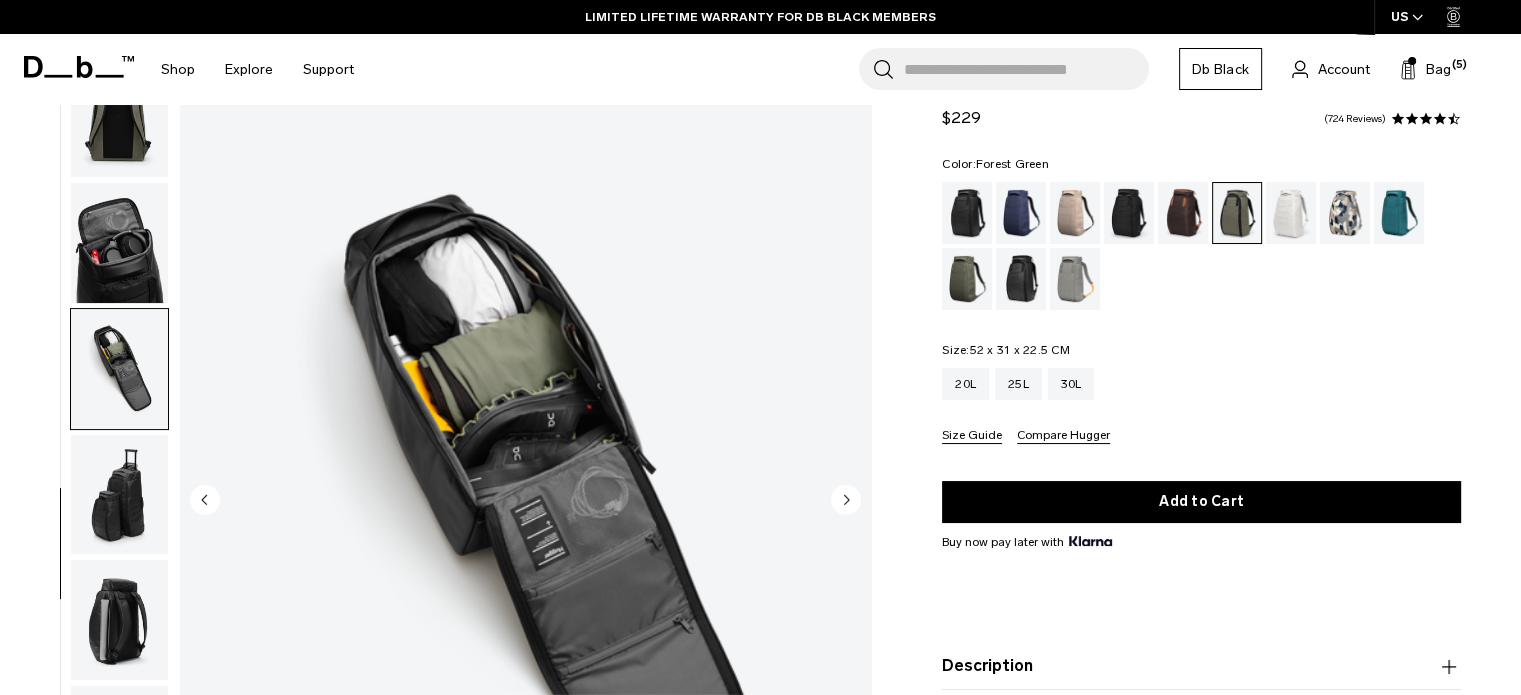 scroll, scrollTop: 100, scrollLeft: 0, axis: vertical 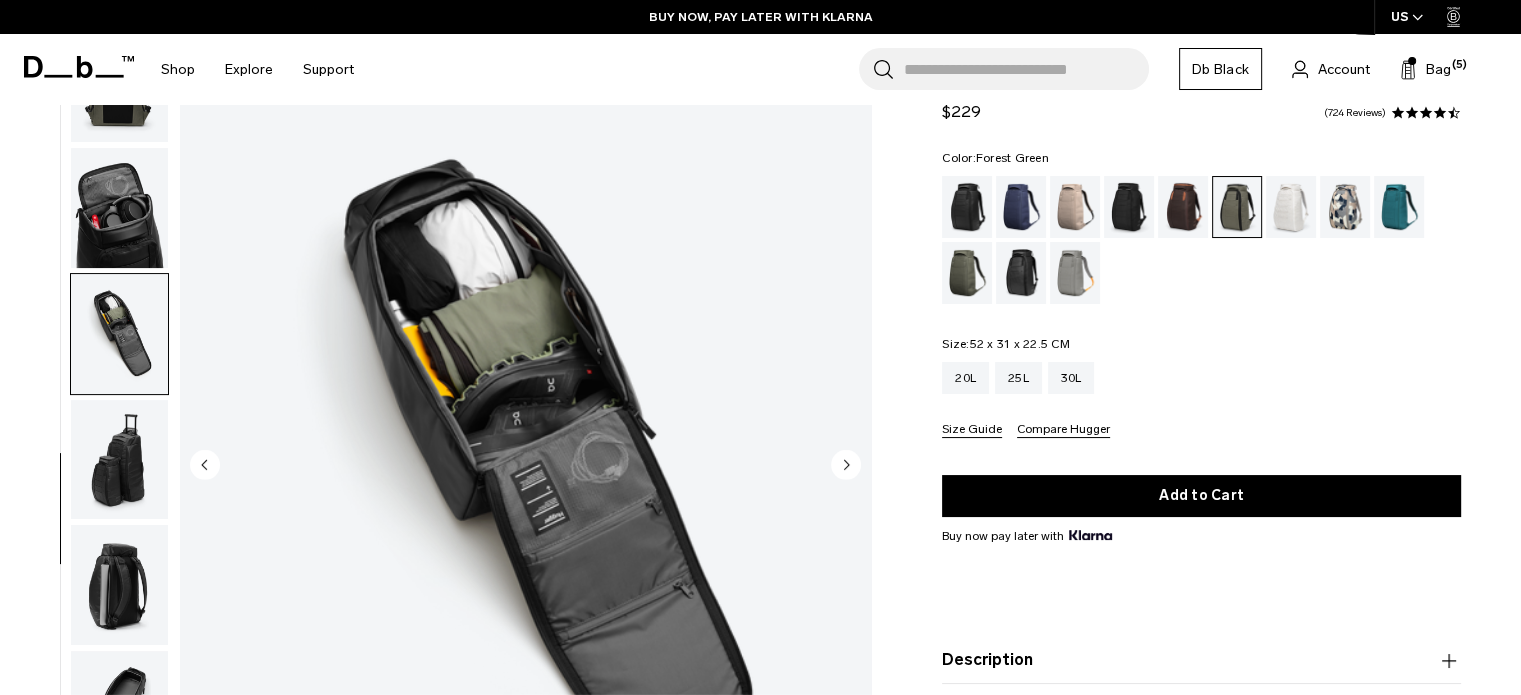 click at bounding box center (119, 334) 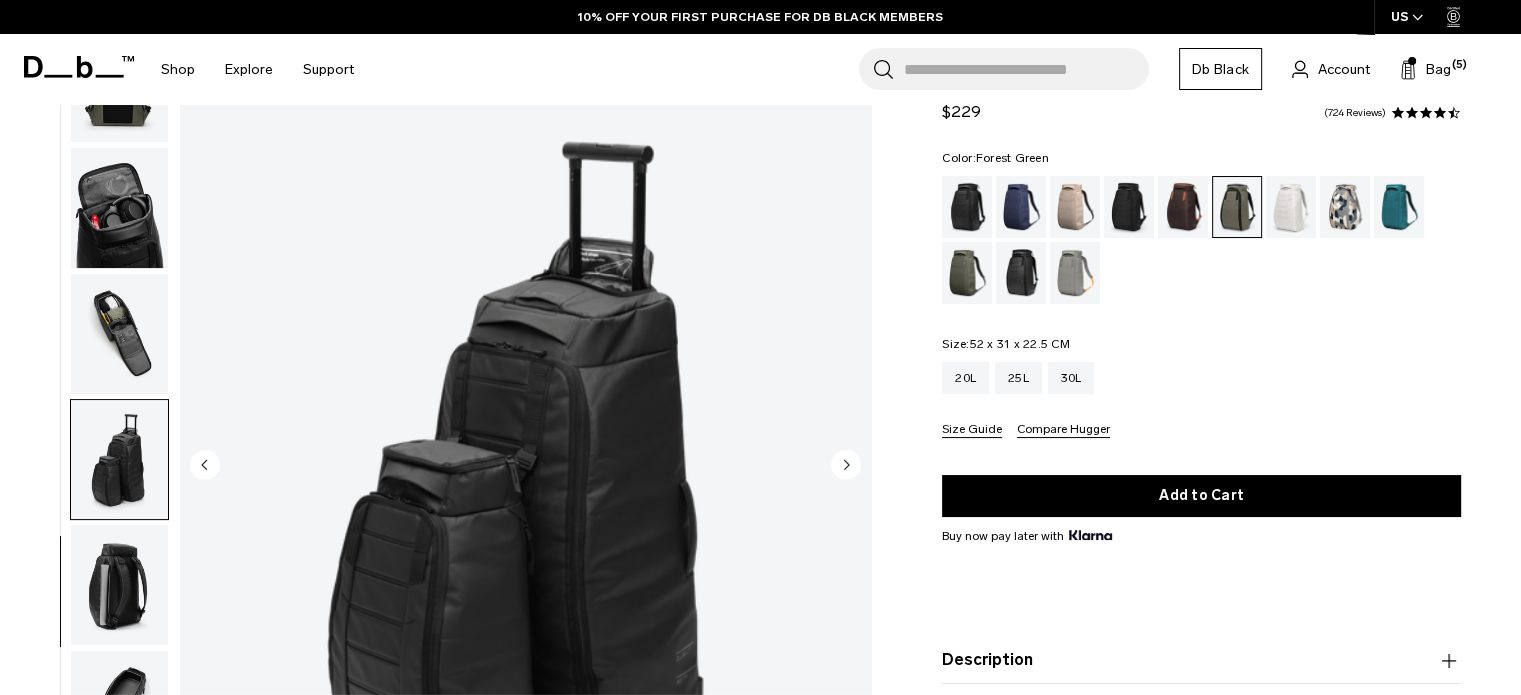 scroll, scrollTop: 391, scrollLeft: 0, axis: vertical 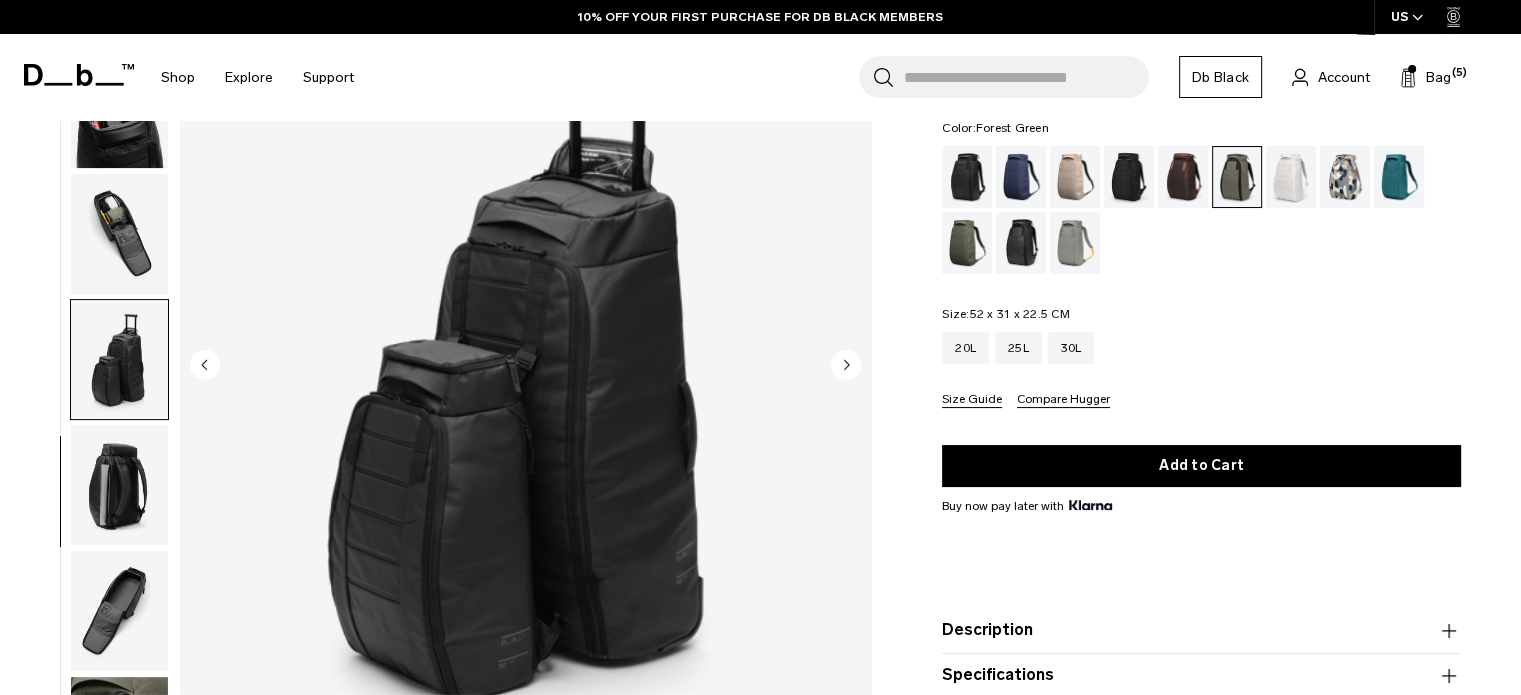 click at bounding box center [119, 611] 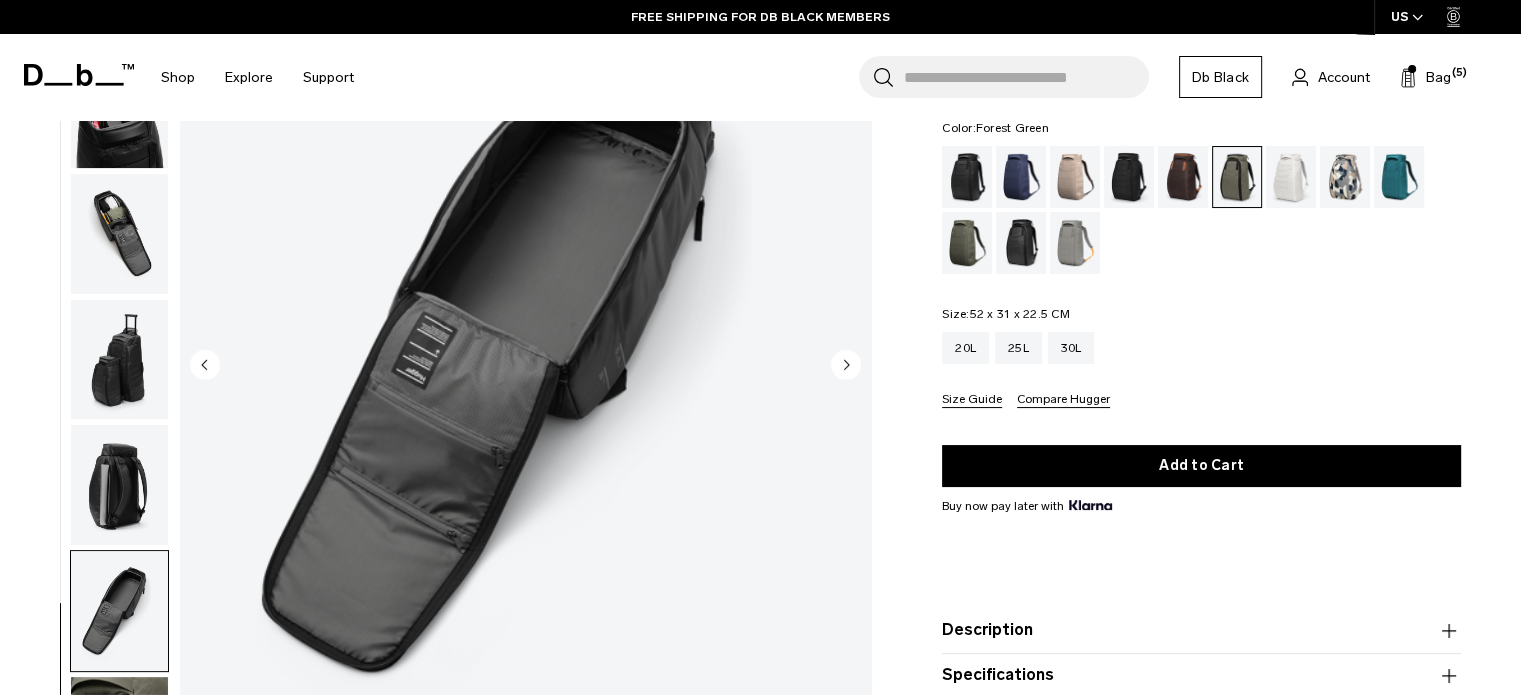 scroll, scrollTop: 391, scrollLeft: 0, axis: vertical 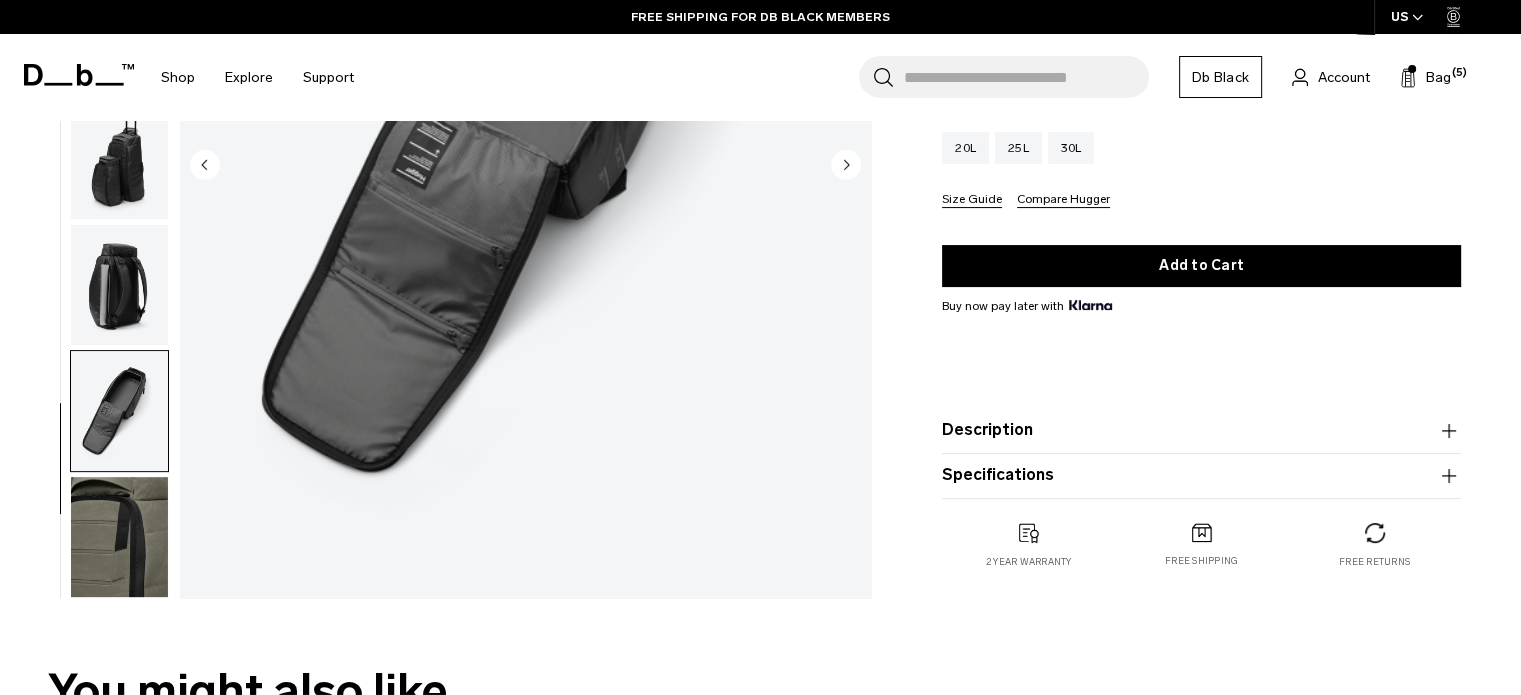 click at bounding box center [119, 537] 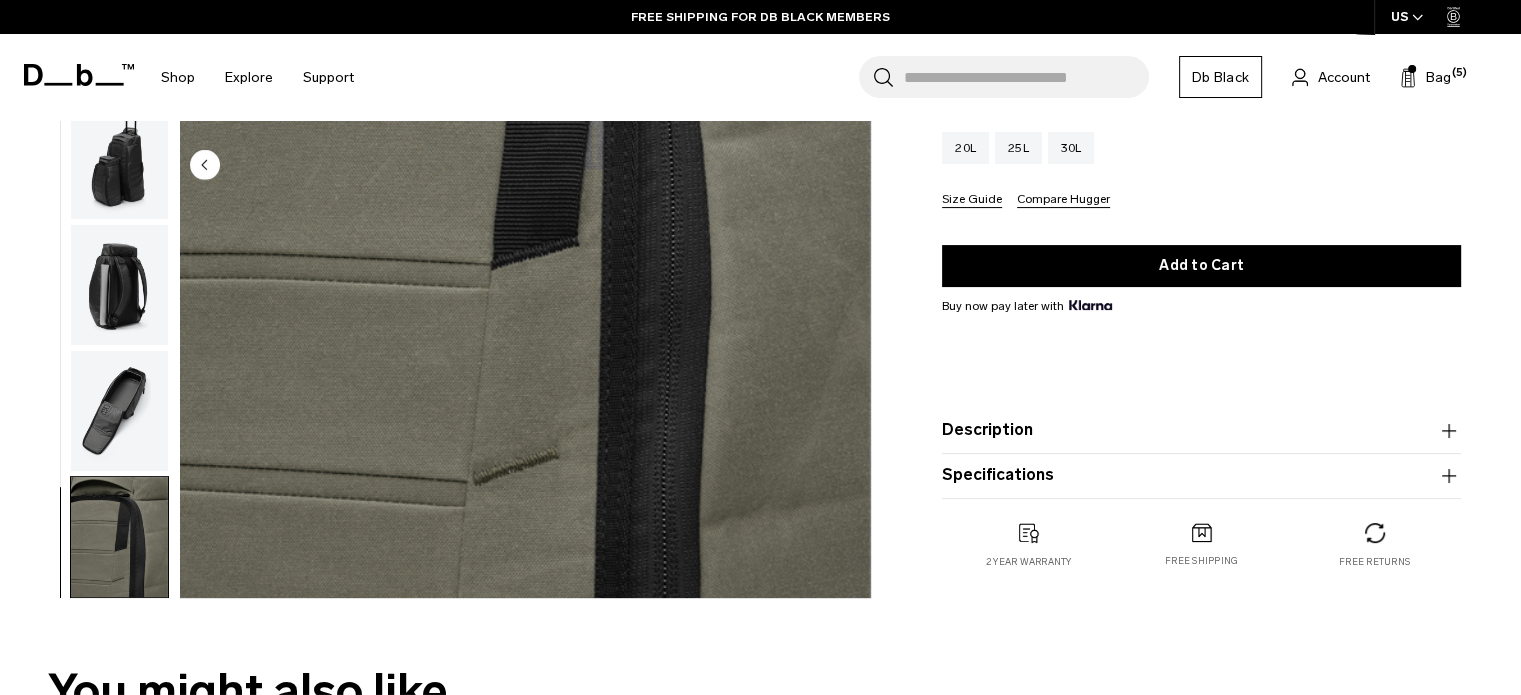 scroll, scrollTop: 392, scrollLeft: 0, axis: vertical 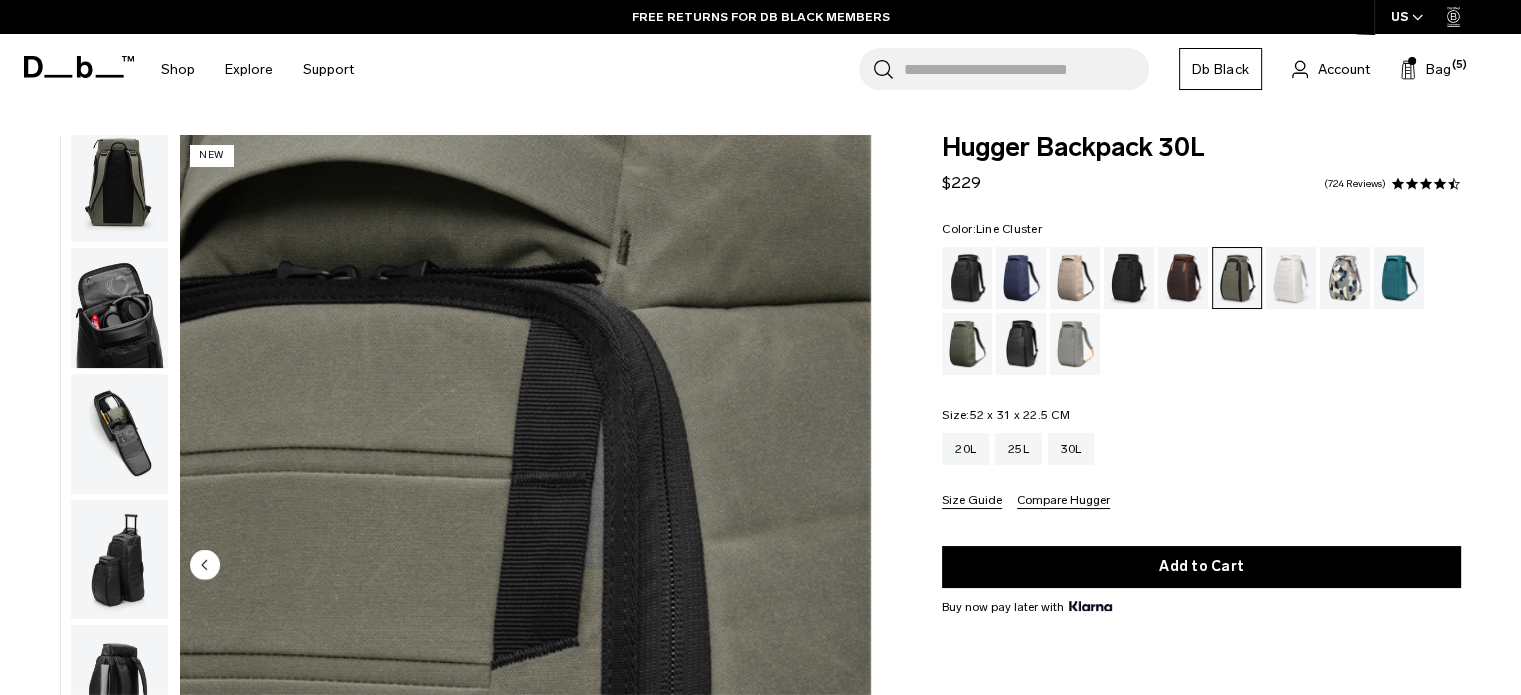 click at bounding box center [1345, 278] 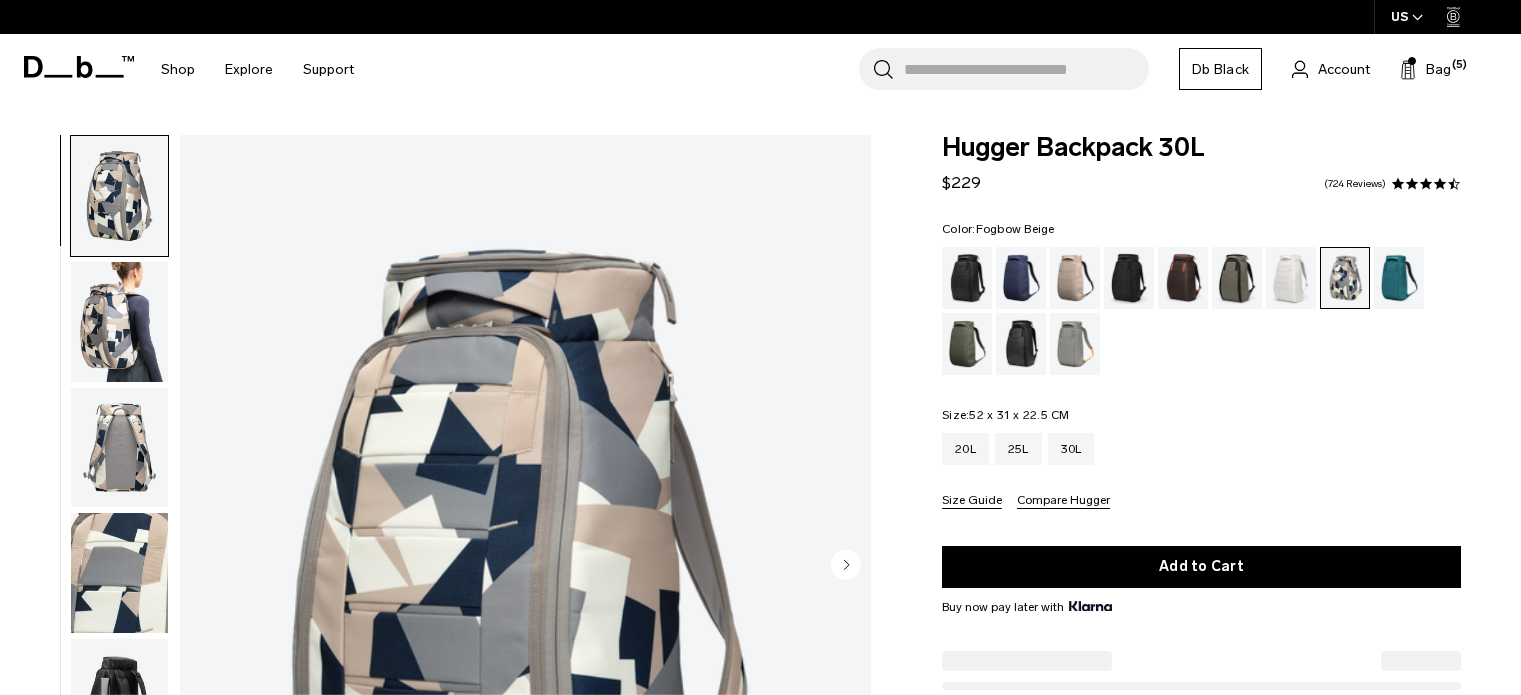 scroll, scrollTop: 0, scrollLeft: 0, axis: both 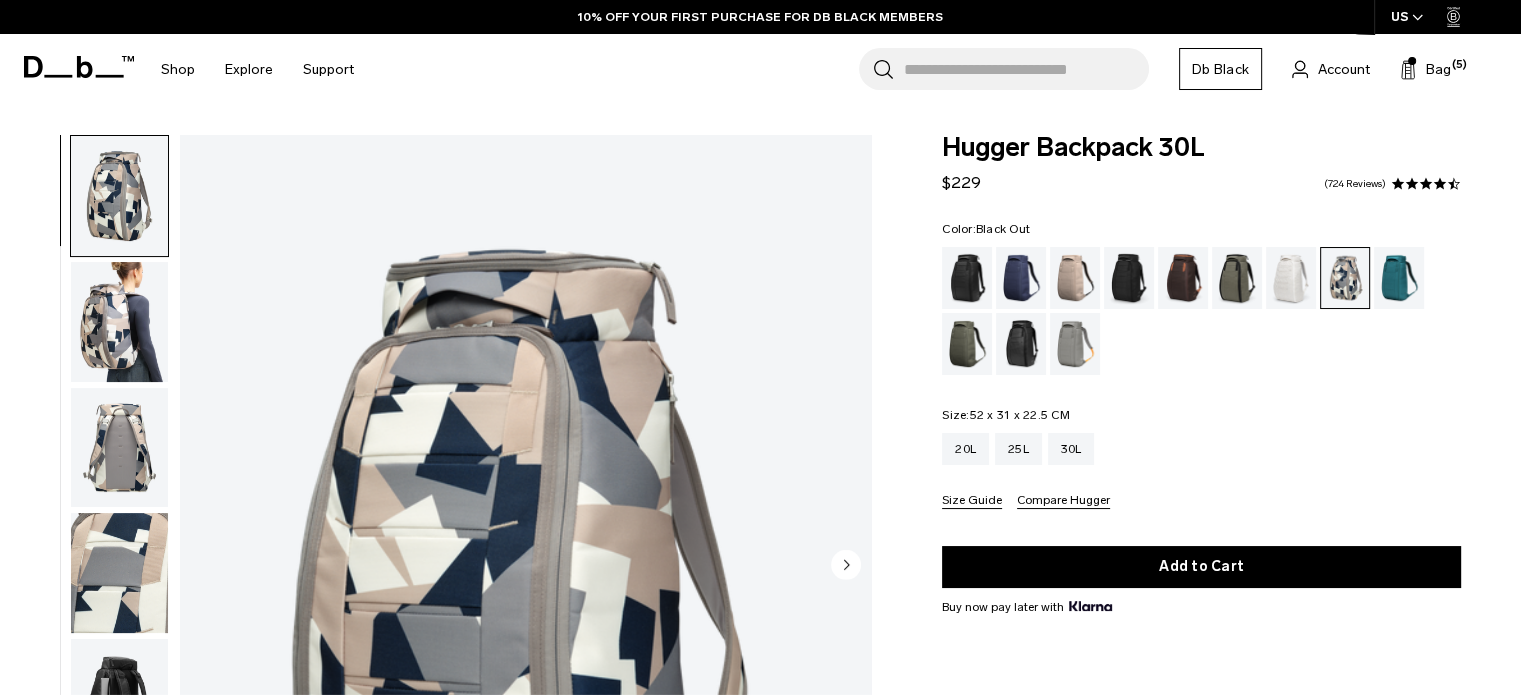 click at bounding box center (967, 278) 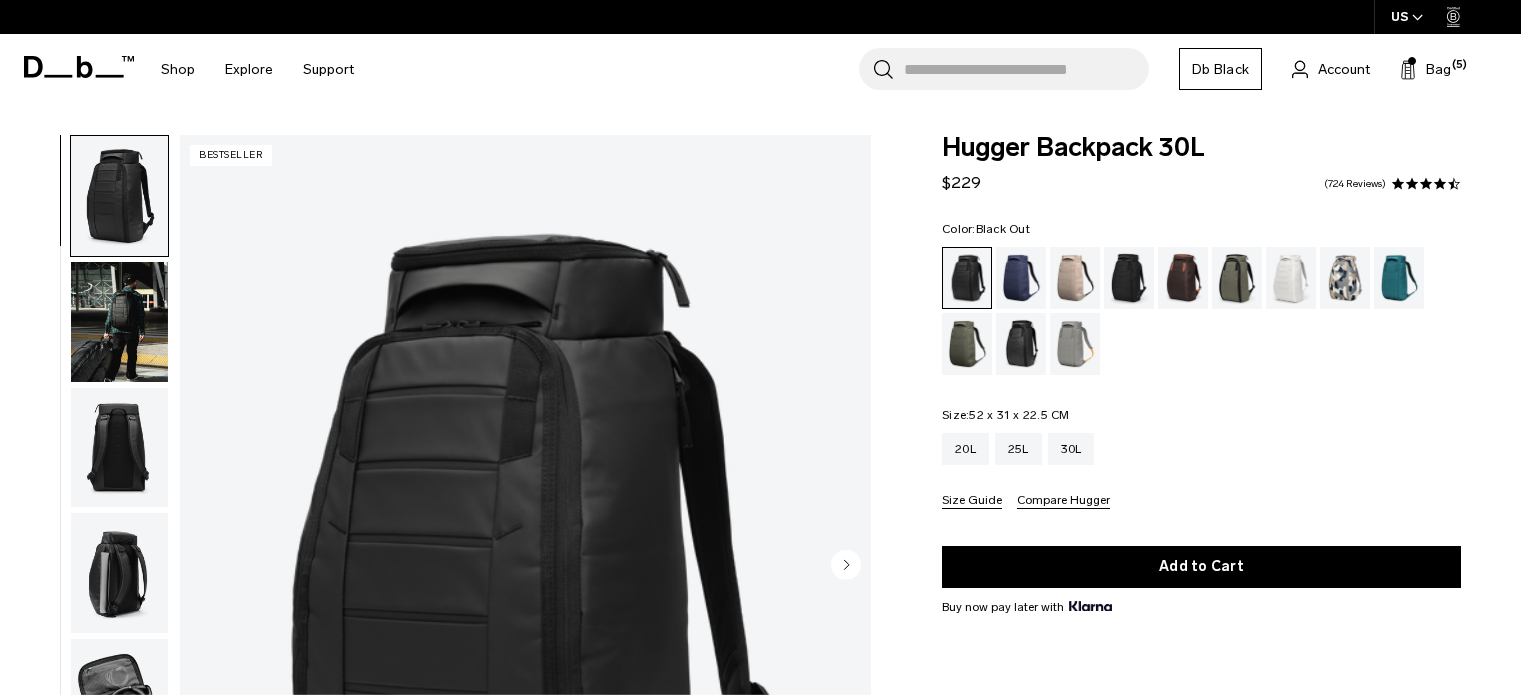 scroll, scrollTop: 0, scrollLeft: 0, axis: both 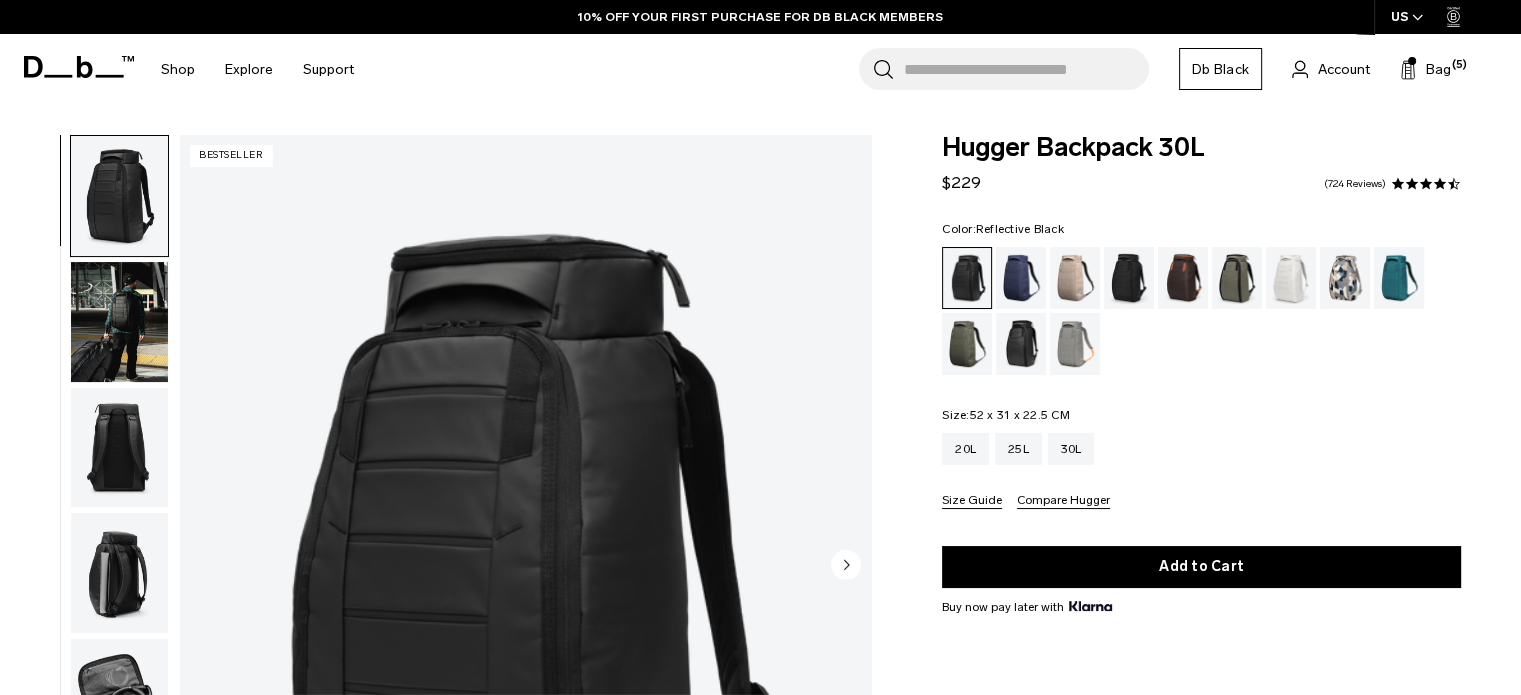 click at bounding box center (1021, 344) 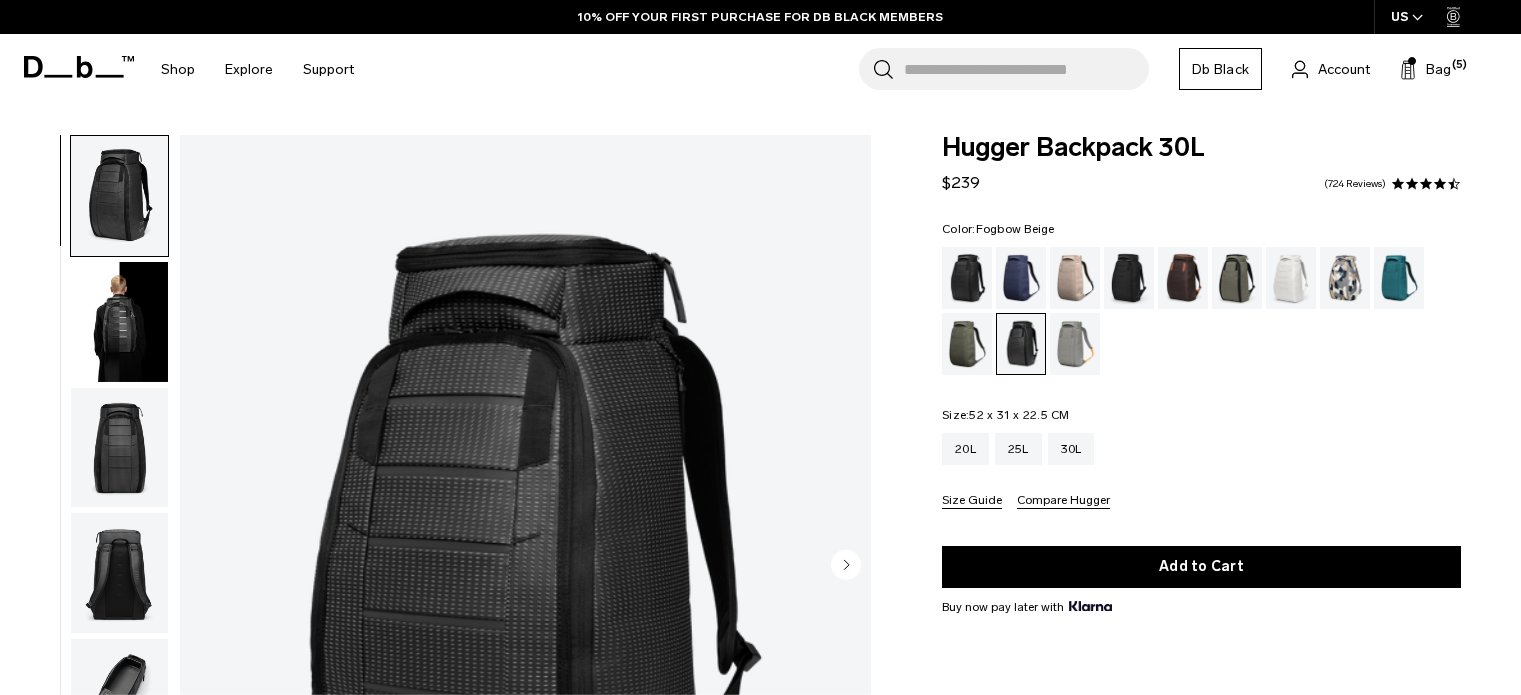scroll, scrollTop: 0, scrollLeft: 0, axis: both 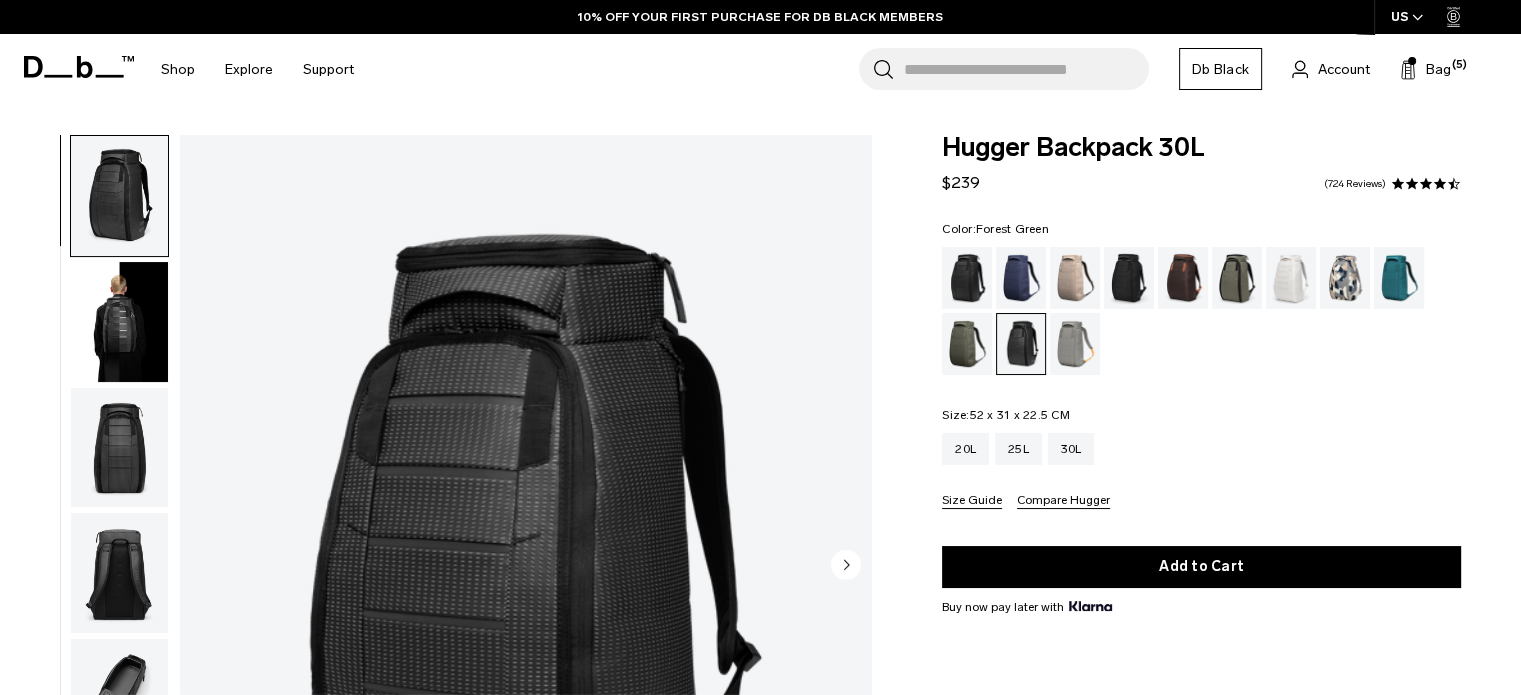 click at bounding box center (1237, 278) 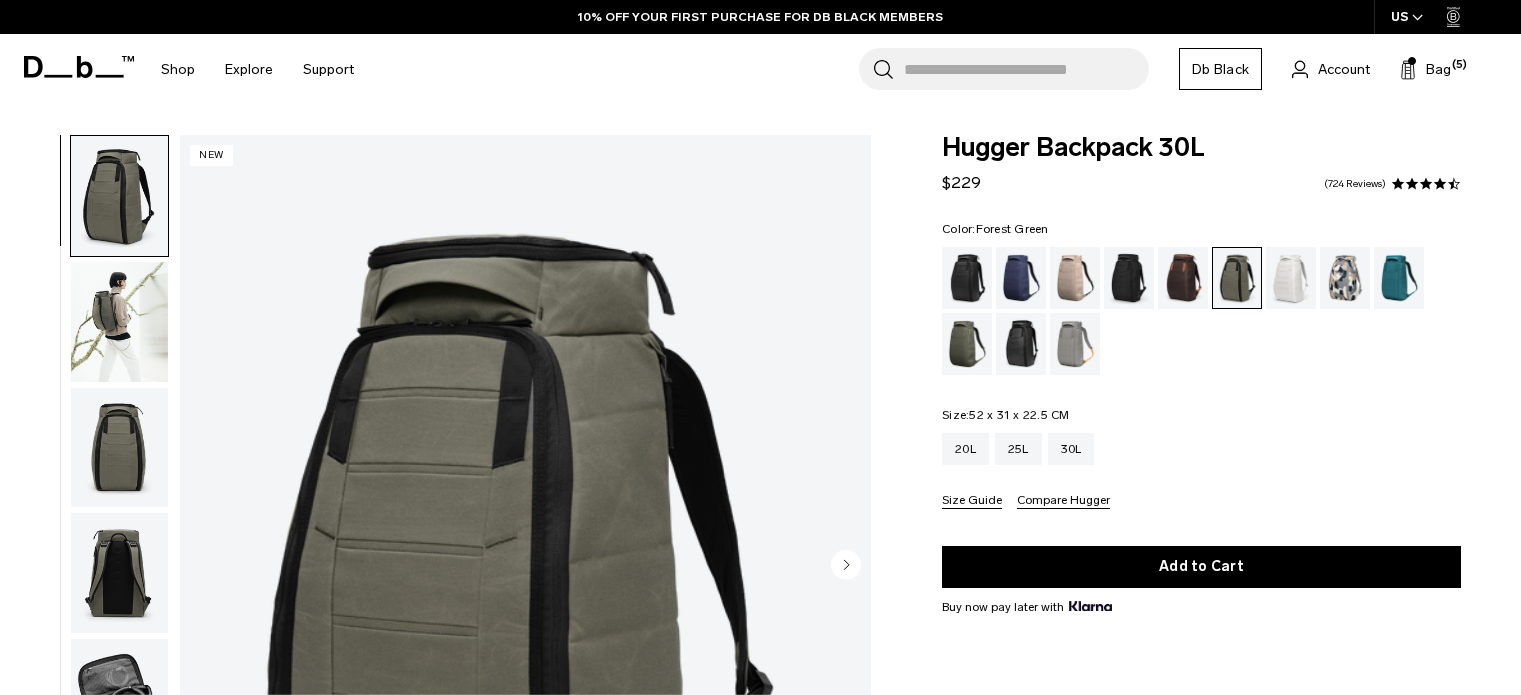 scroll, scrollTop: 0, scrollLeft: 0, axis: both 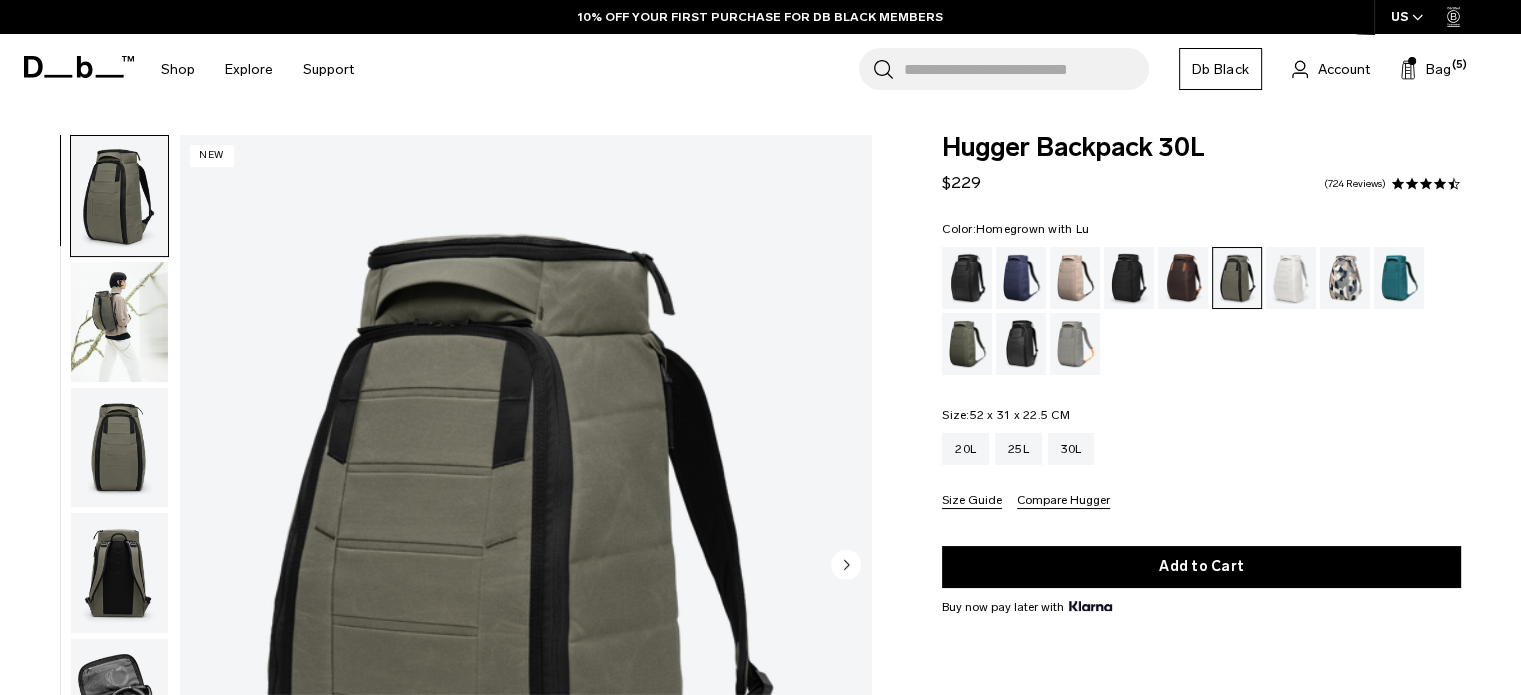 click at bounding box center [1183, 278] 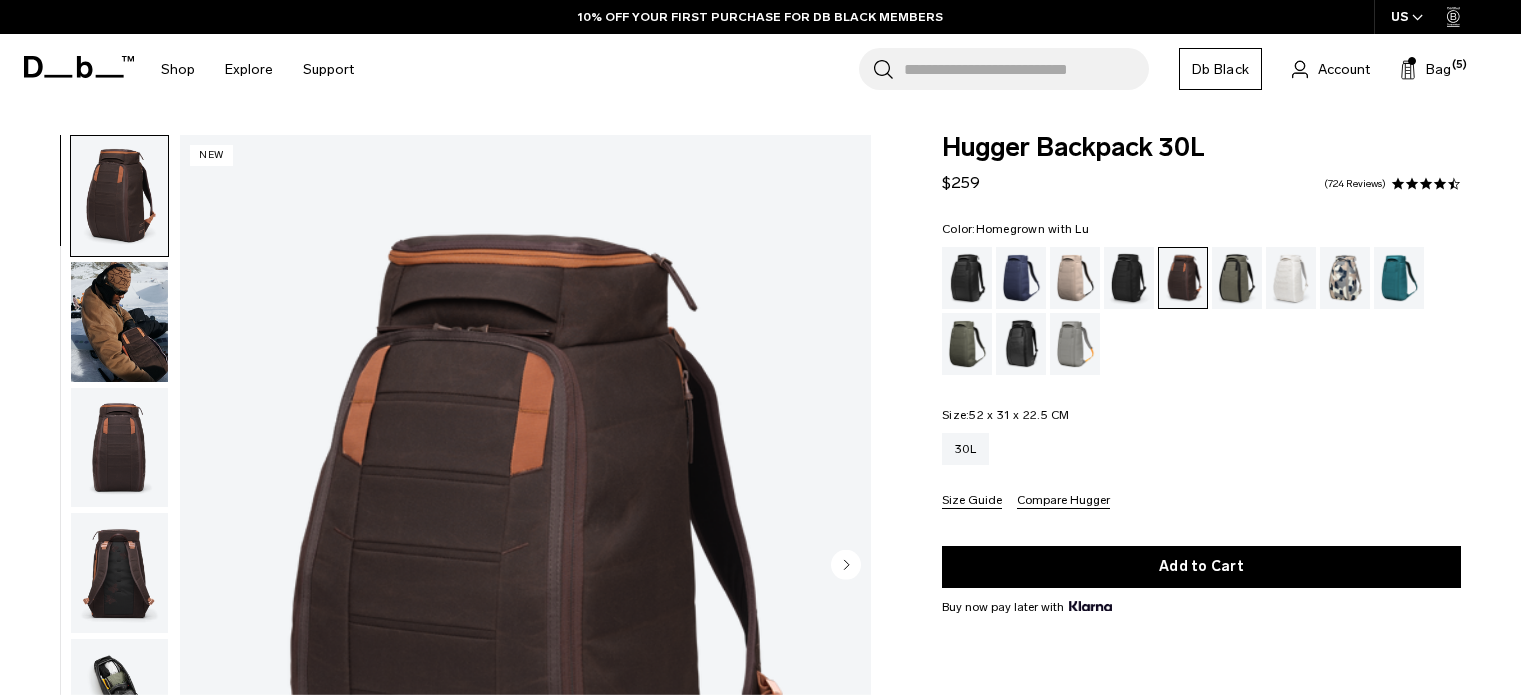 scroll, scrollTop: 0, scrollLeft: 0, axis: both 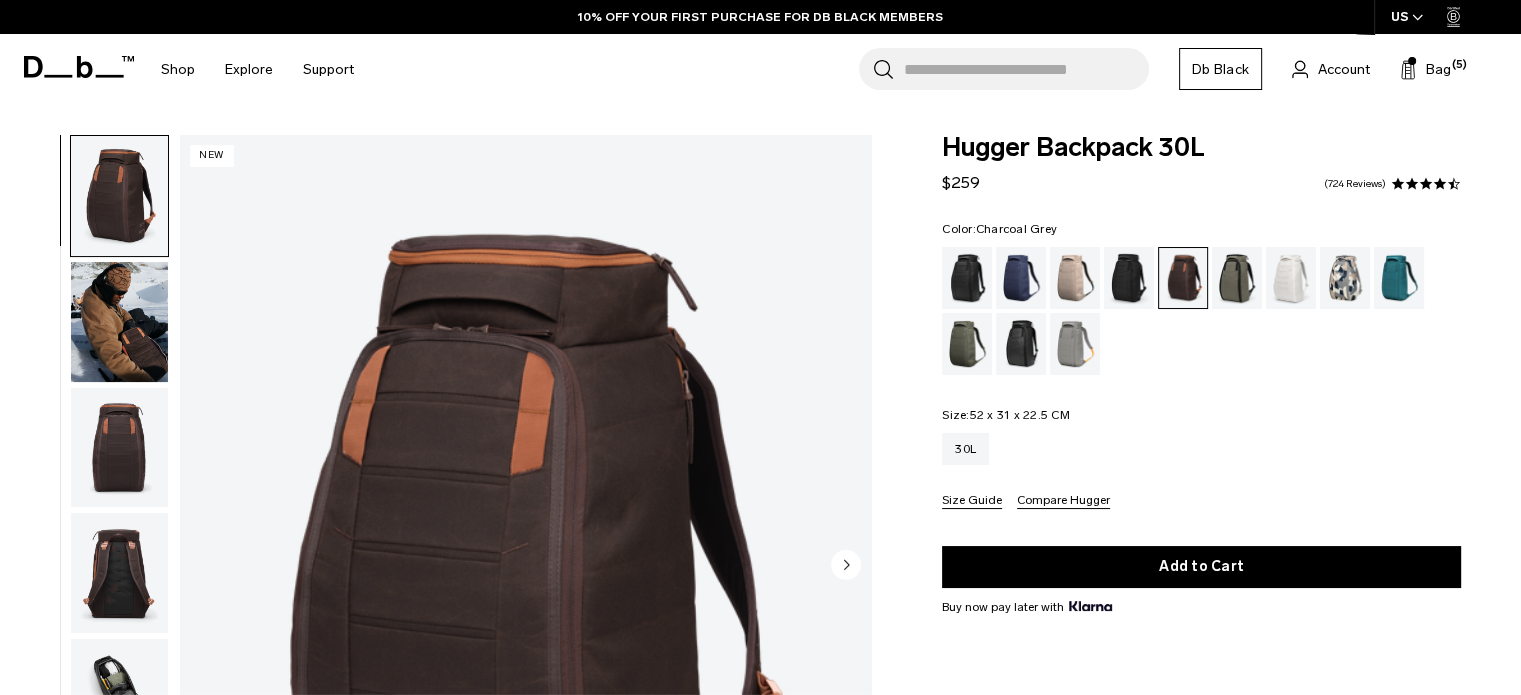 click at bounding box center (1129, 278) 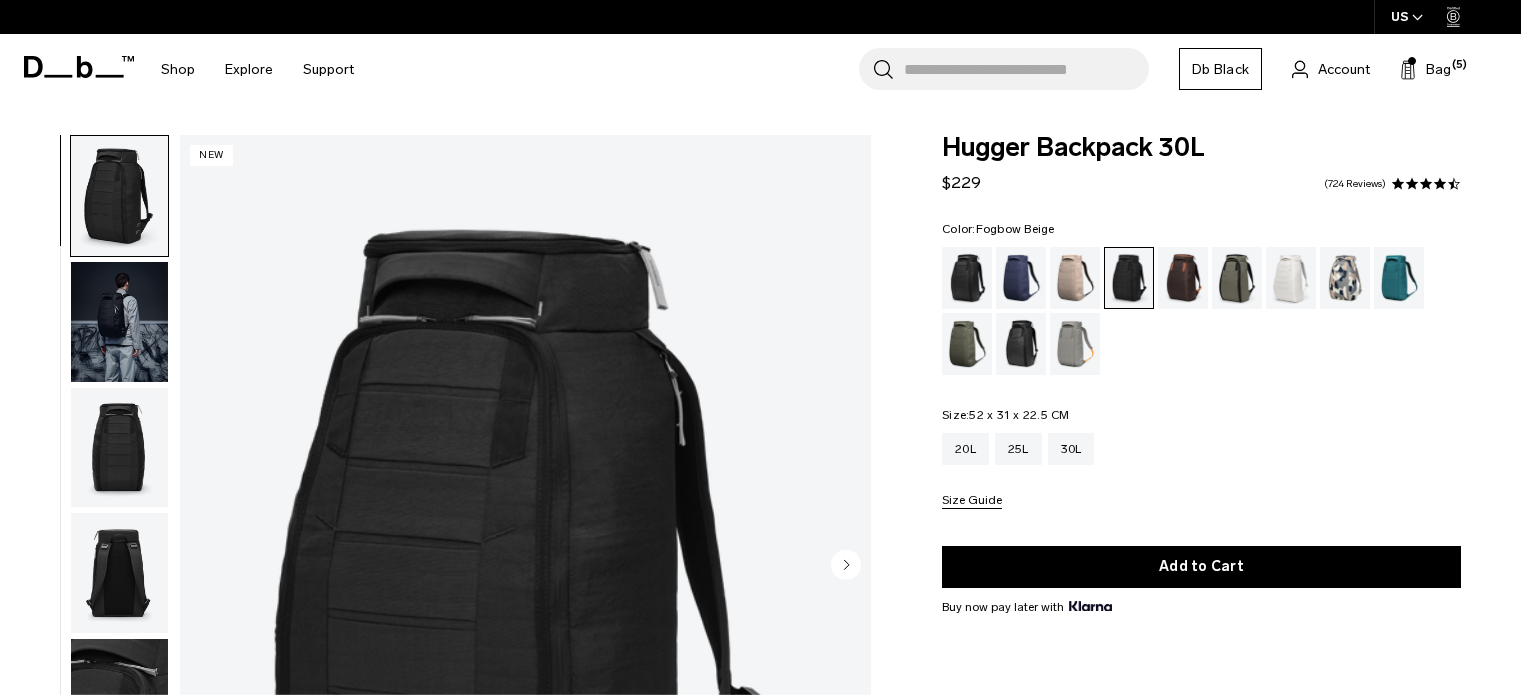 scroll, scrollTop: 0, scrollLeft: 0, axis: both 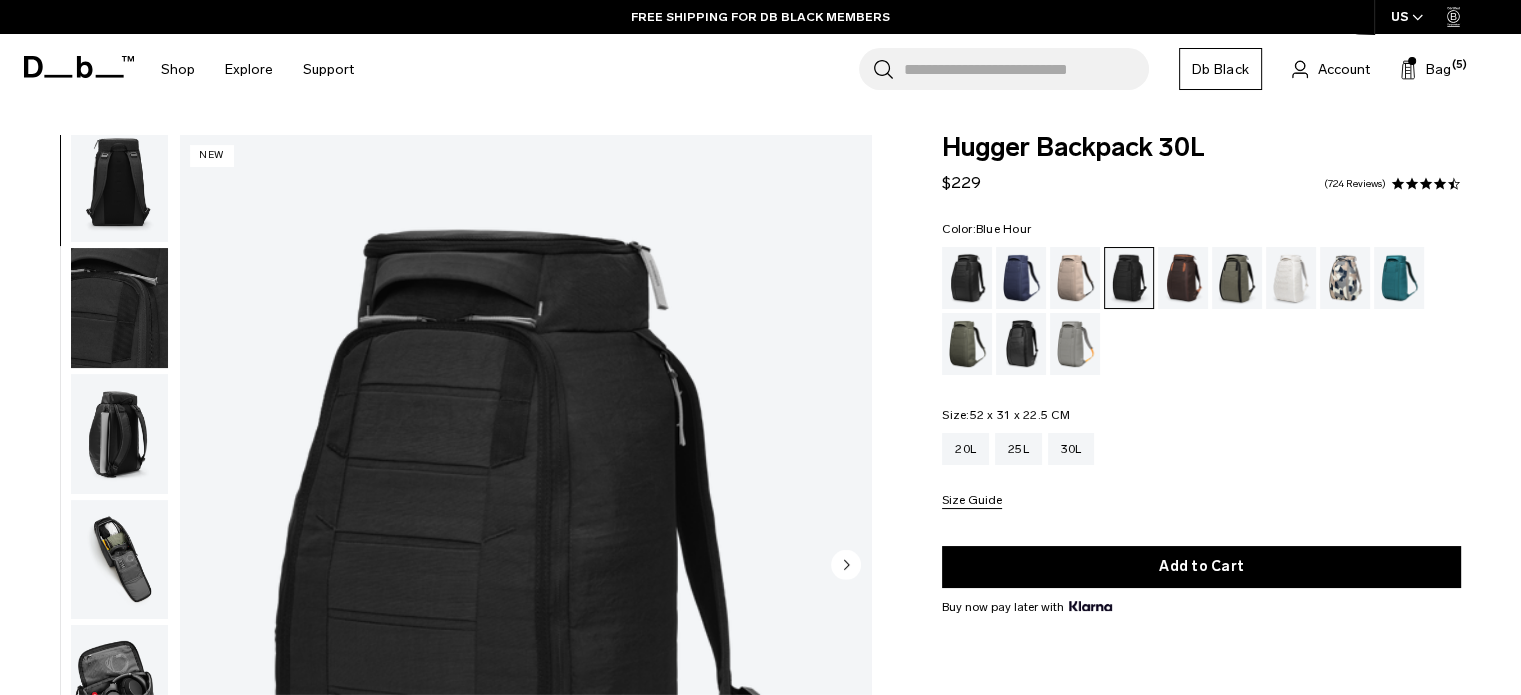 click at bounding box center (1021, 278) 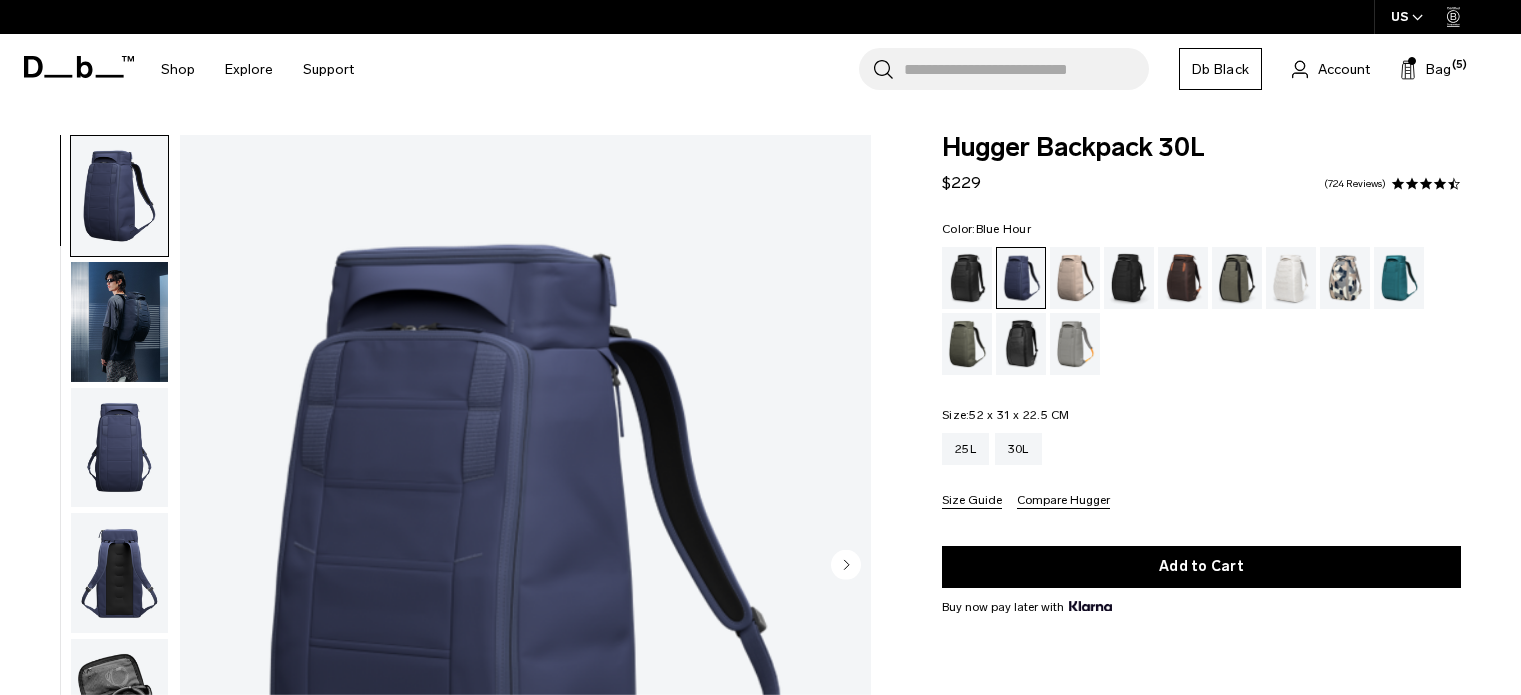 scroll, scrollTop: 0, scrollLeft: 0, axis: both 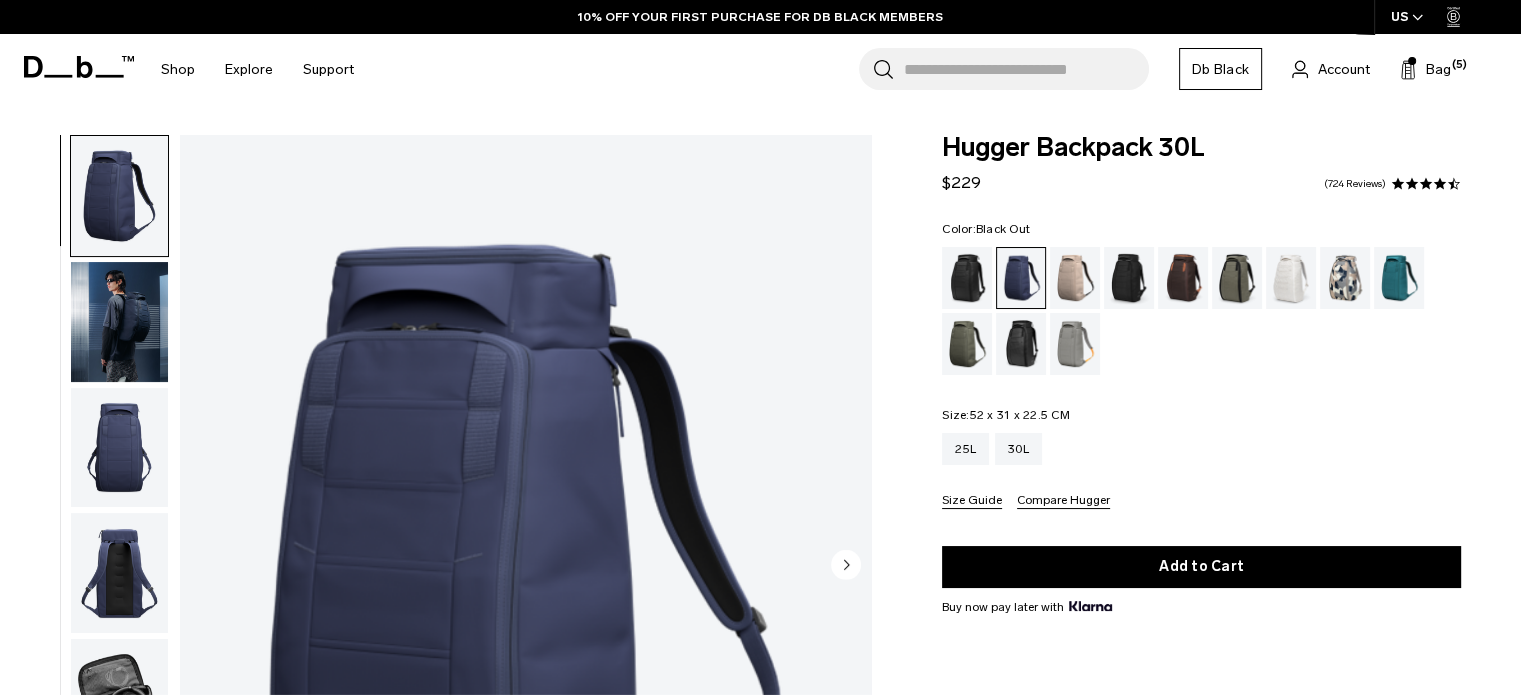 click at bounding box center [967, 278] 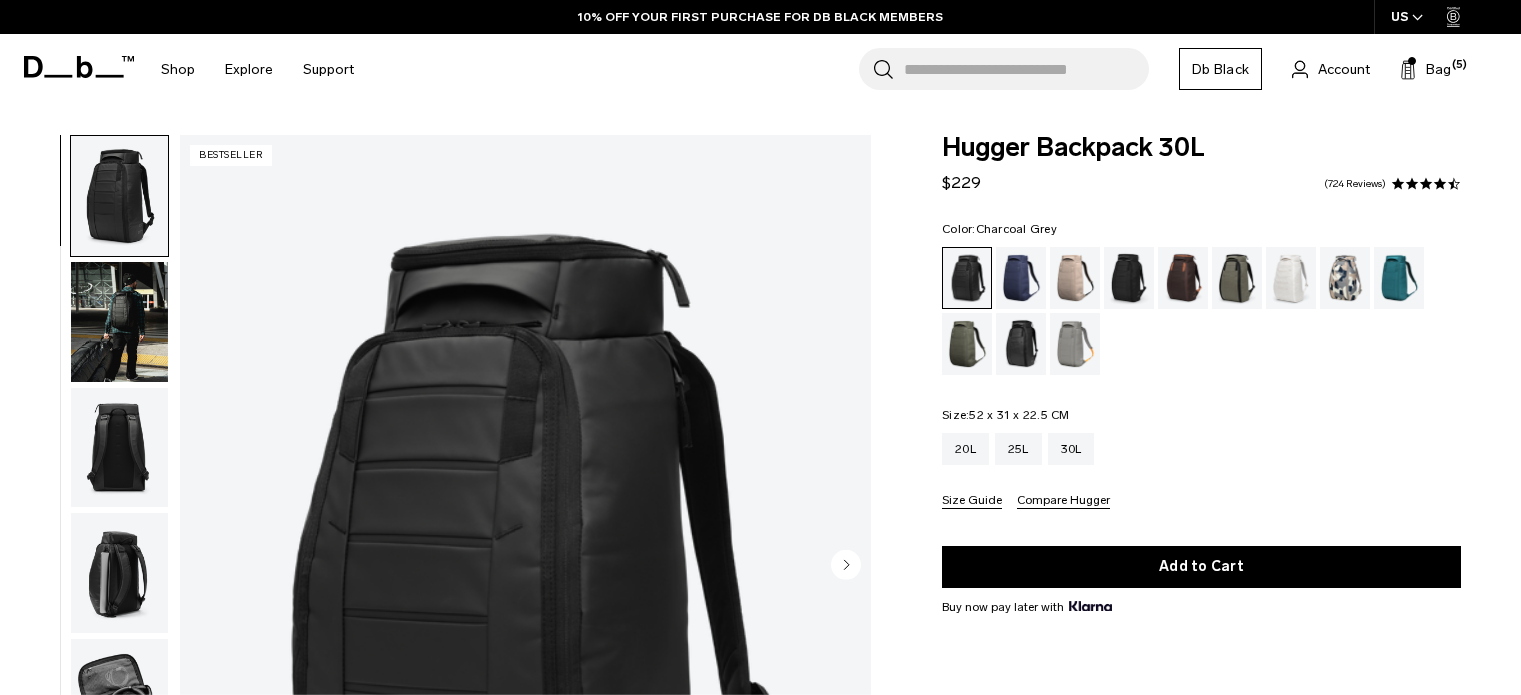 scroll, scrollTop: 0, scrollLeft: 0, axis: both 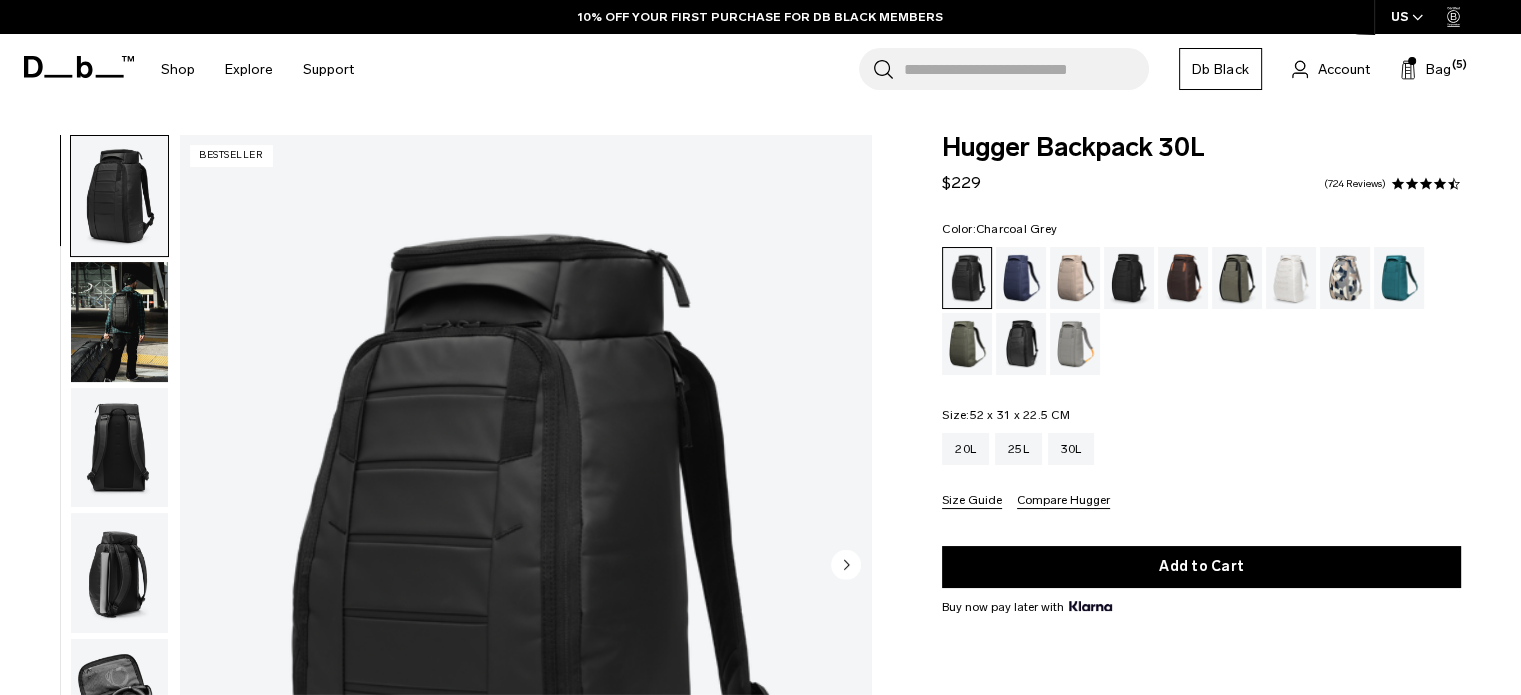 click at bounding box center [1129, 278] 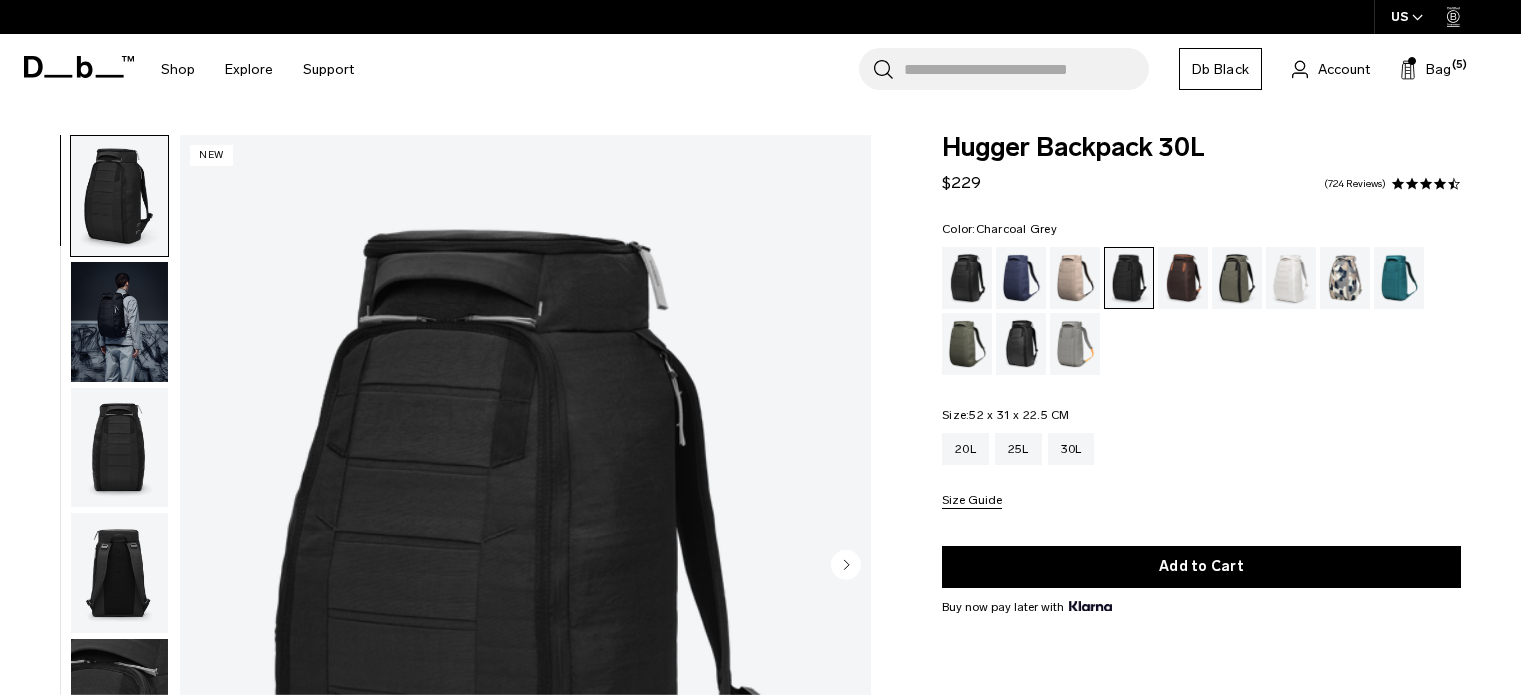 scroll, scrollTop: 0, scrollLeft: 0, axis: both 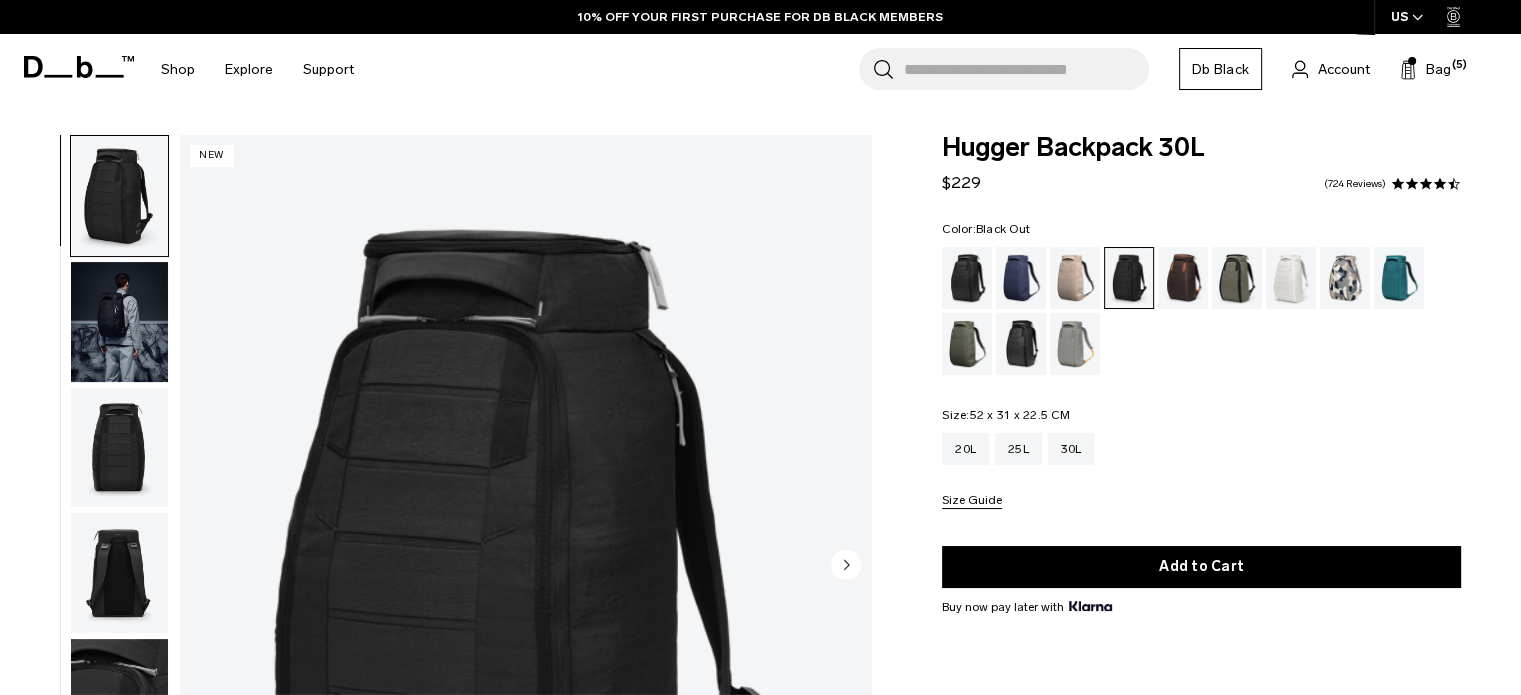 click at bounding box center [967, 278] 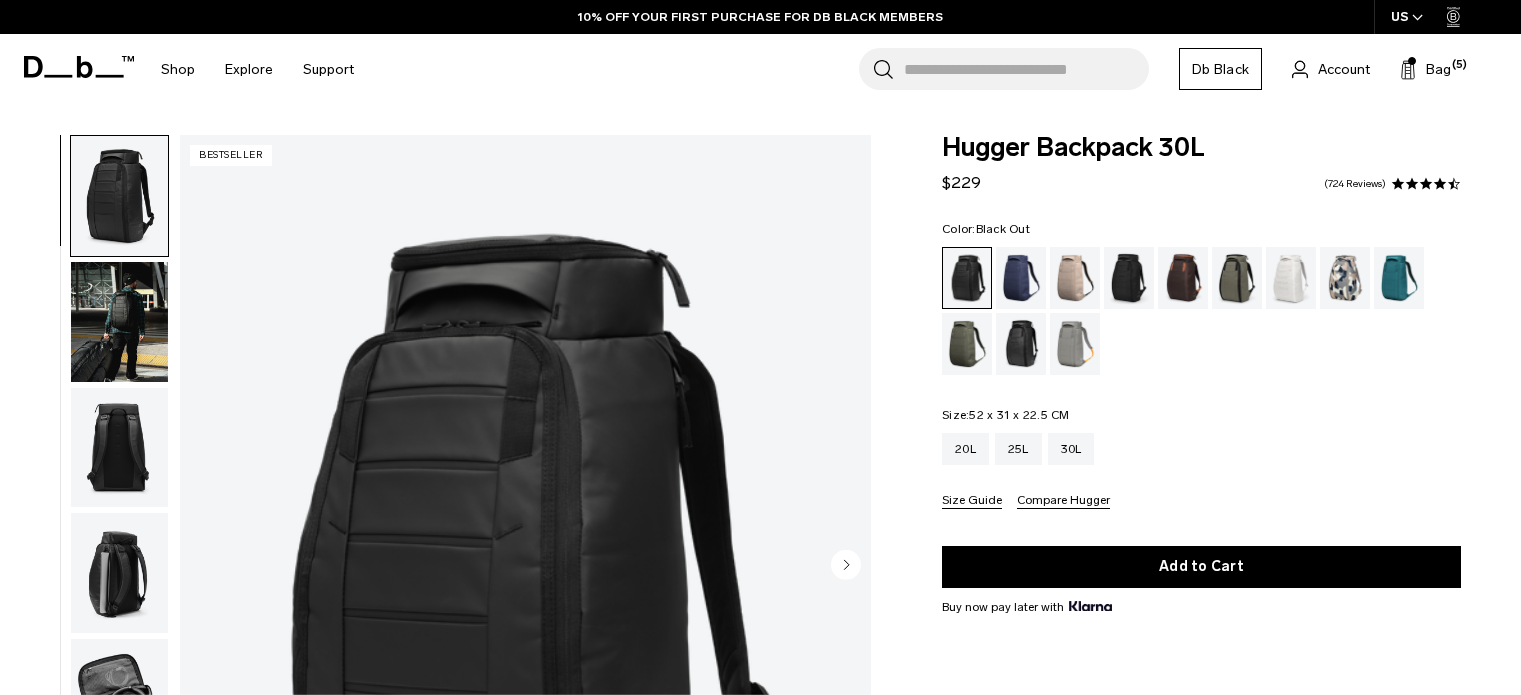scroll, scrollTop: 0, scrollLeft: 0, axis: both 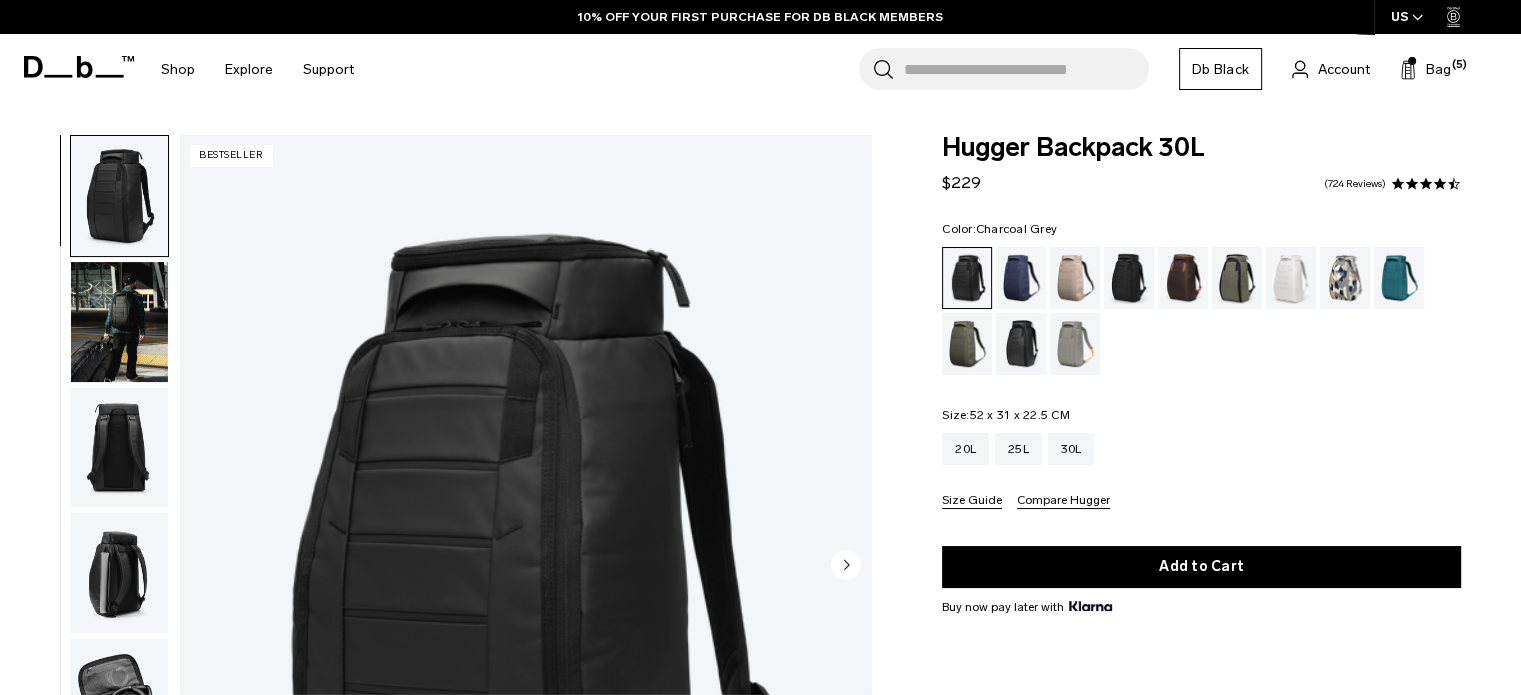 click at bounding box center (1129, 278) 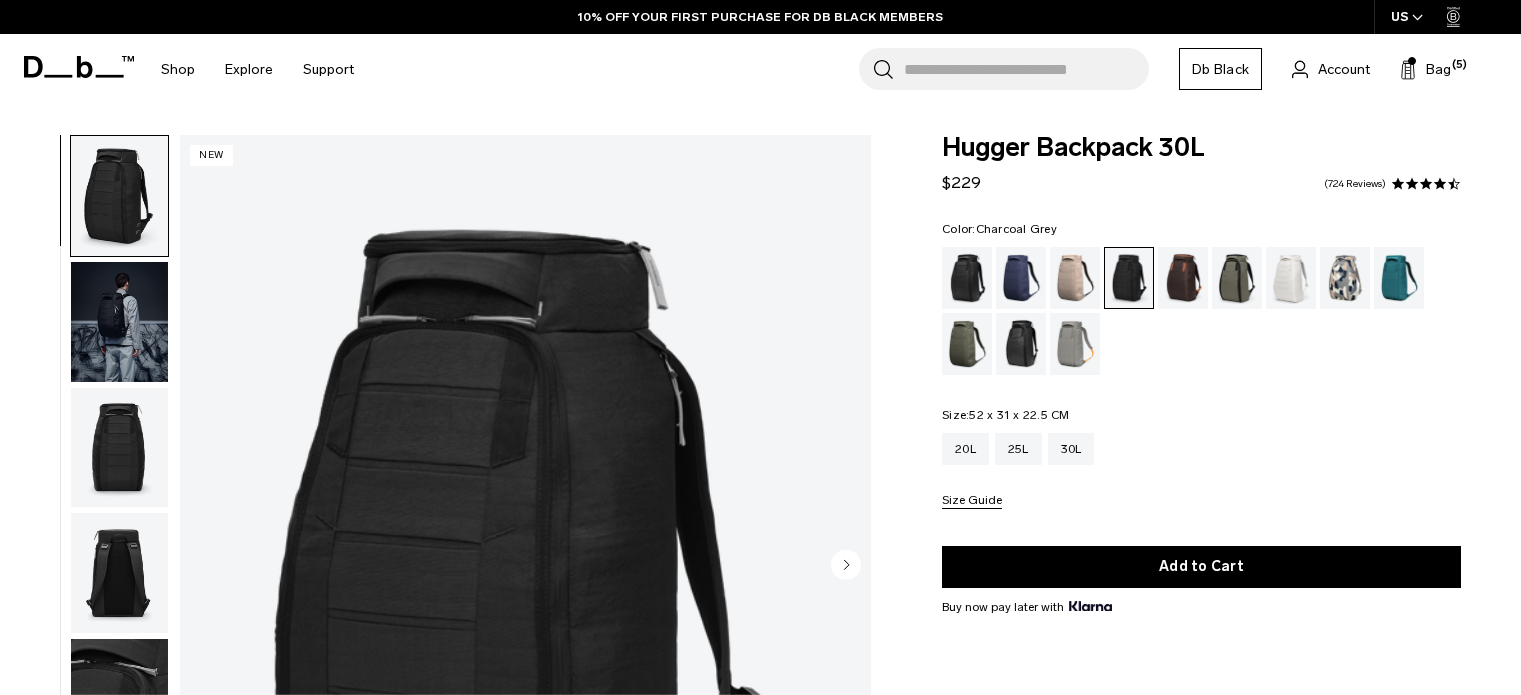 scroll, scrollTop: 0, scrollLeft: 0, axis: both 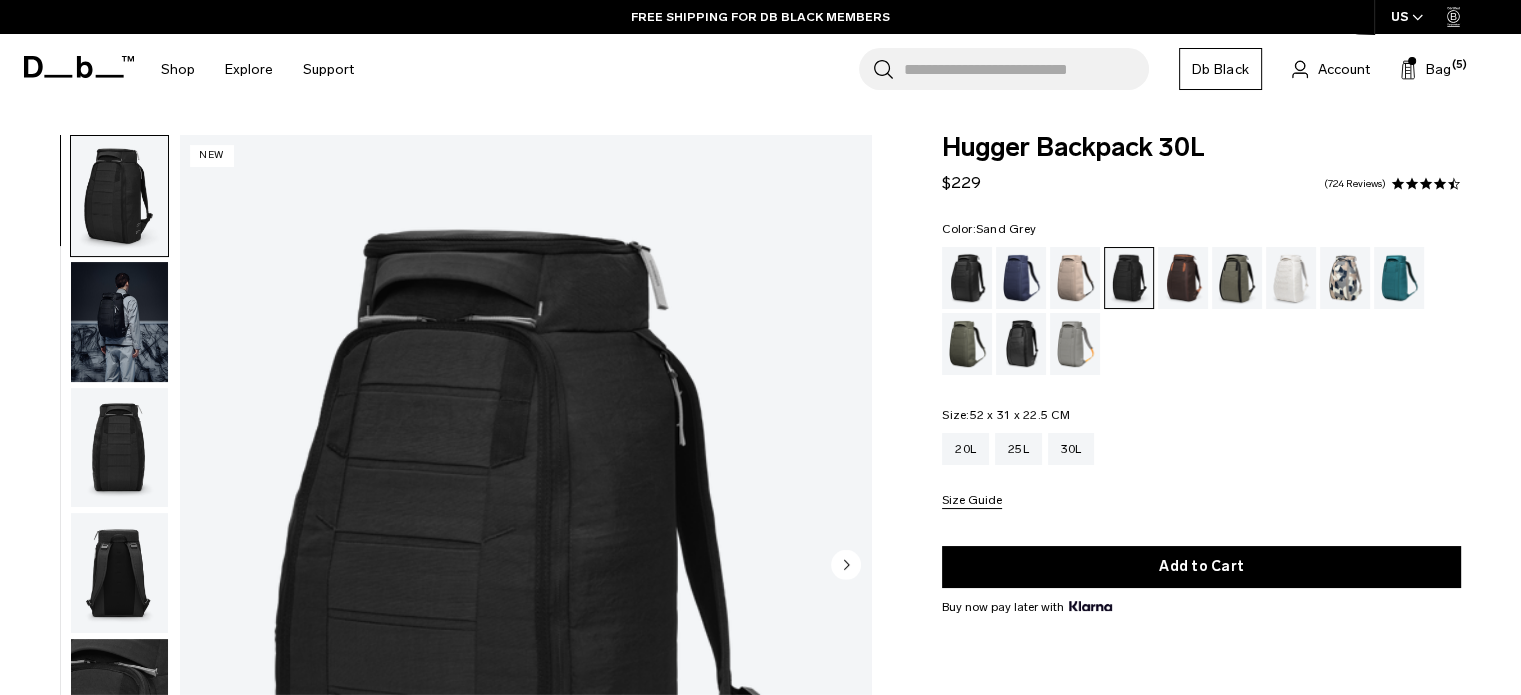 click at bounding box center (1075, 344) 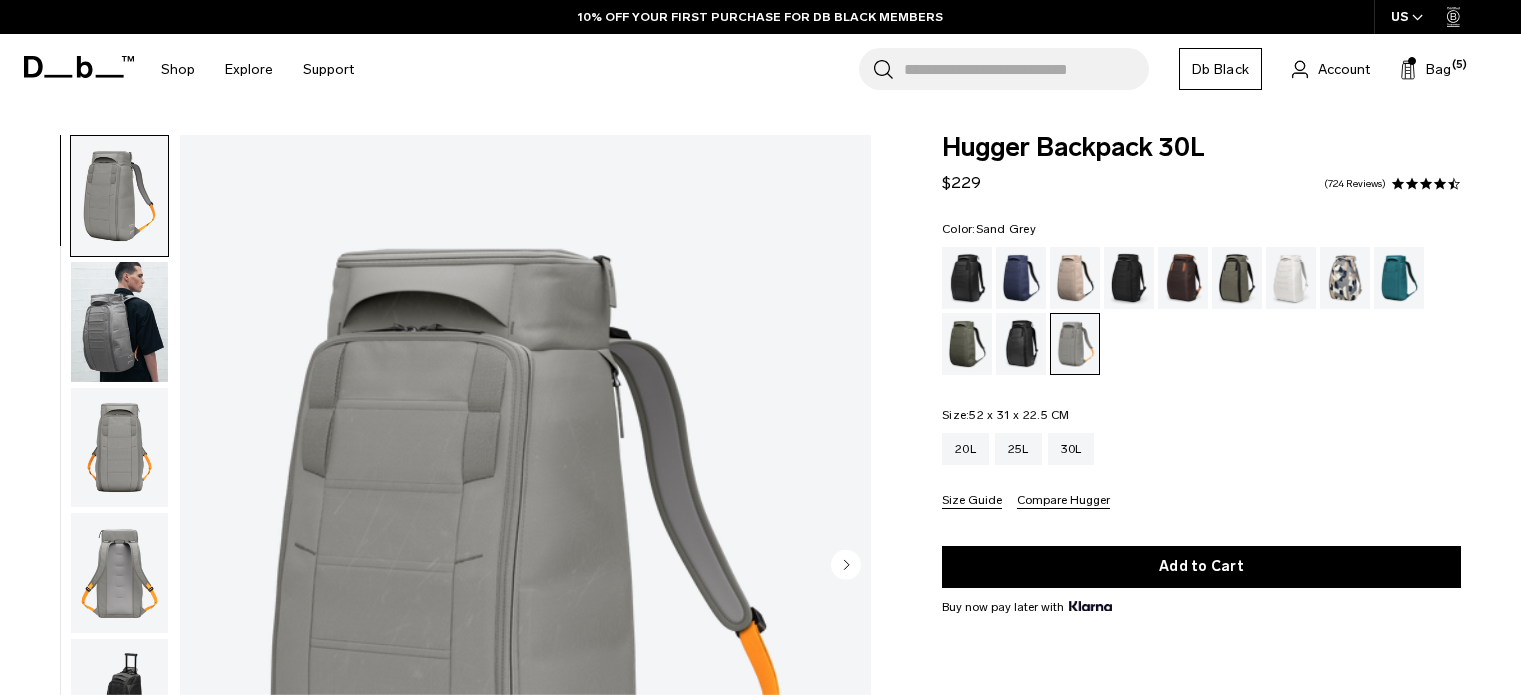 scroll, scrollTop: 300, scrollLeft: 0, axis: vertical 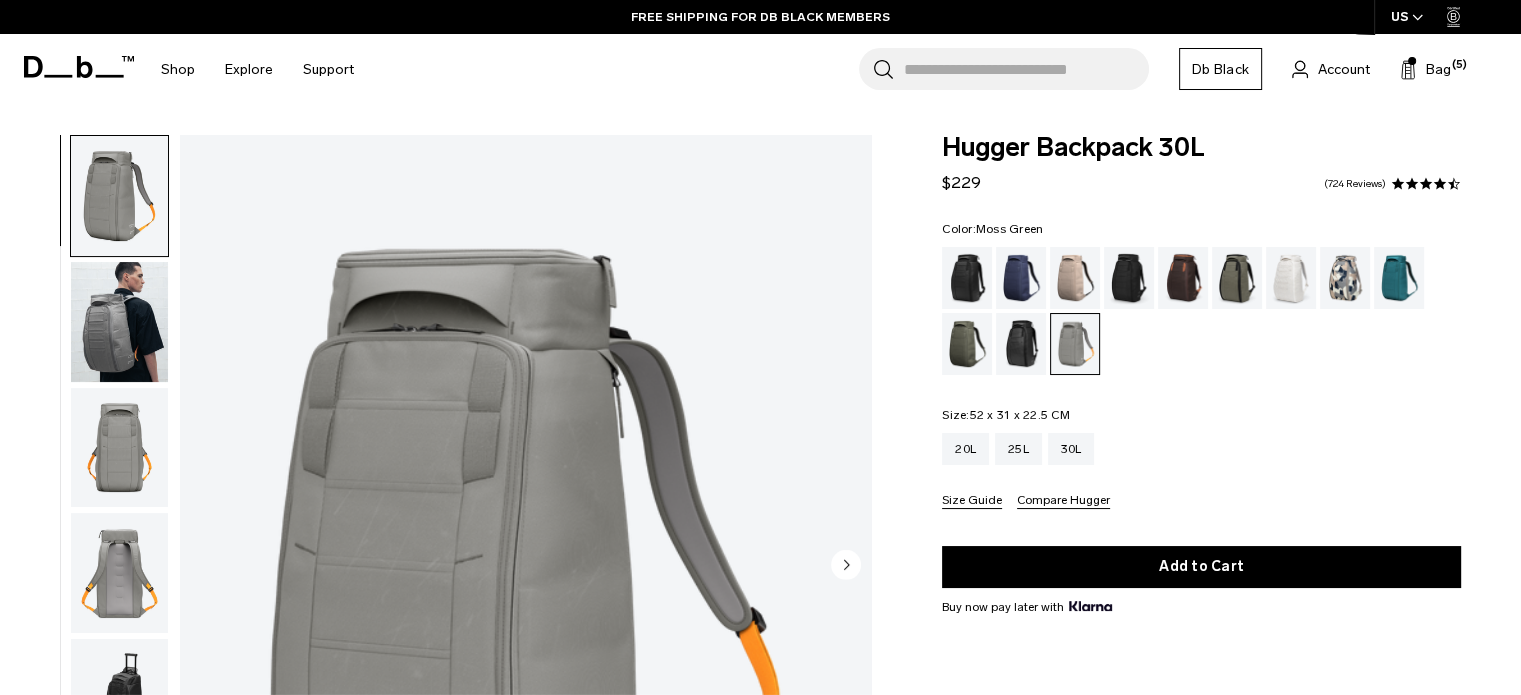 click at bounding box center [967, 344] 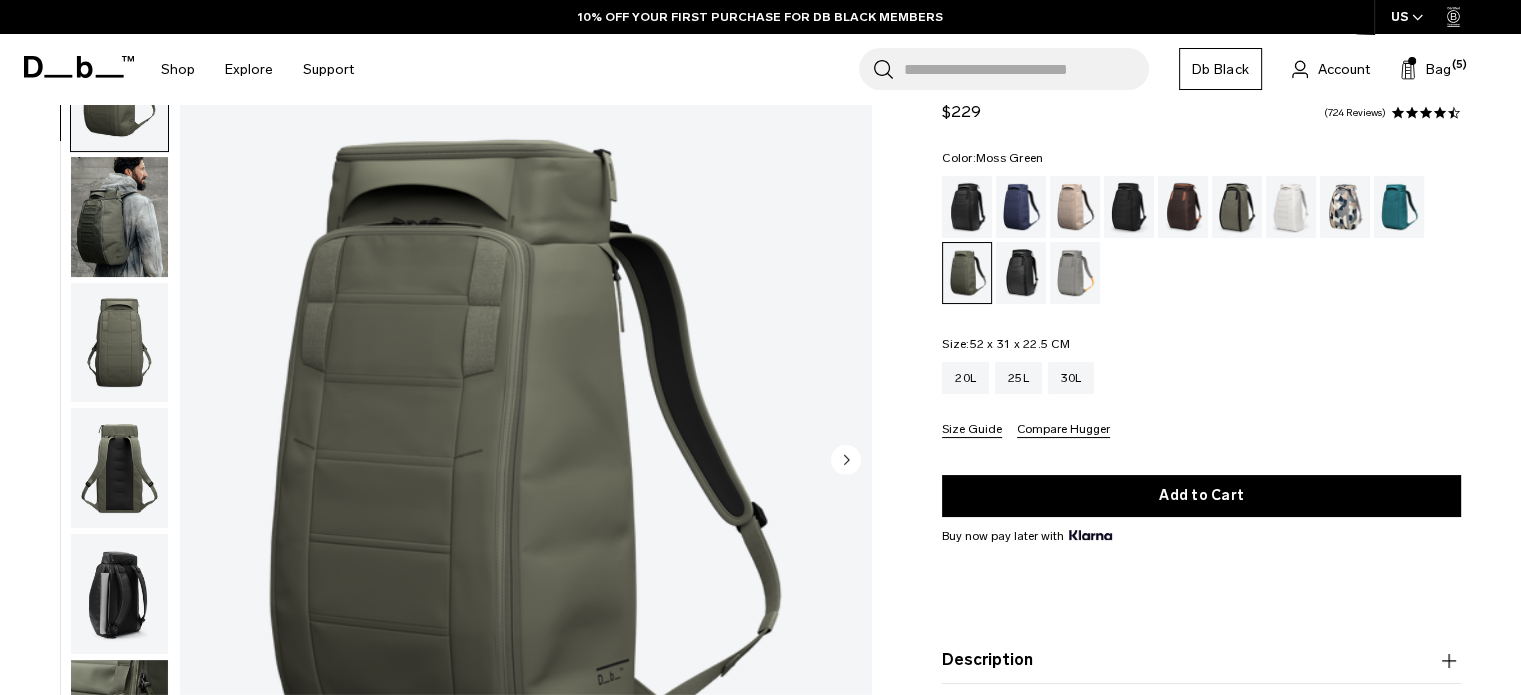 scroll, scrollTop: 28, scrollLeft: 0, axis: vertical 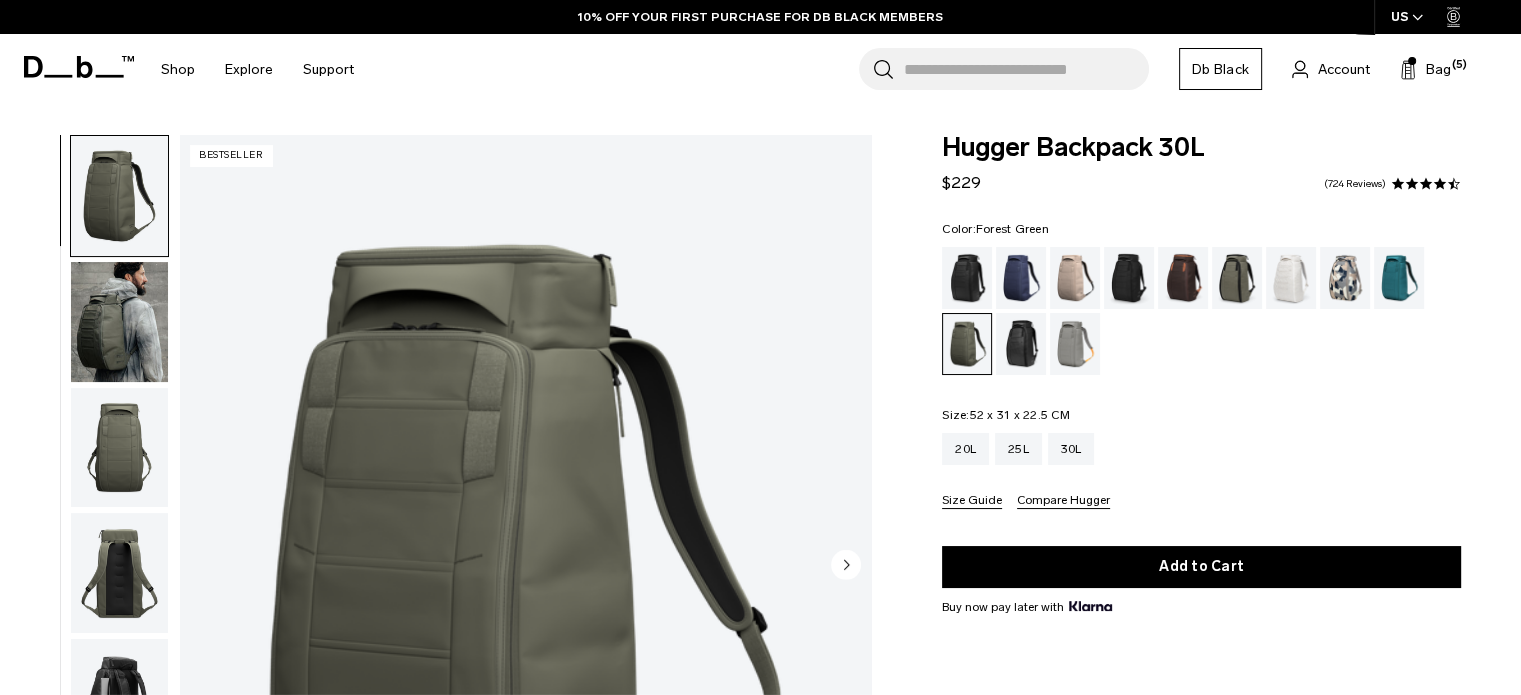 click at bounding box center (1237, 278) 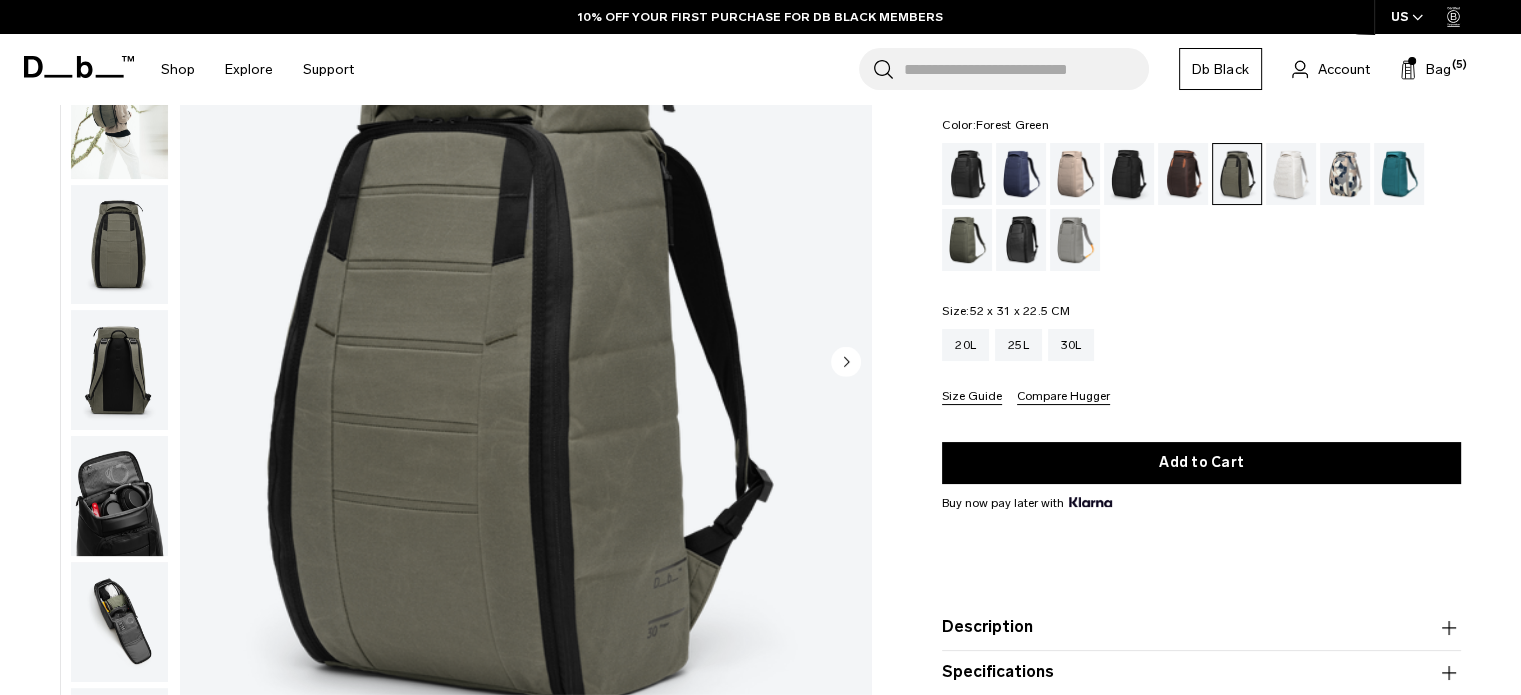 scroll, scrollTop: 0, scrollLeft: 0, axis: both 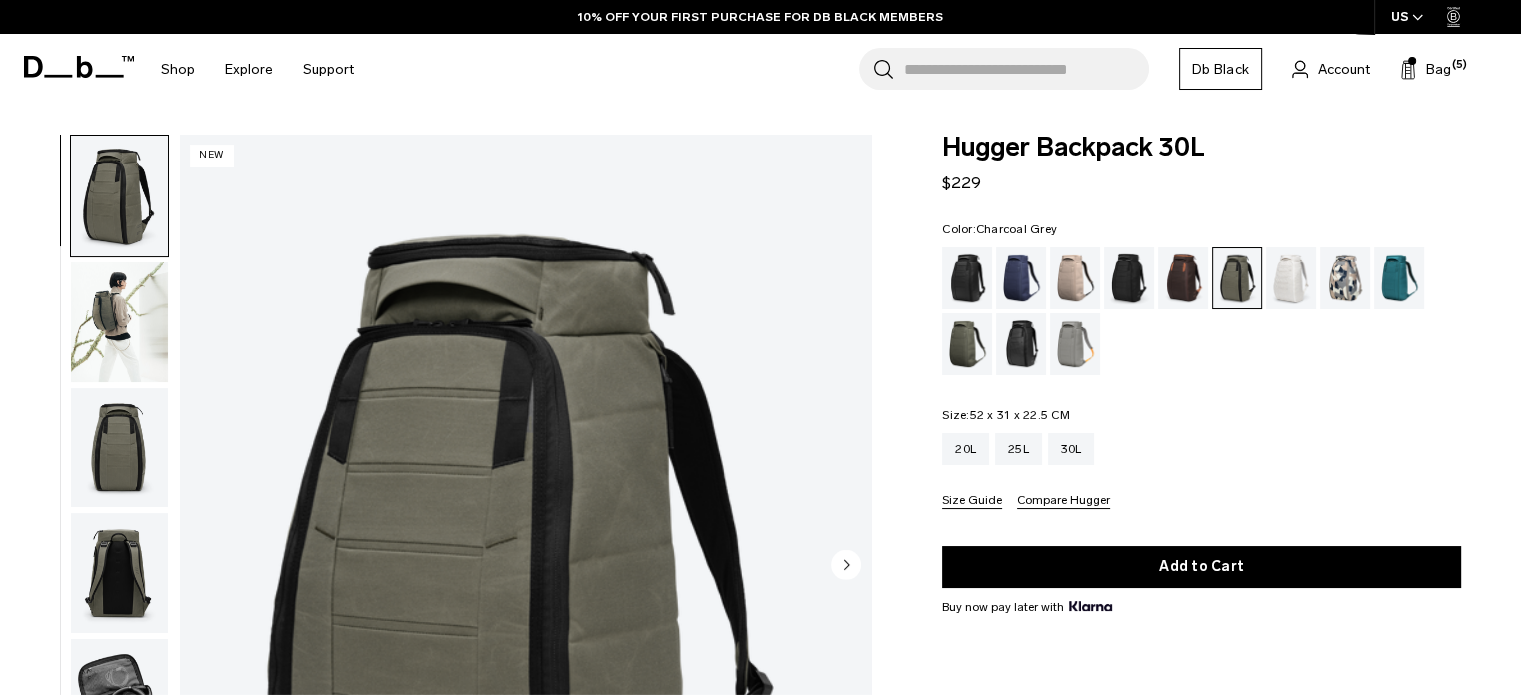 click at bounding box center (1129, 278) 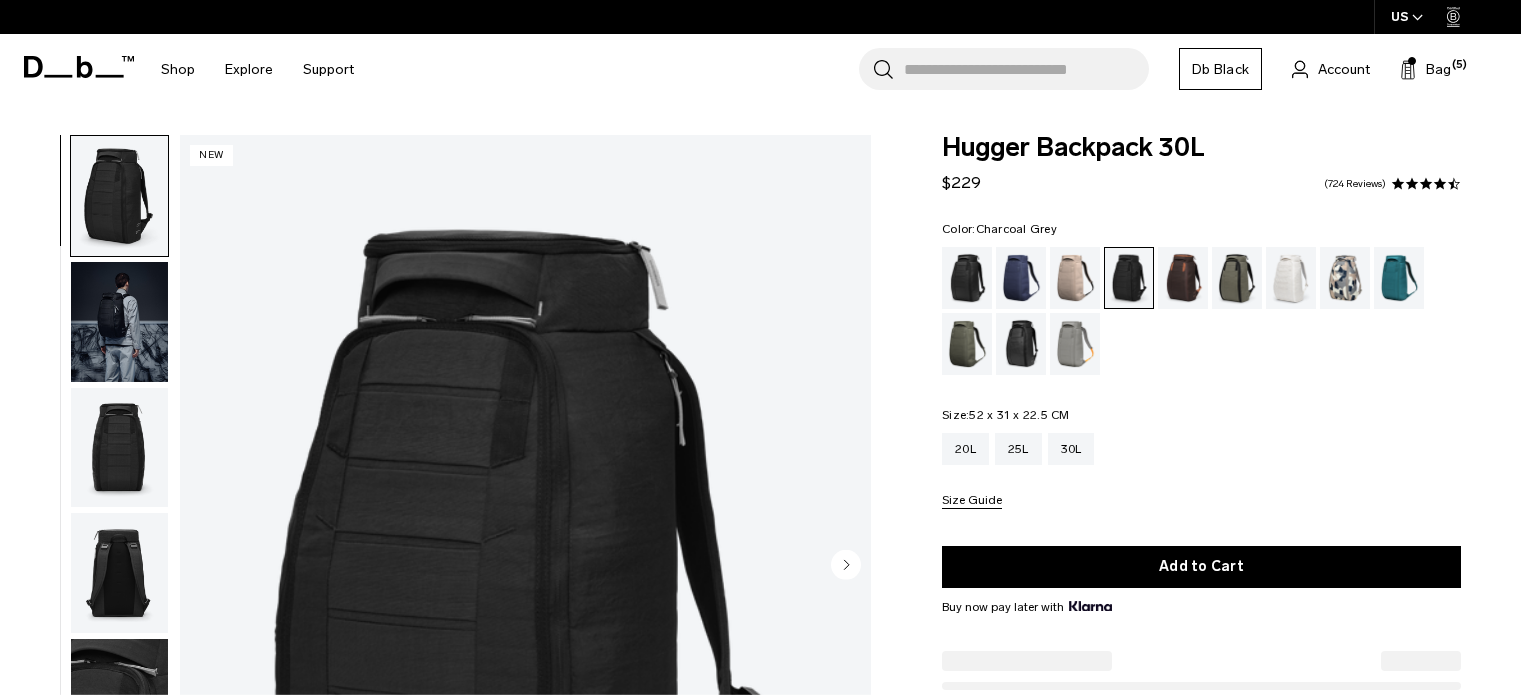 scroll, scrollTop: 0, scrollLeft: 0, axis: both 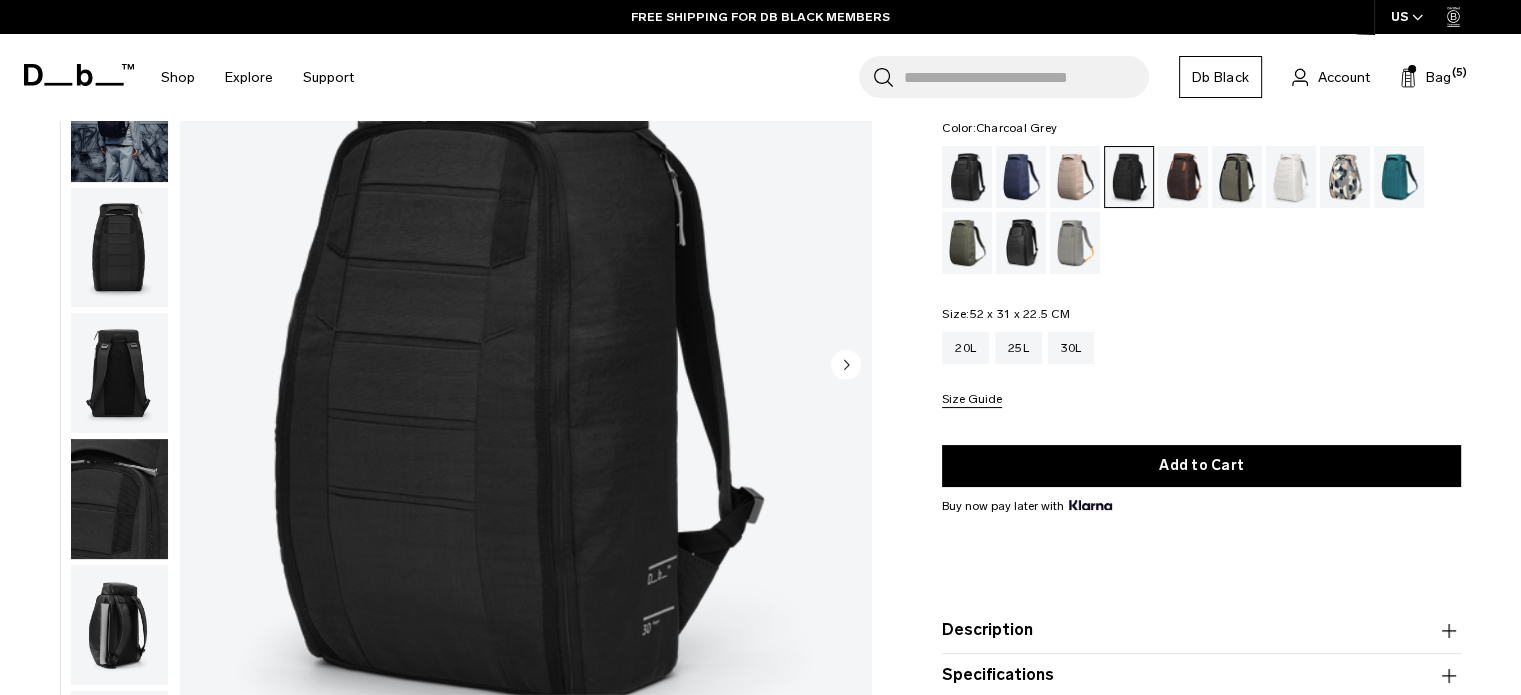 click at bounding box center [119, 499] 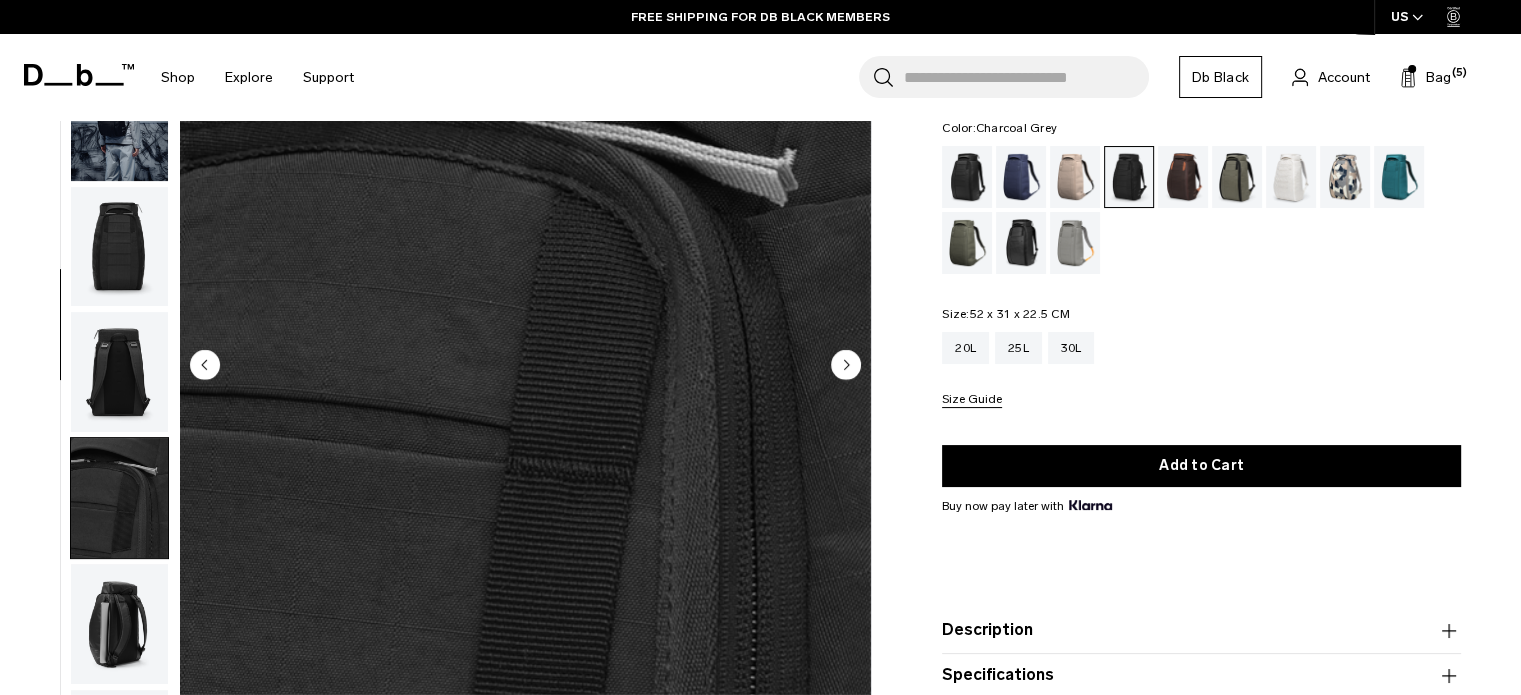 scroll, scrollTop: 0, scrollLeft: 0, axis: both 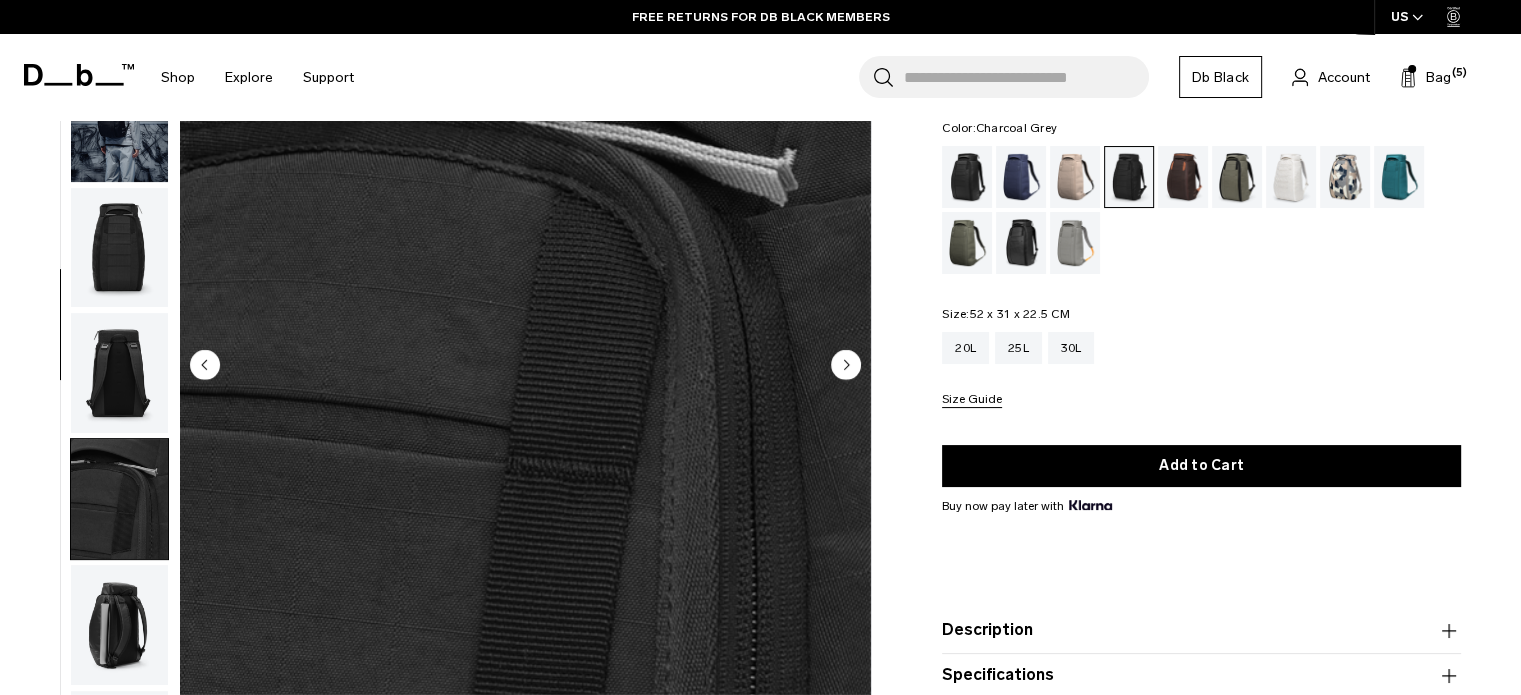 click at bounding box center (119, 248) 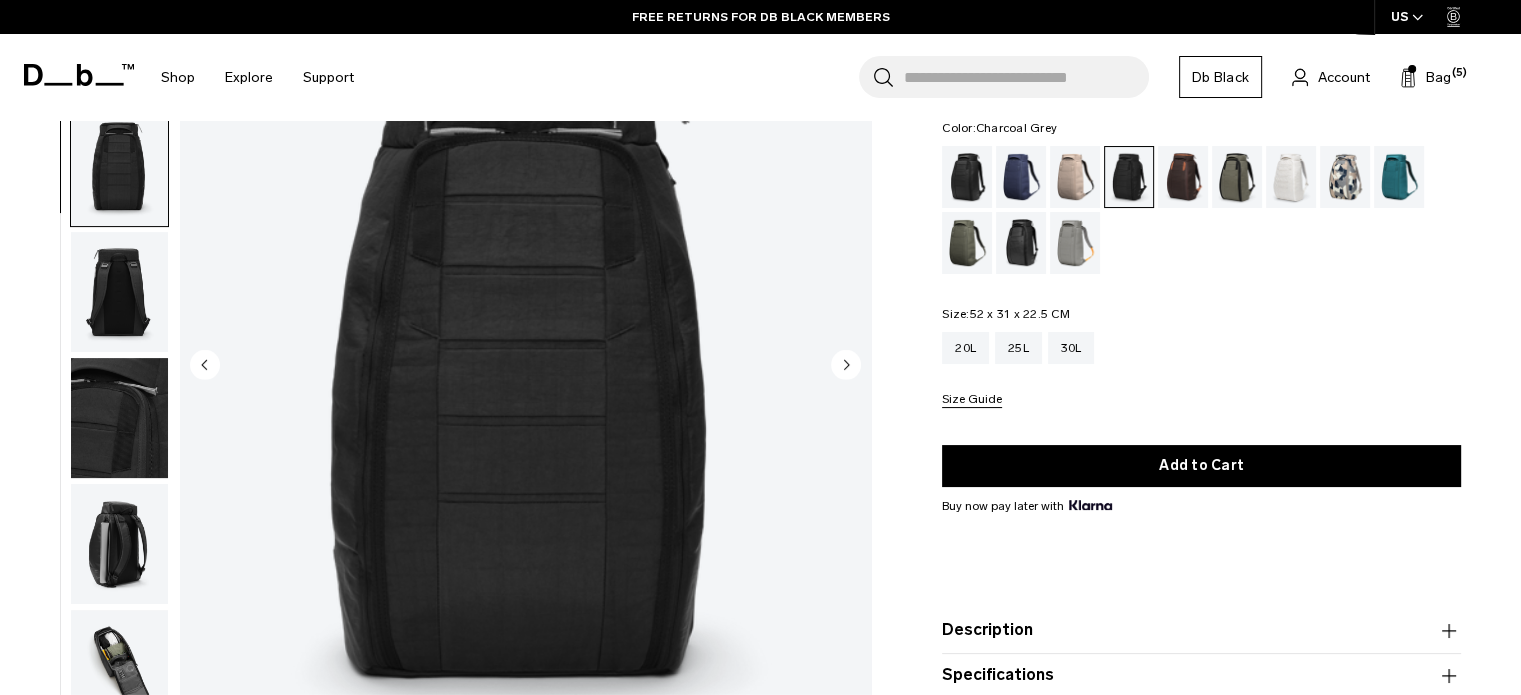 scroll, scrollTop: 252, scrollLeft: 0, axis: vertical 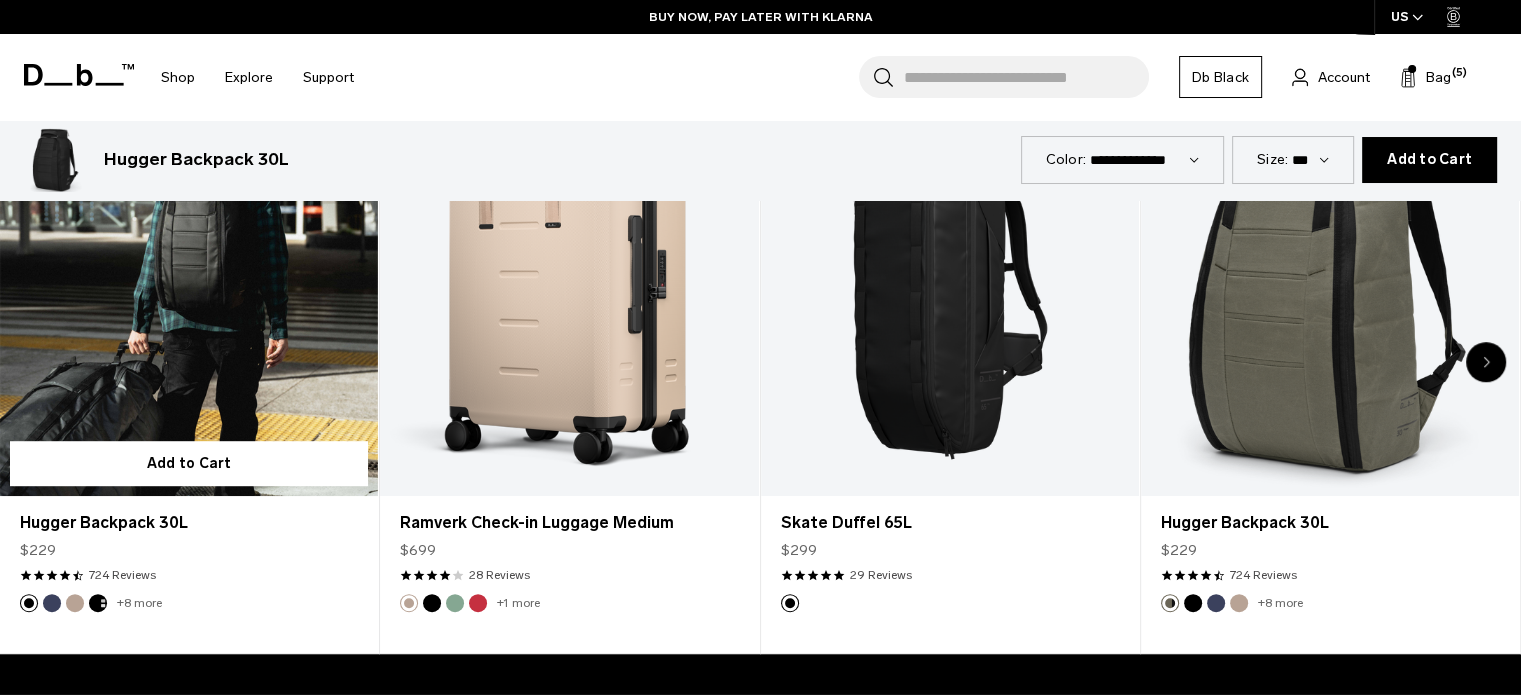 click at bounding box center [189, 286] 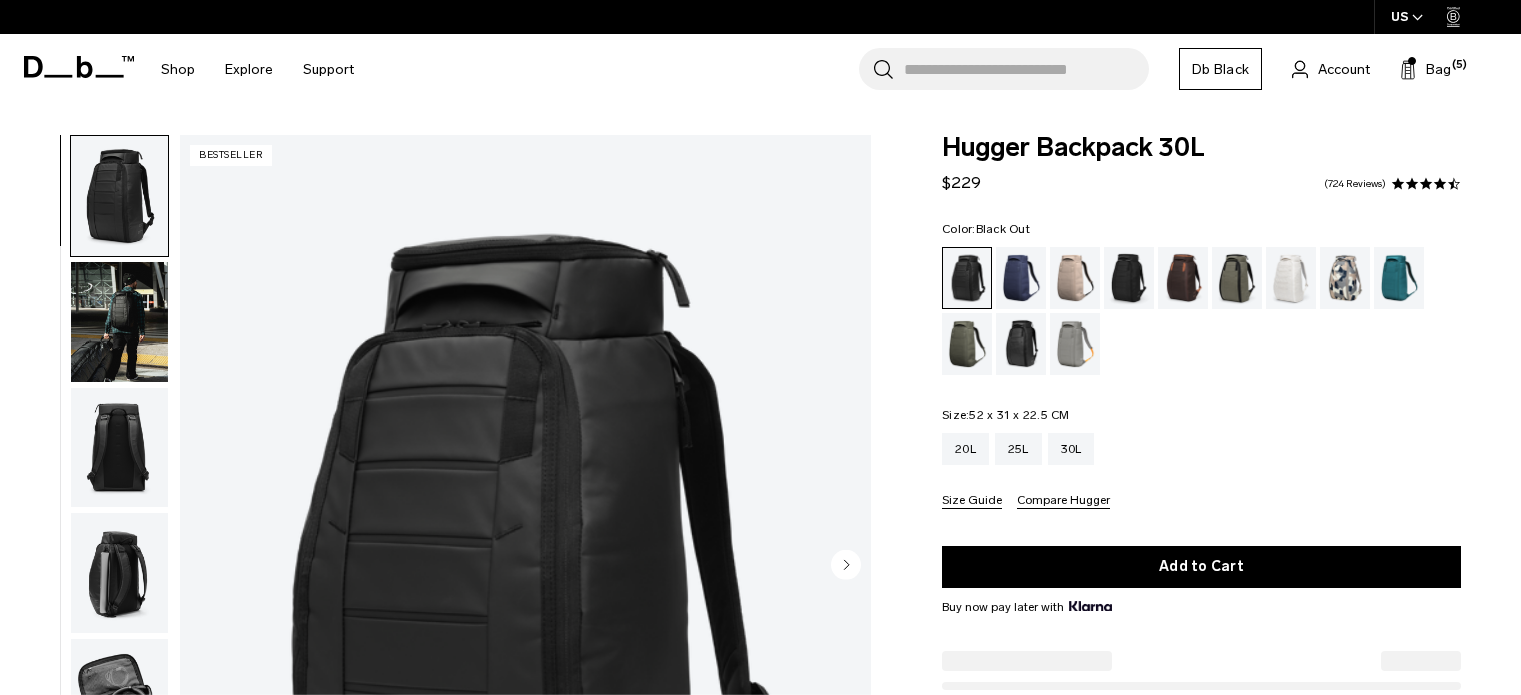 scroll, scrollTop: 0, scrollLeft: 0, axis: both 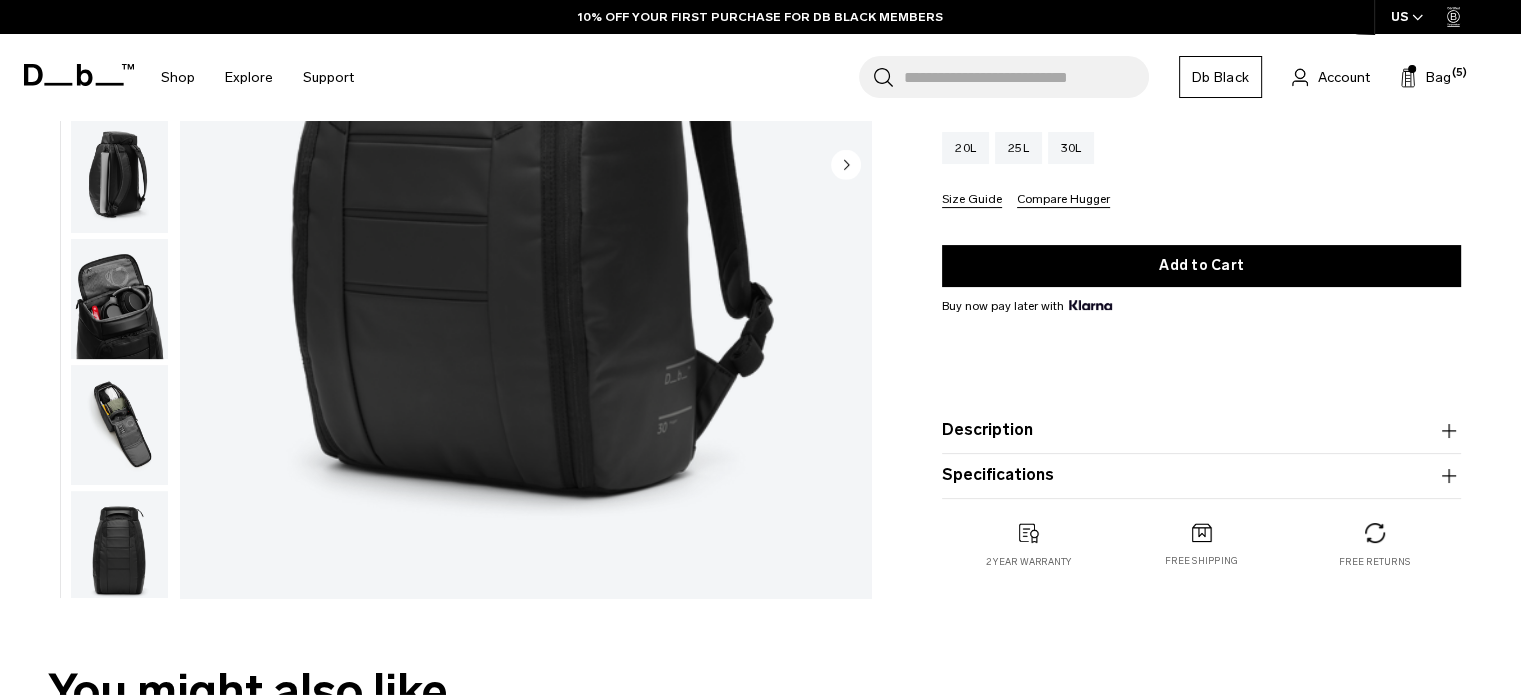 drag, startPoint x: 113, startPoint y: 171, endPoint x: 124, endPoint y: 171, distance: 11 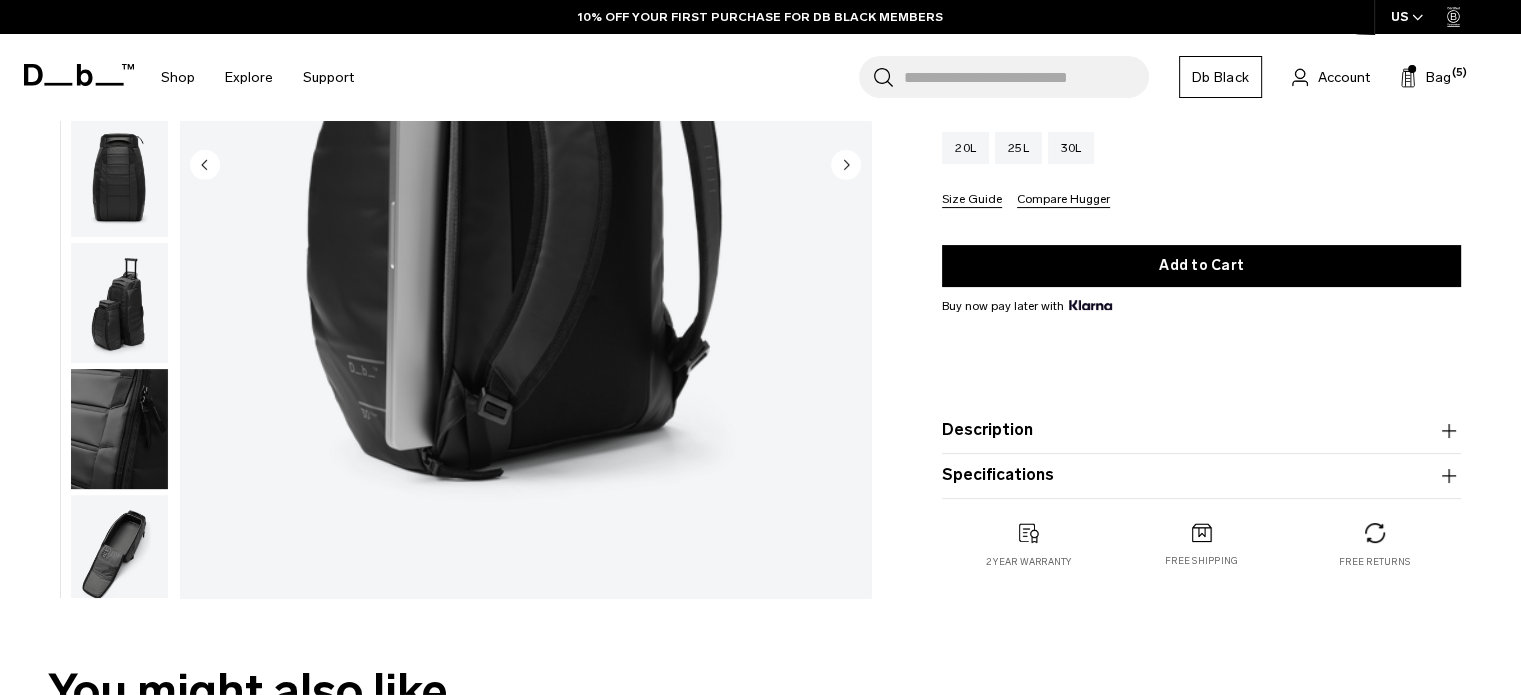 scroll, scrollTop: 378, scrollLeft: 0, axis: vertical 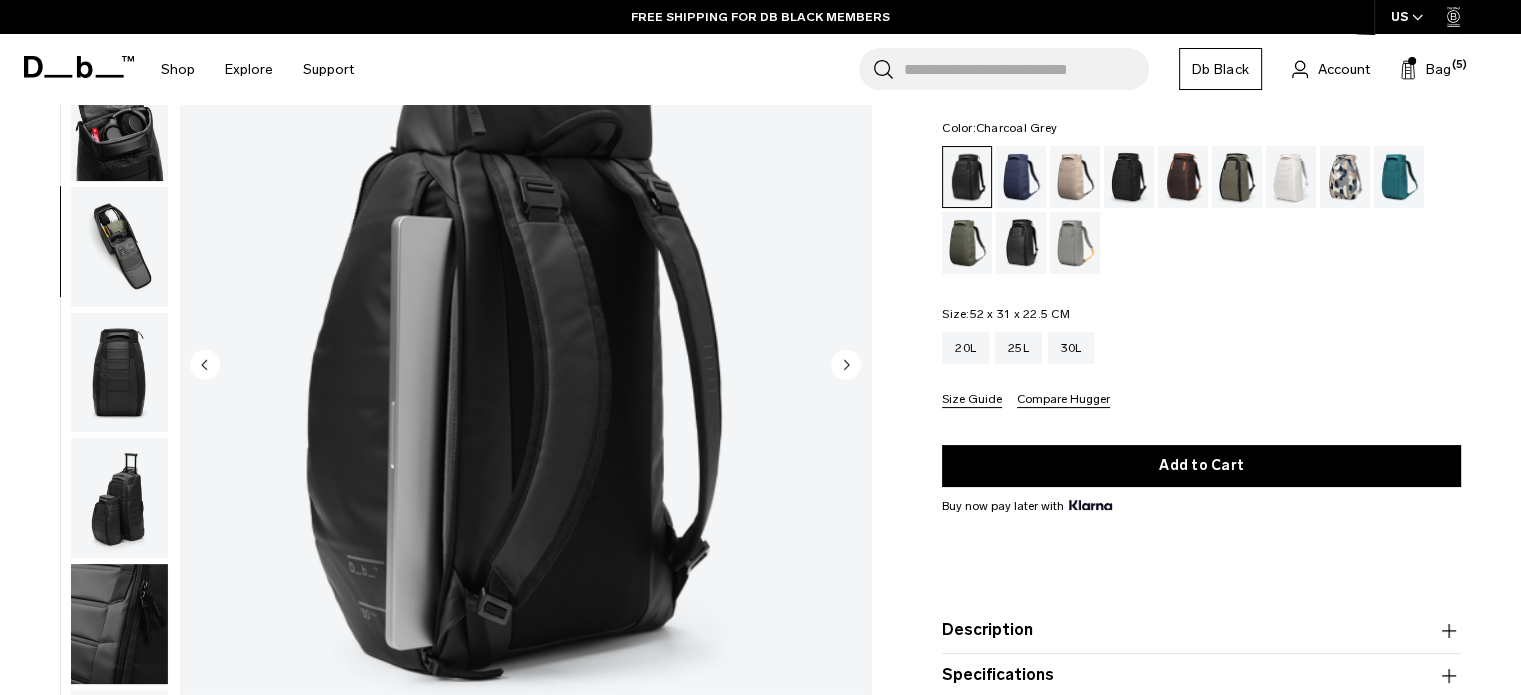 click at bounding box center [1129, 177] 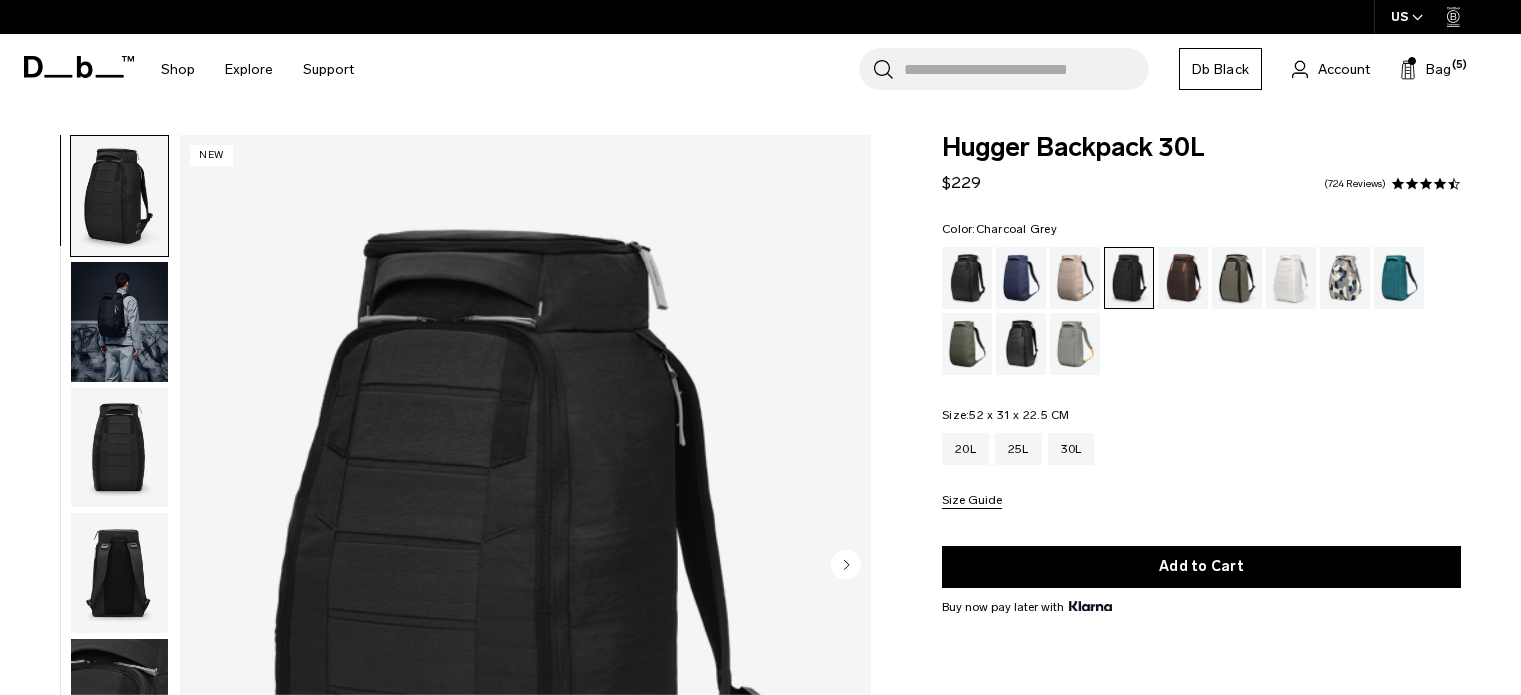 scroll, scrollTop: 0, scrollLeft: 0, axis: both 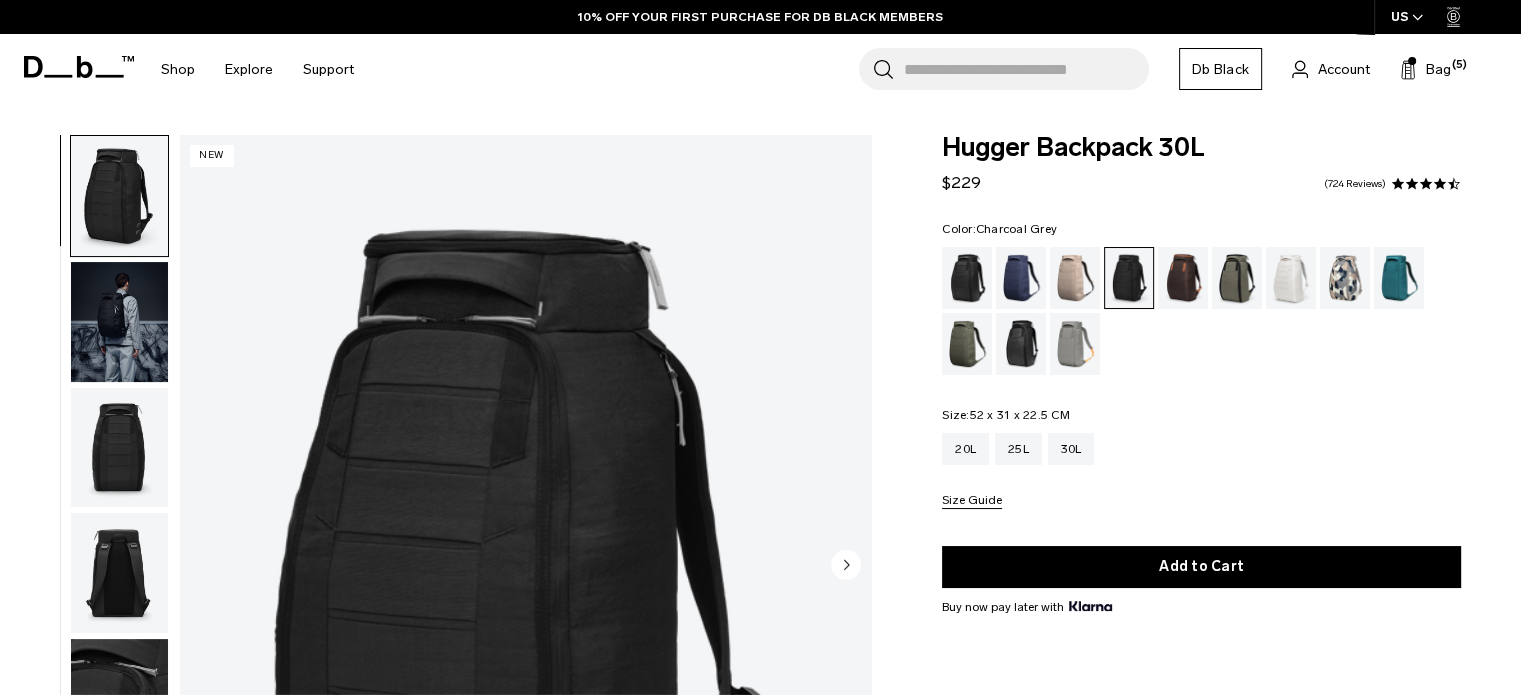 click at bounding box center [119, 448] 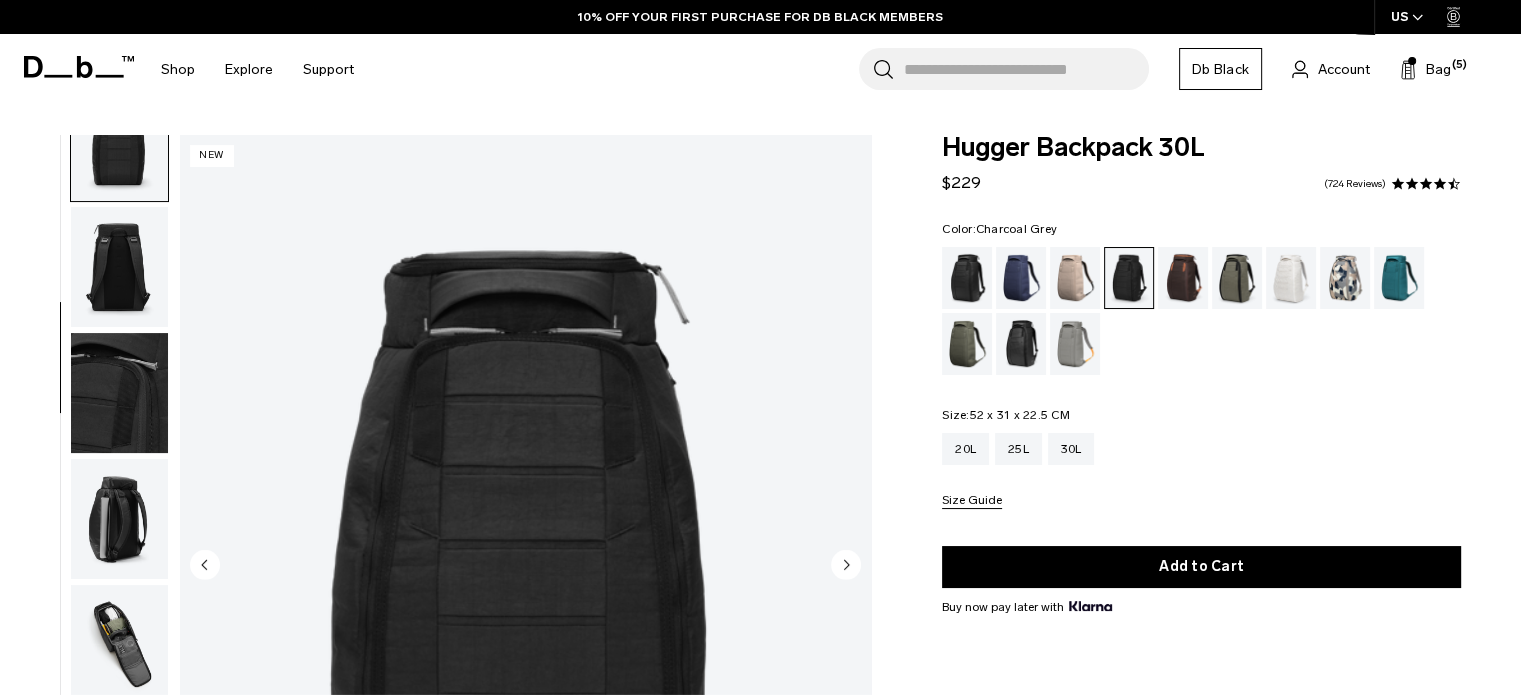 scroll, scrollTop: 352, scrollLeft: 0, axis: vertical 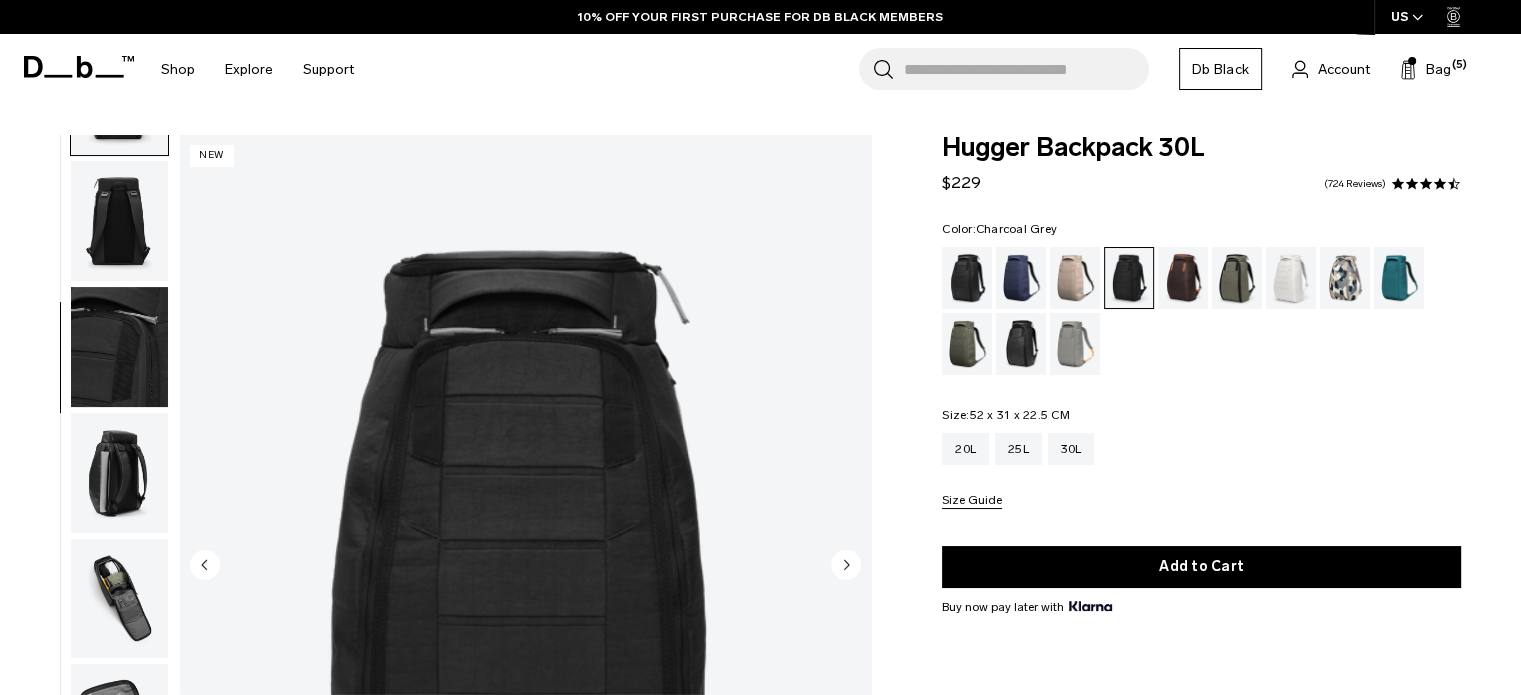 click at bounding box center (119, 221) 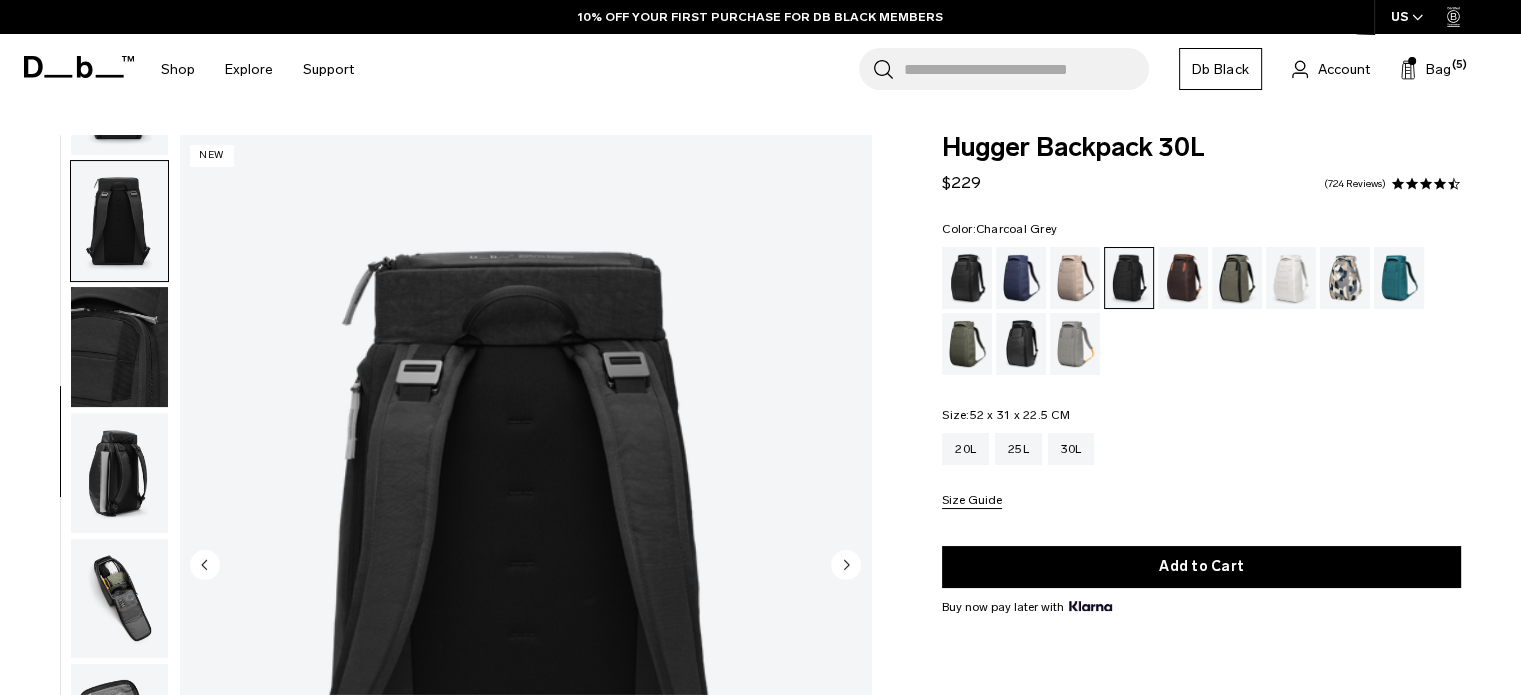 scroll, scrollTop: 378, scrollLeft: 0, axis: vertical 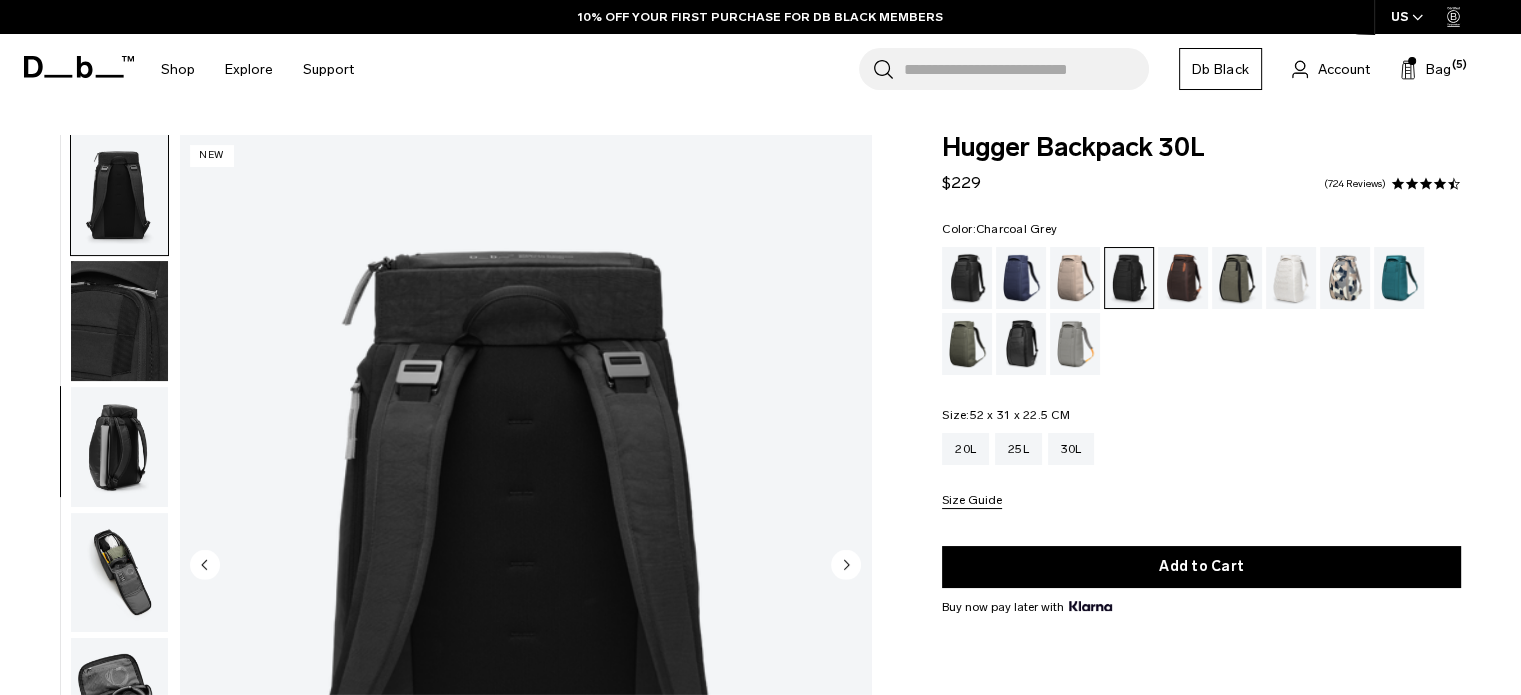 click at bounding box center [119, 447] 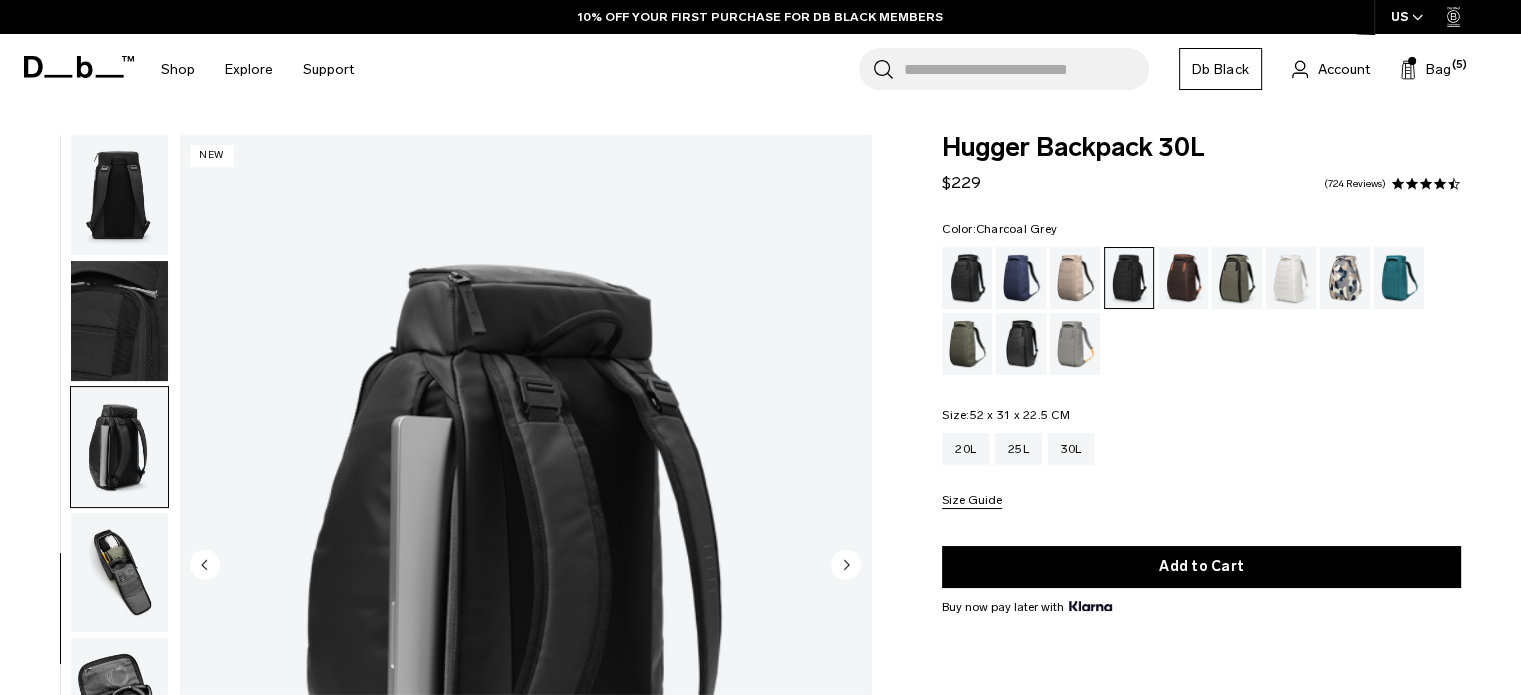 scroll, scrollTop: 392, scrollLeft: 0, axis: vertical 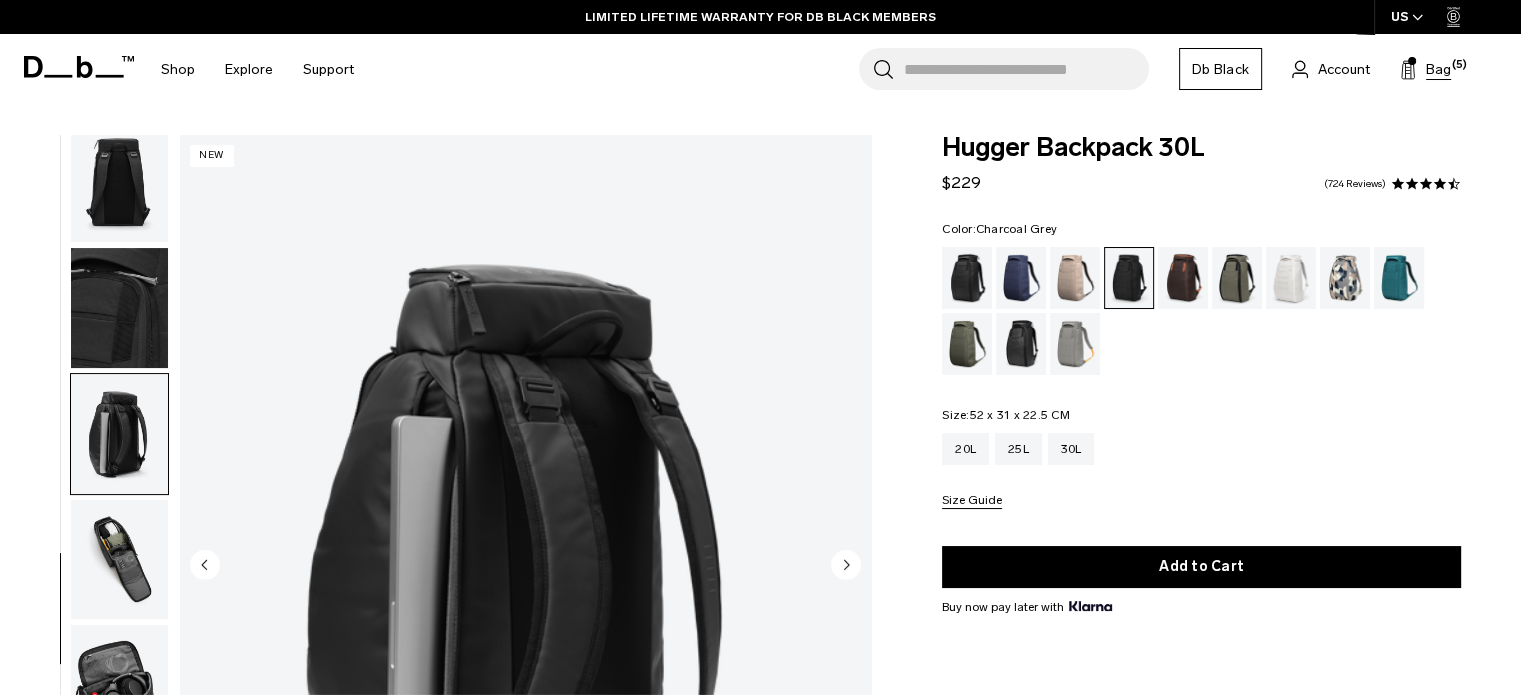click on "Bag" at bounding box center [1438, 69] 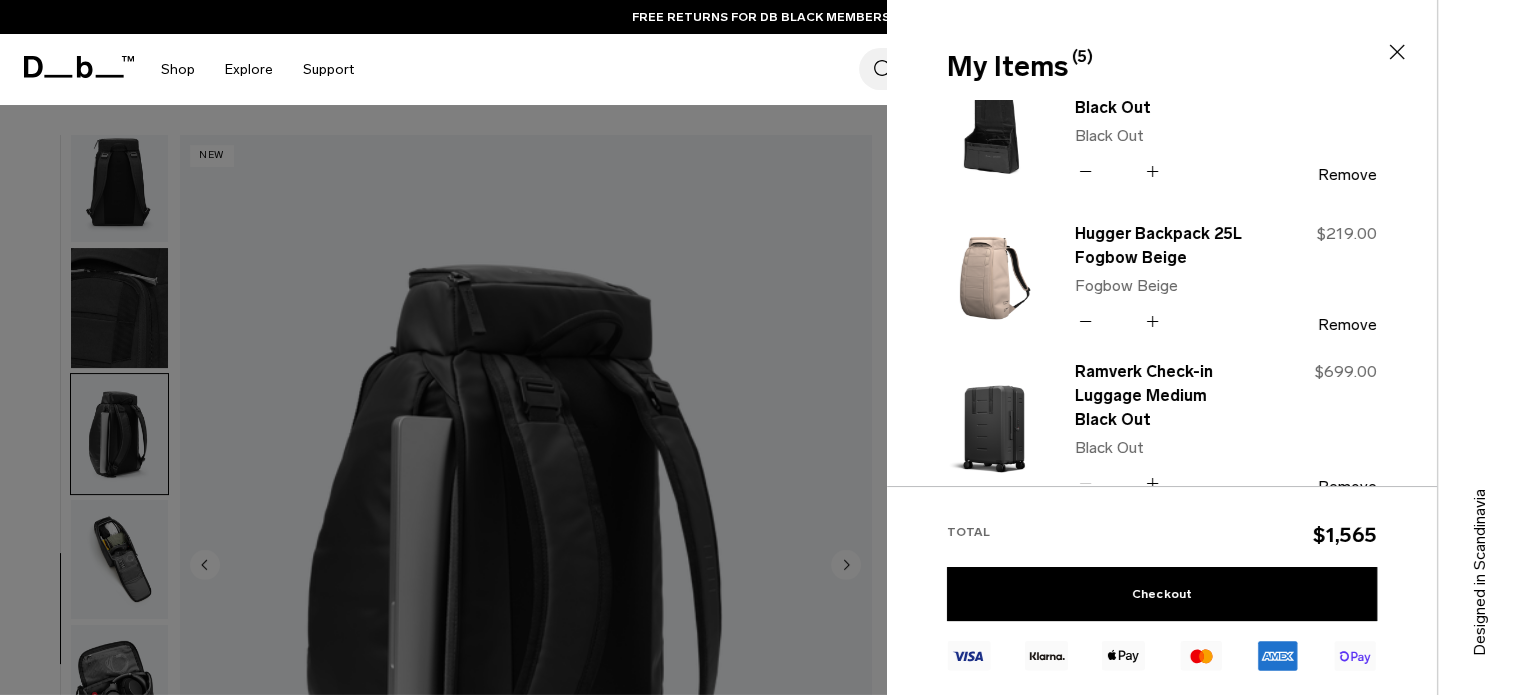 scroll, scrollTop: 500, scrollLeft: 0, axis: vertical 